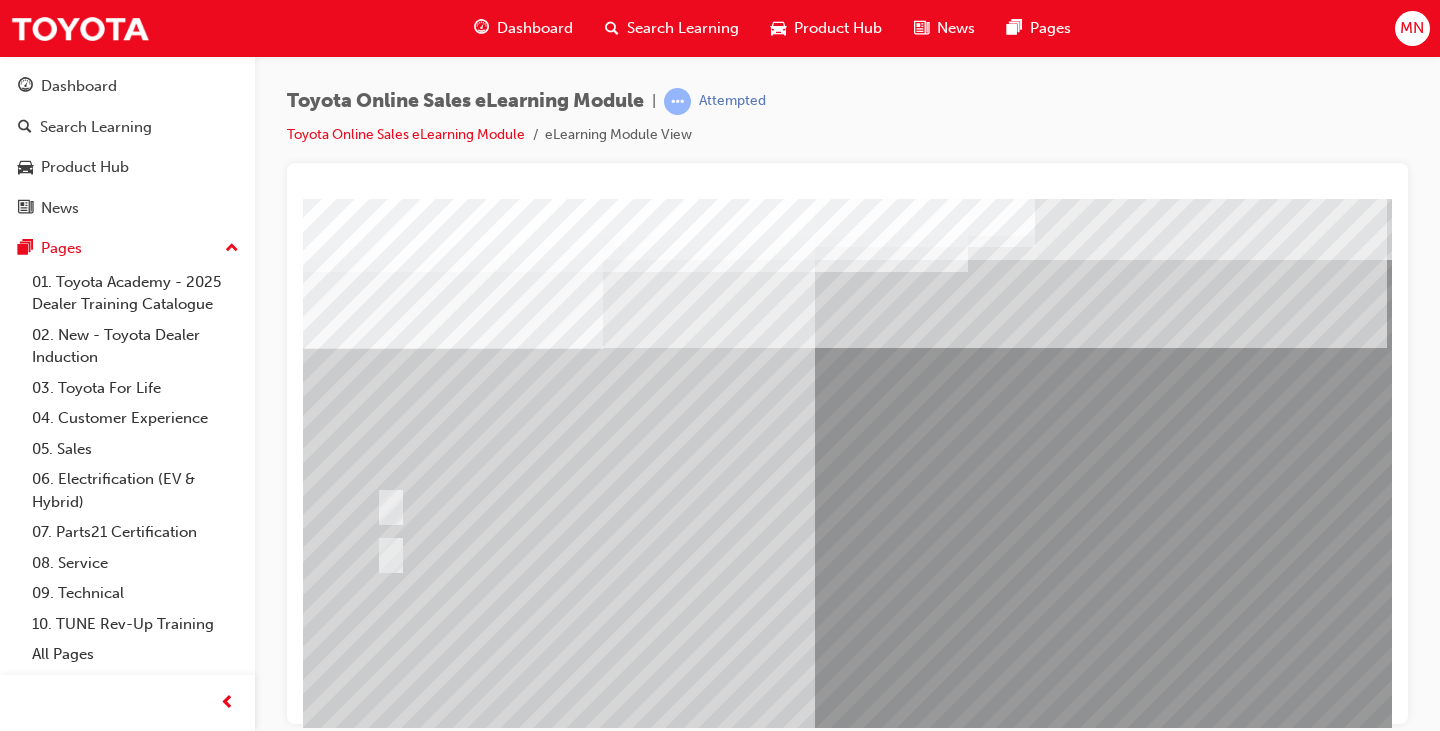 scroll, scrollTop: 0, scrollLeft: 0, axis: both 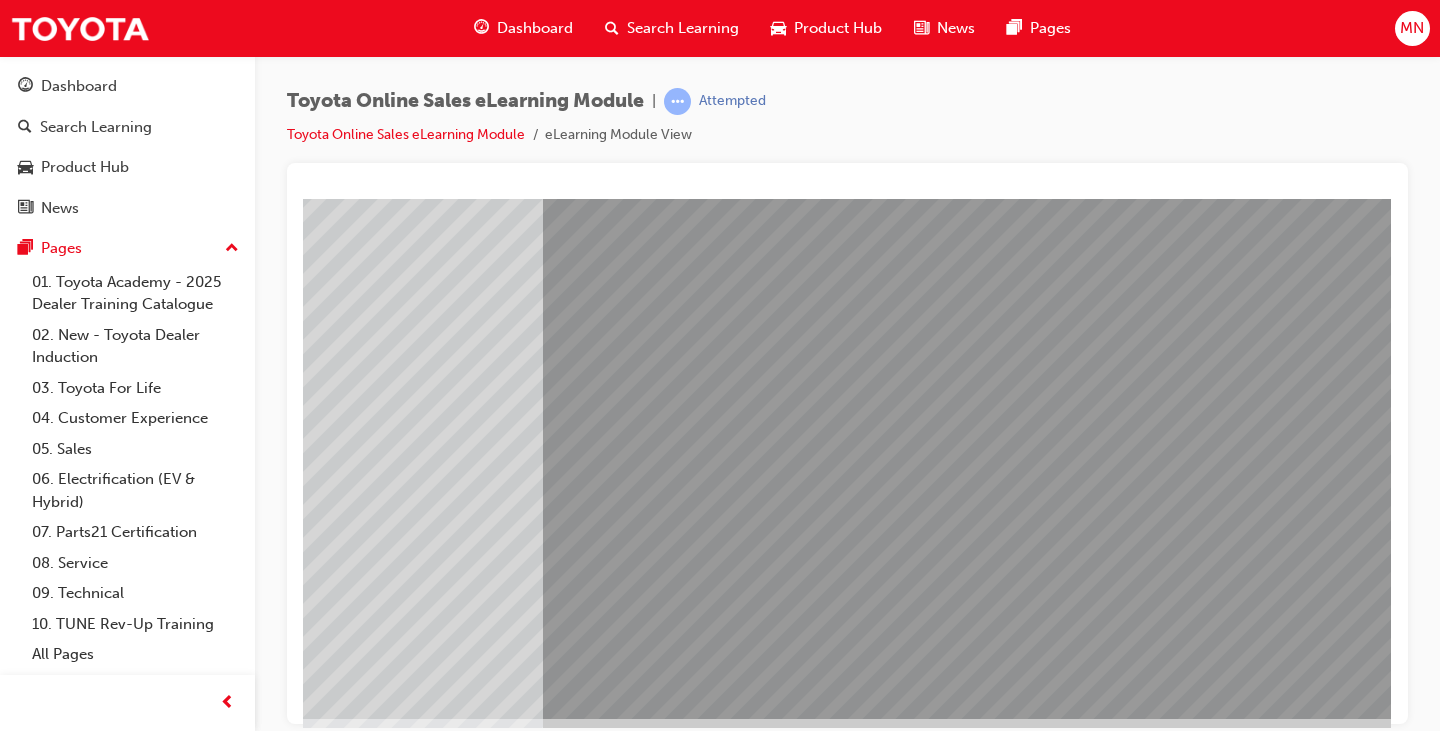 drag, startPoint x: 1113, startPoint y: 719, endPoint x: 1732, endPoint y: 910, distance: 647.7978 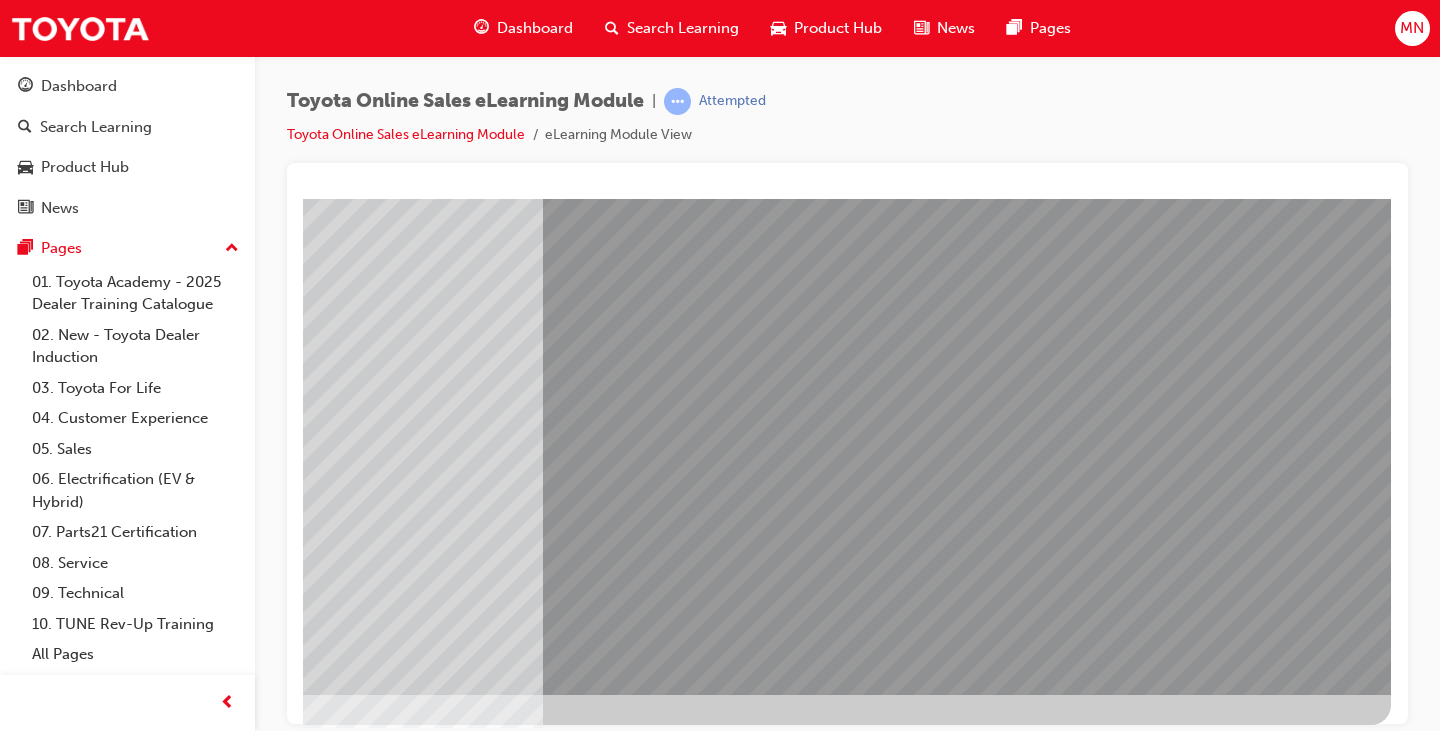 scroll, scrollTop: 236, scrollLeft: 286, axis: both 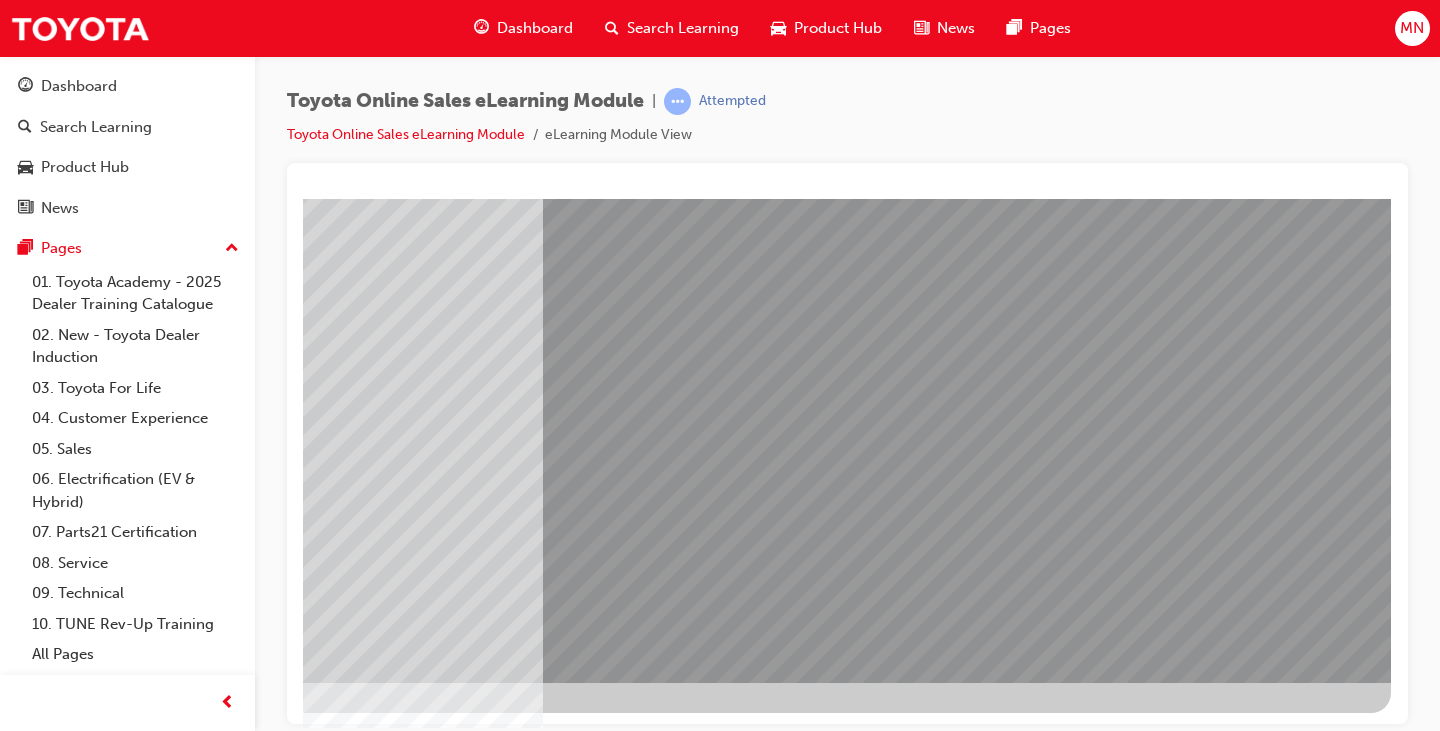 click at bounding box center [103, 2725] 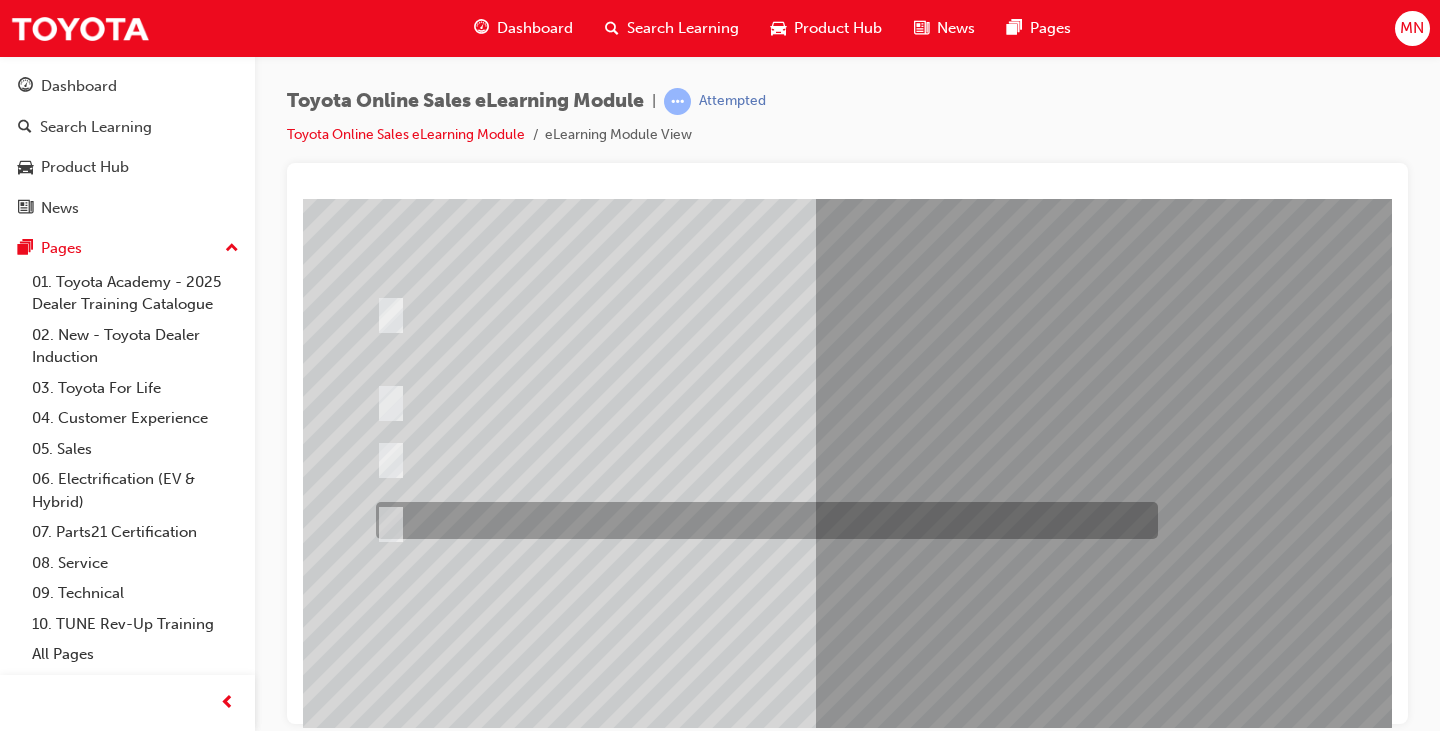 scroll, scrollTop: 136, scrollLeft: 0, axis: vertical 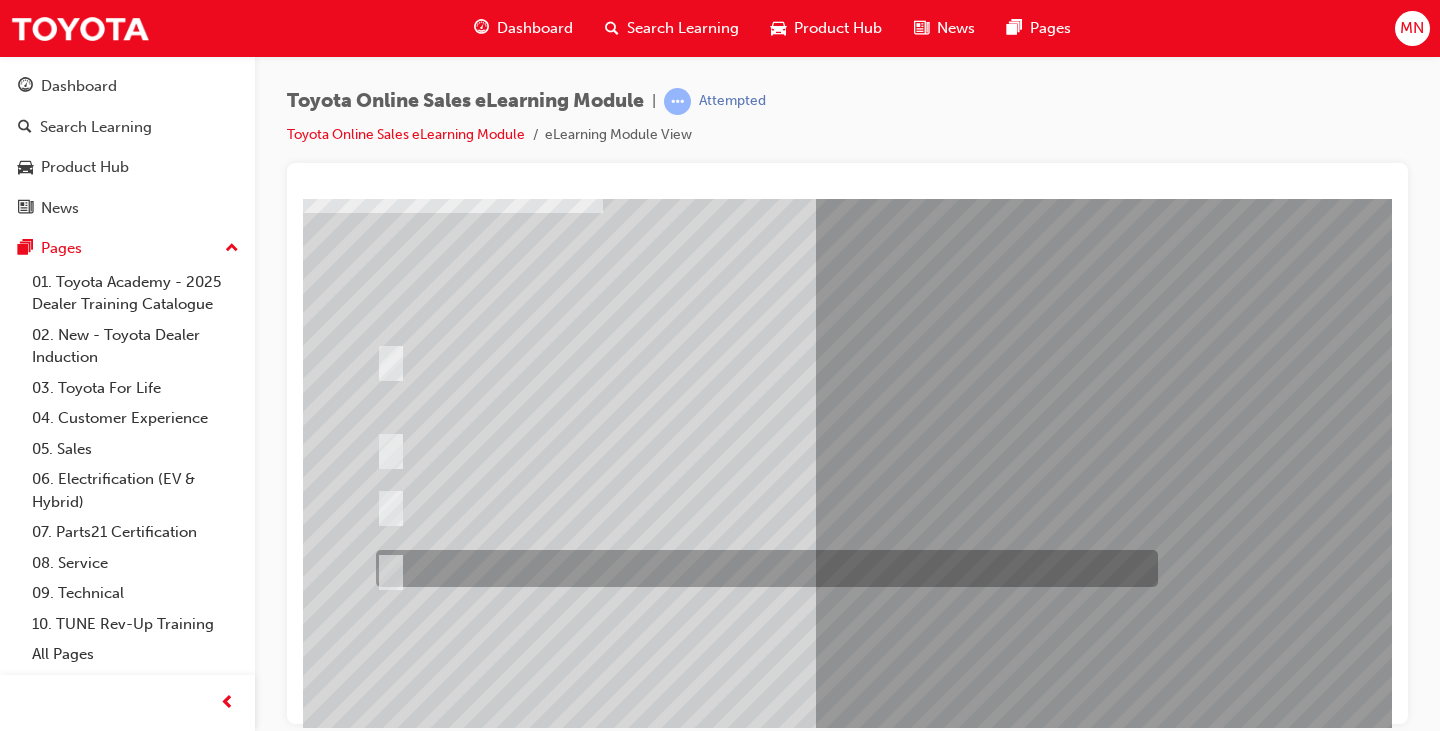 click at bounding box center (387, 569) 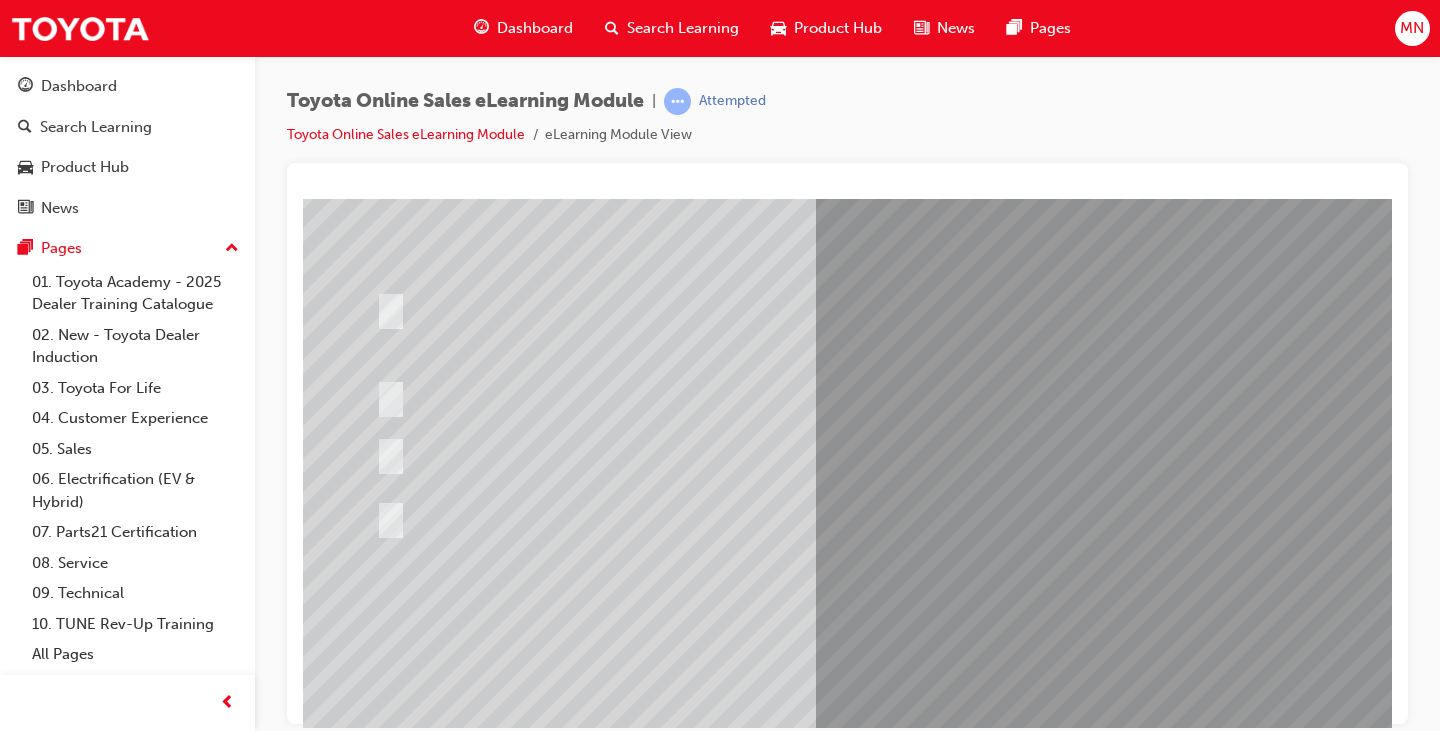 scroll, scrollTop: 236, scrollLeft: 0, axis: vertical 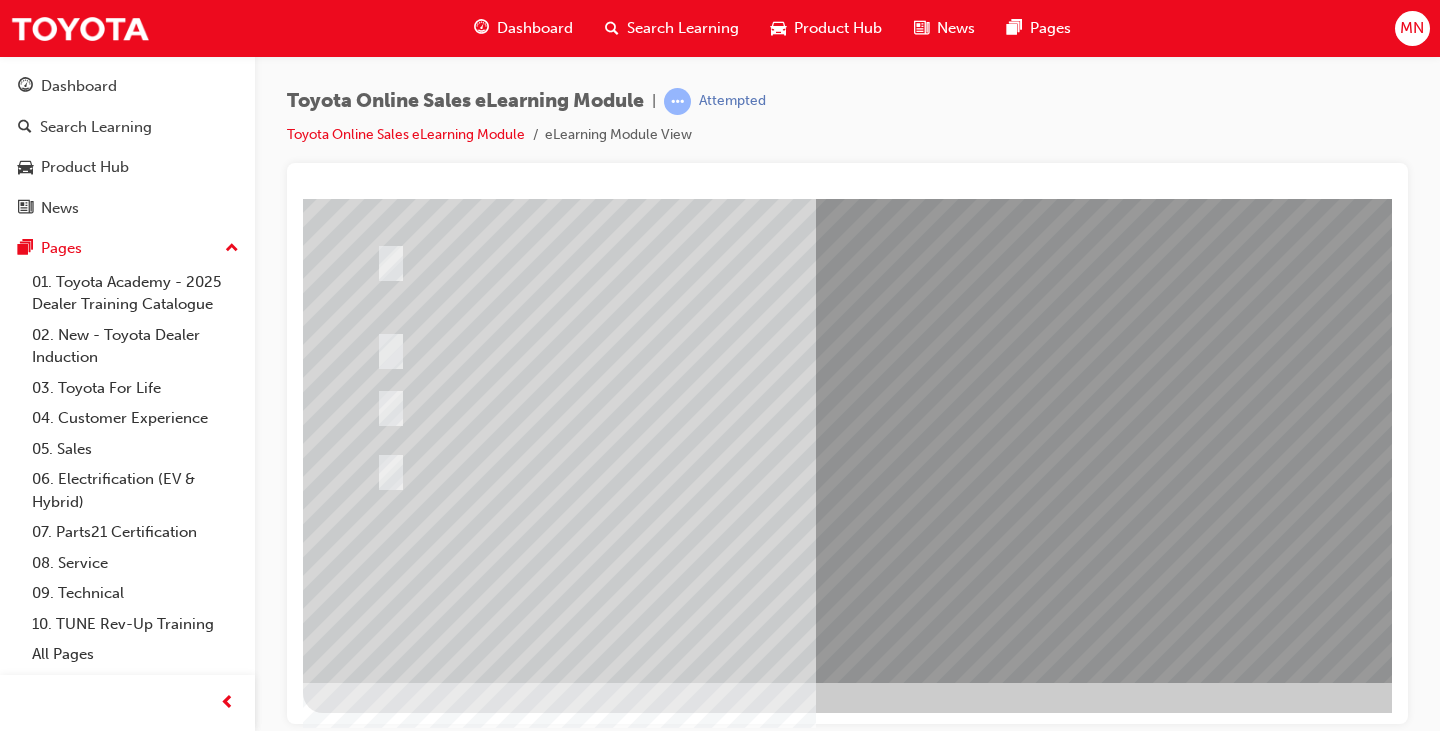 click at bounding box center (375, 2743) 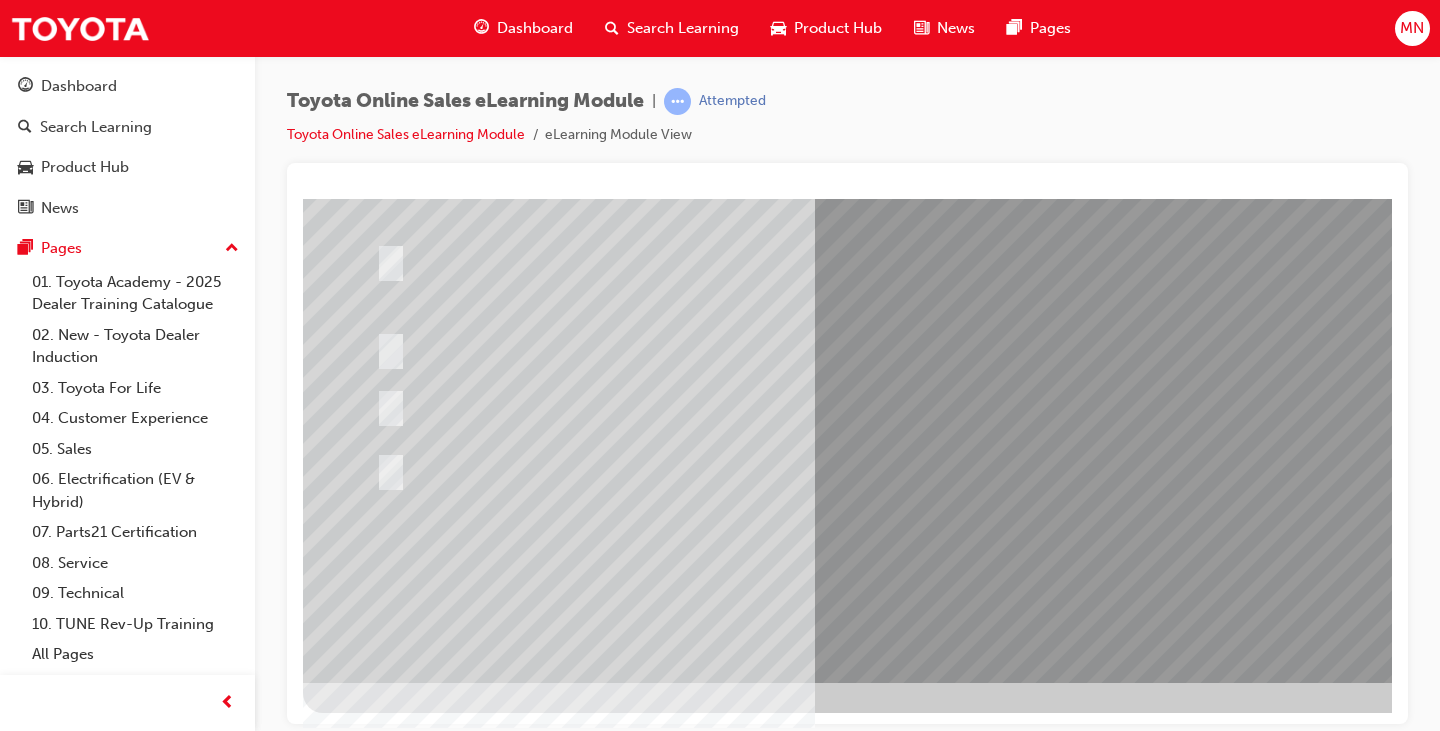 scroll, scrollTop: 0, scrollLeft: 0, axis: both 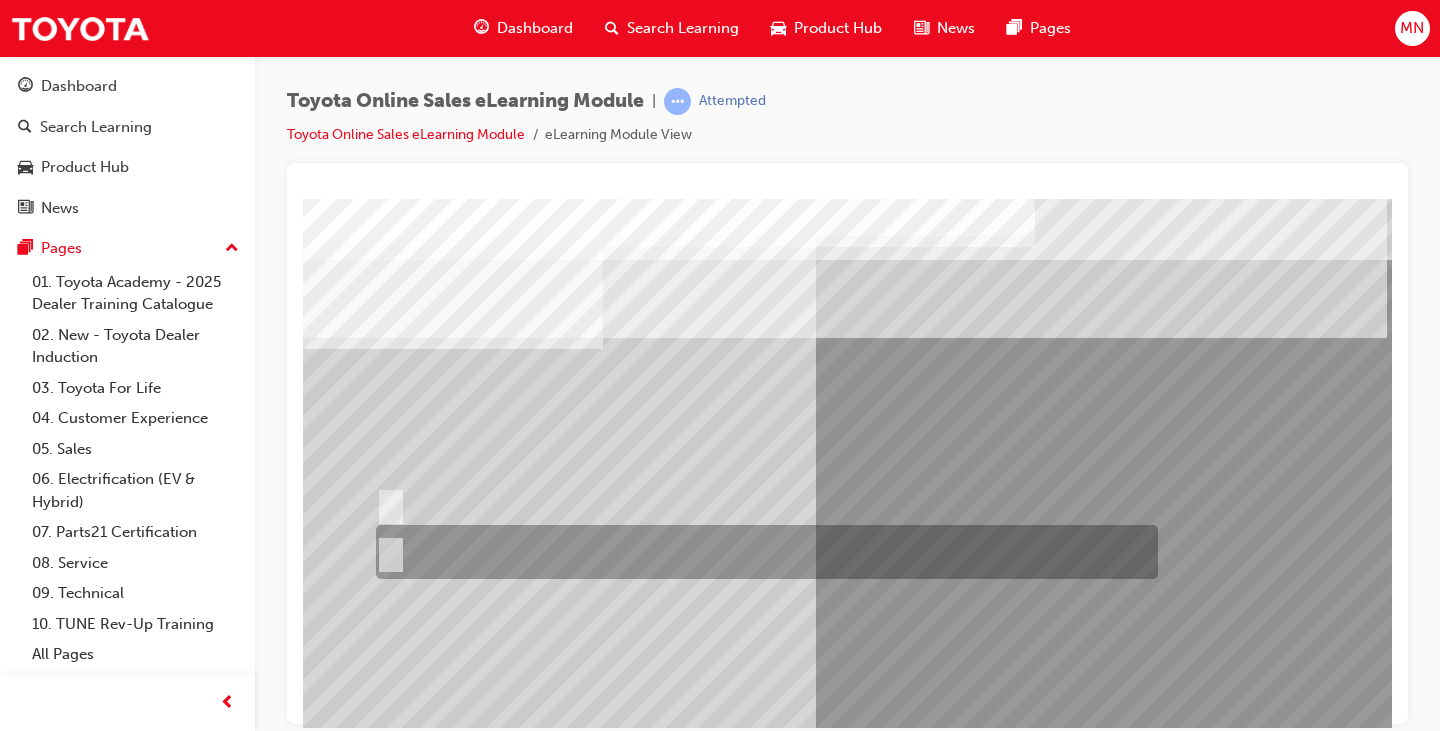 click at bounding box center (762, 552) 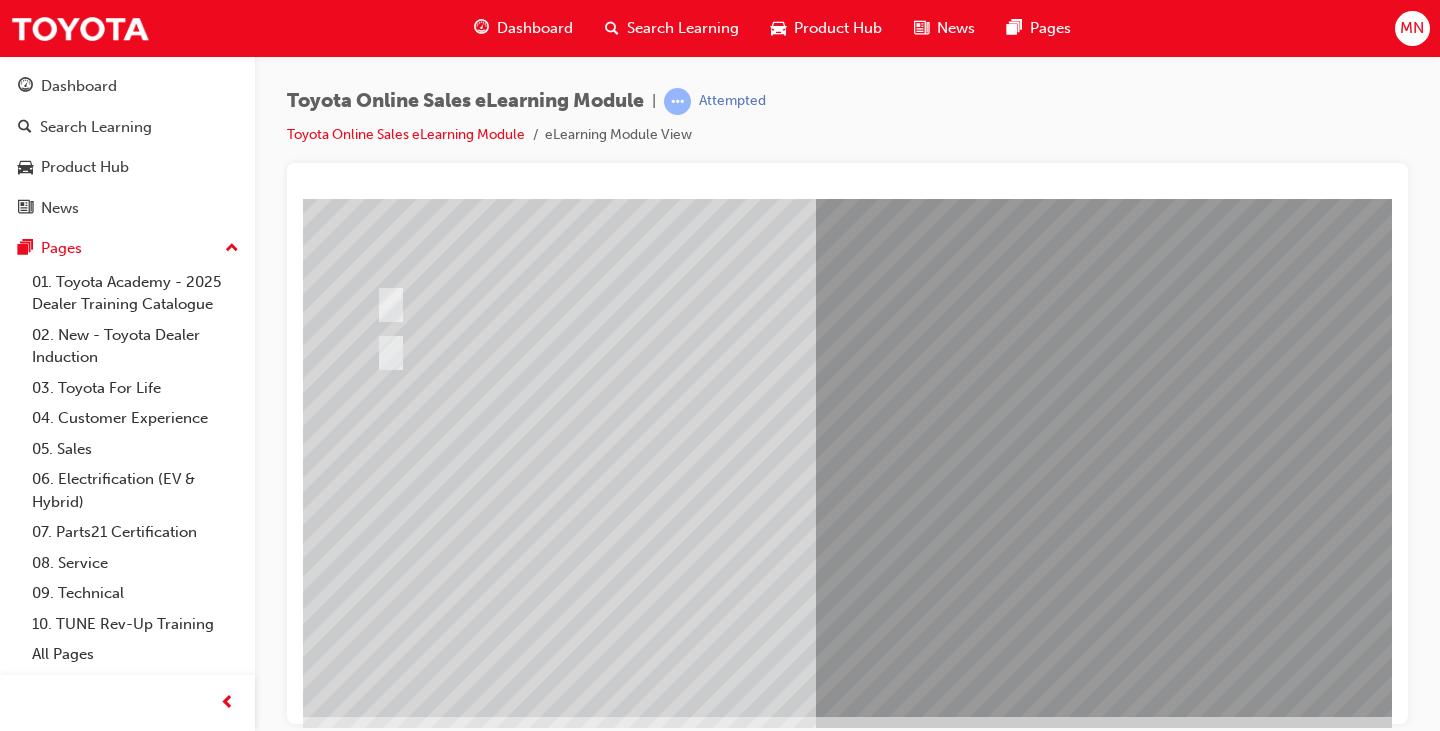 scroll, scrollTop: 236, scrollLeft: 0, axis: vertical 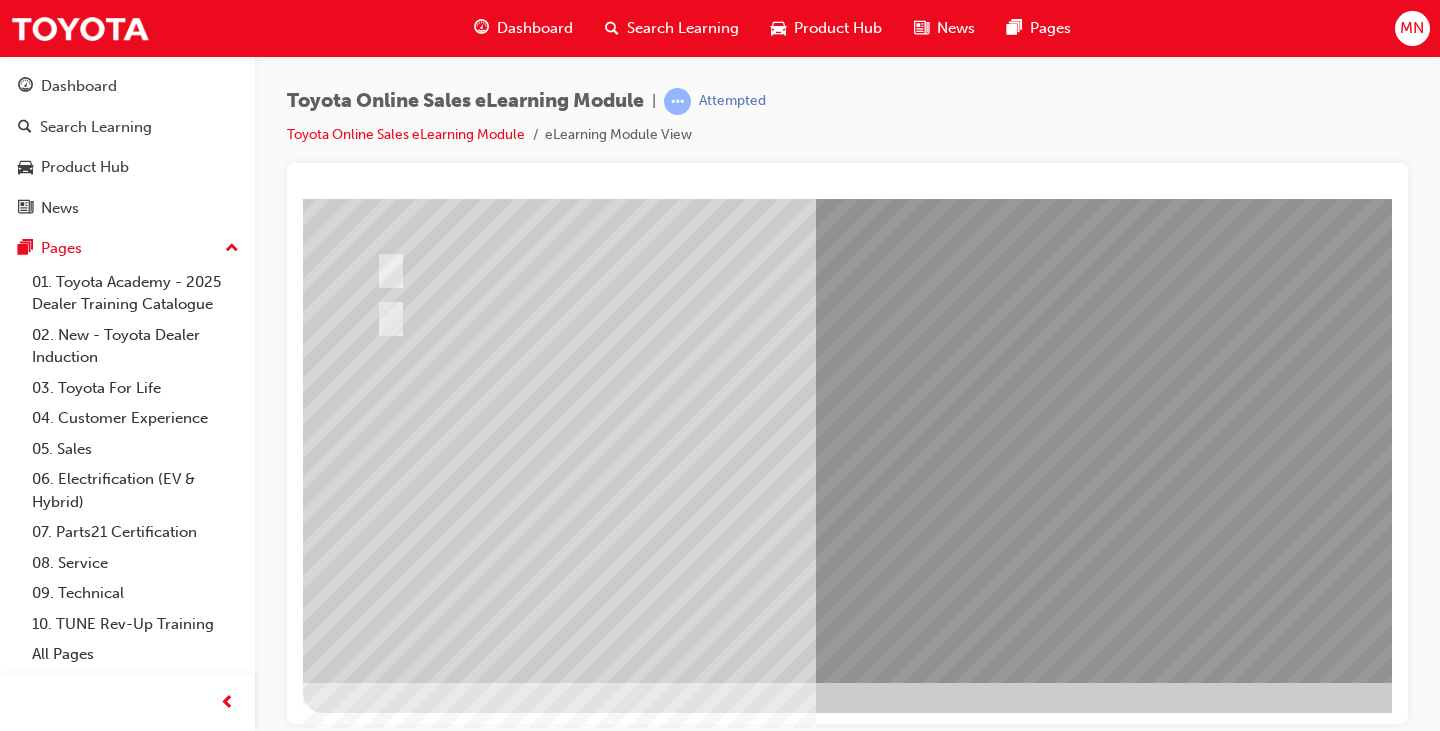 click at bounding box center [375, 2715] 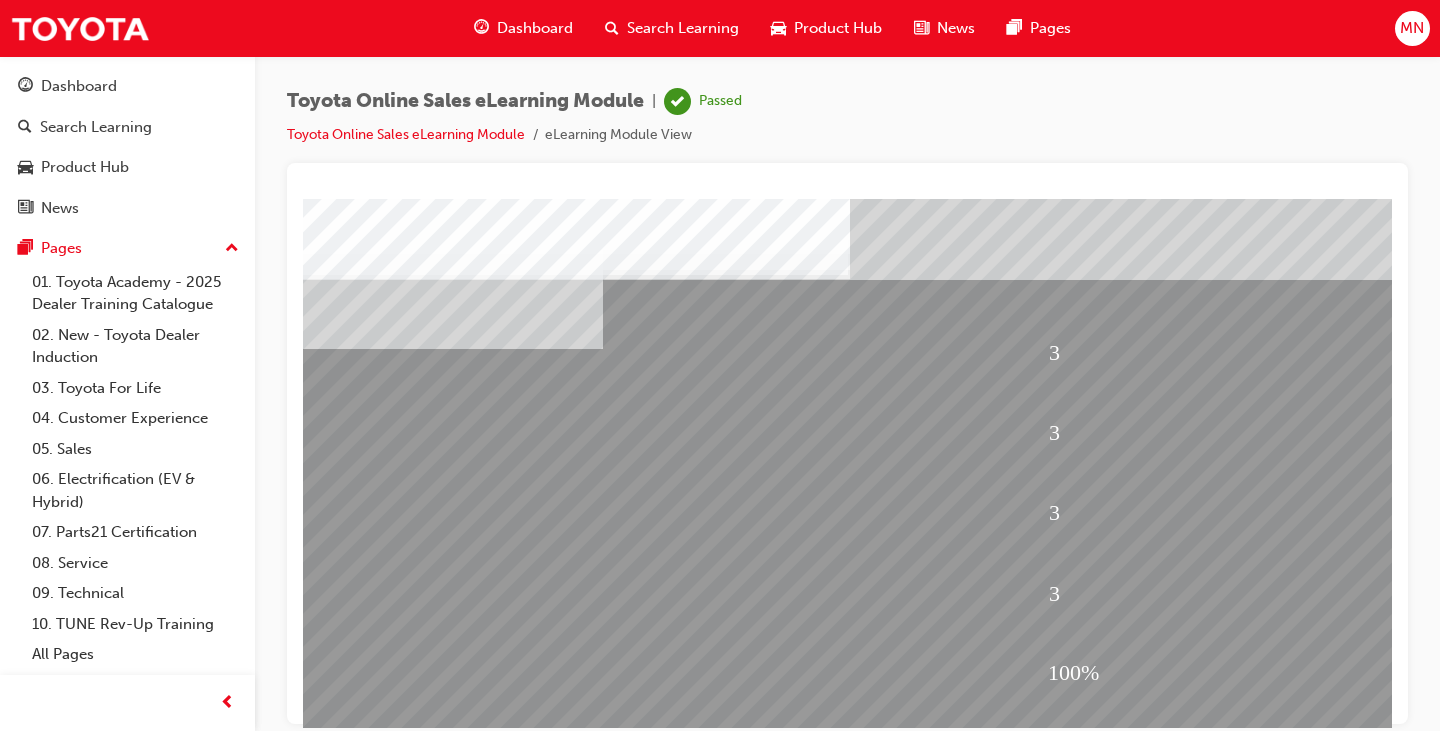 scroll, scrollTop: 236, scrollLeft: 0, axis: vertical 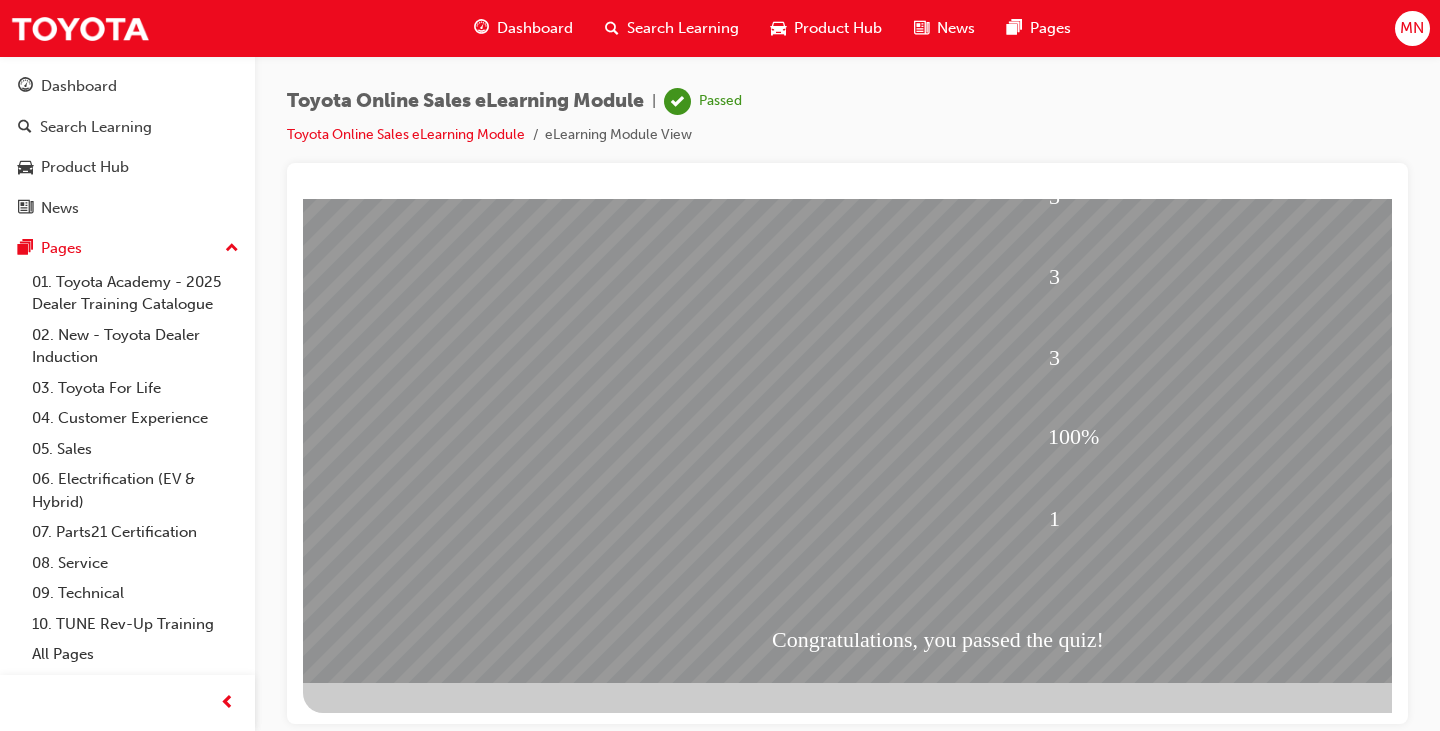 click at bounding box center [375, 1876] 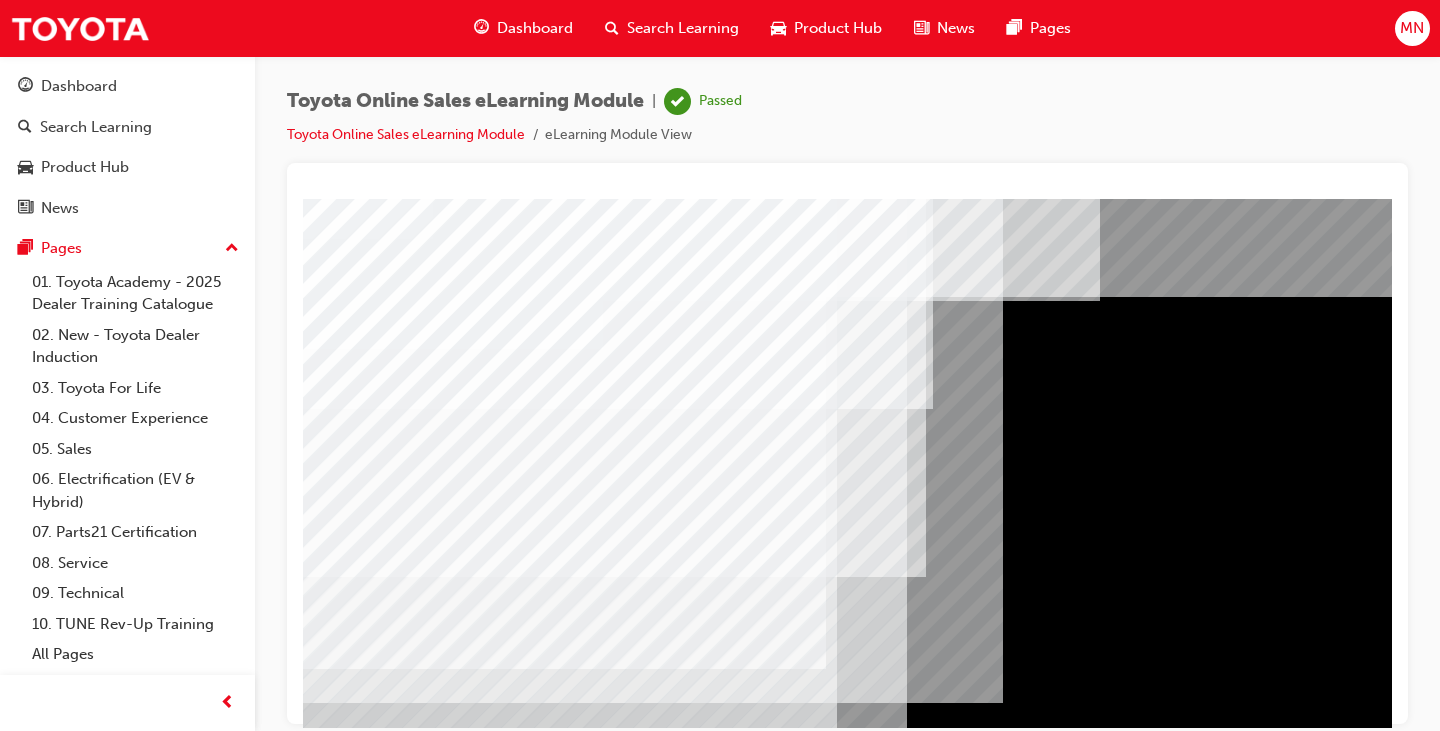 scroll, scrollTop: 236, scrollLeft: 0, axis: vertical 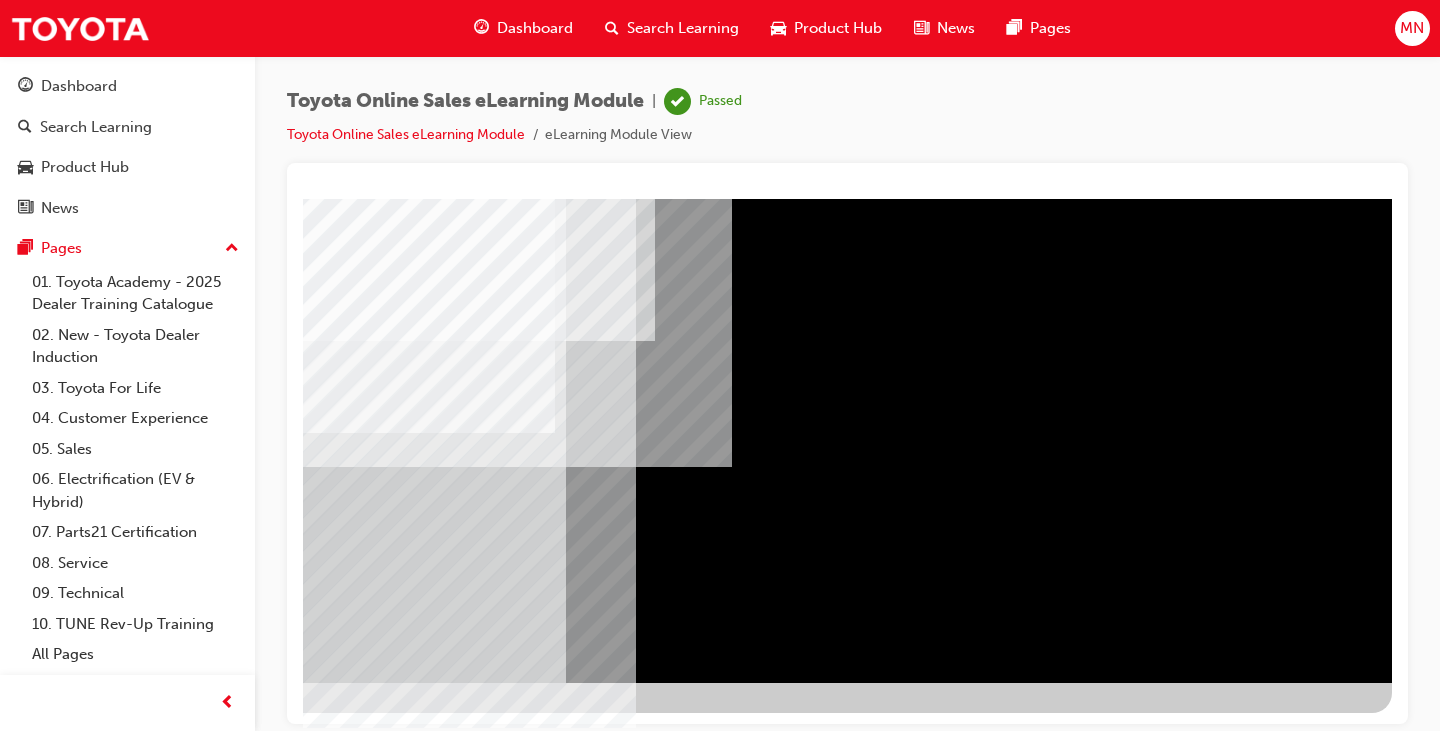 click at bounding box center (95, 2748) 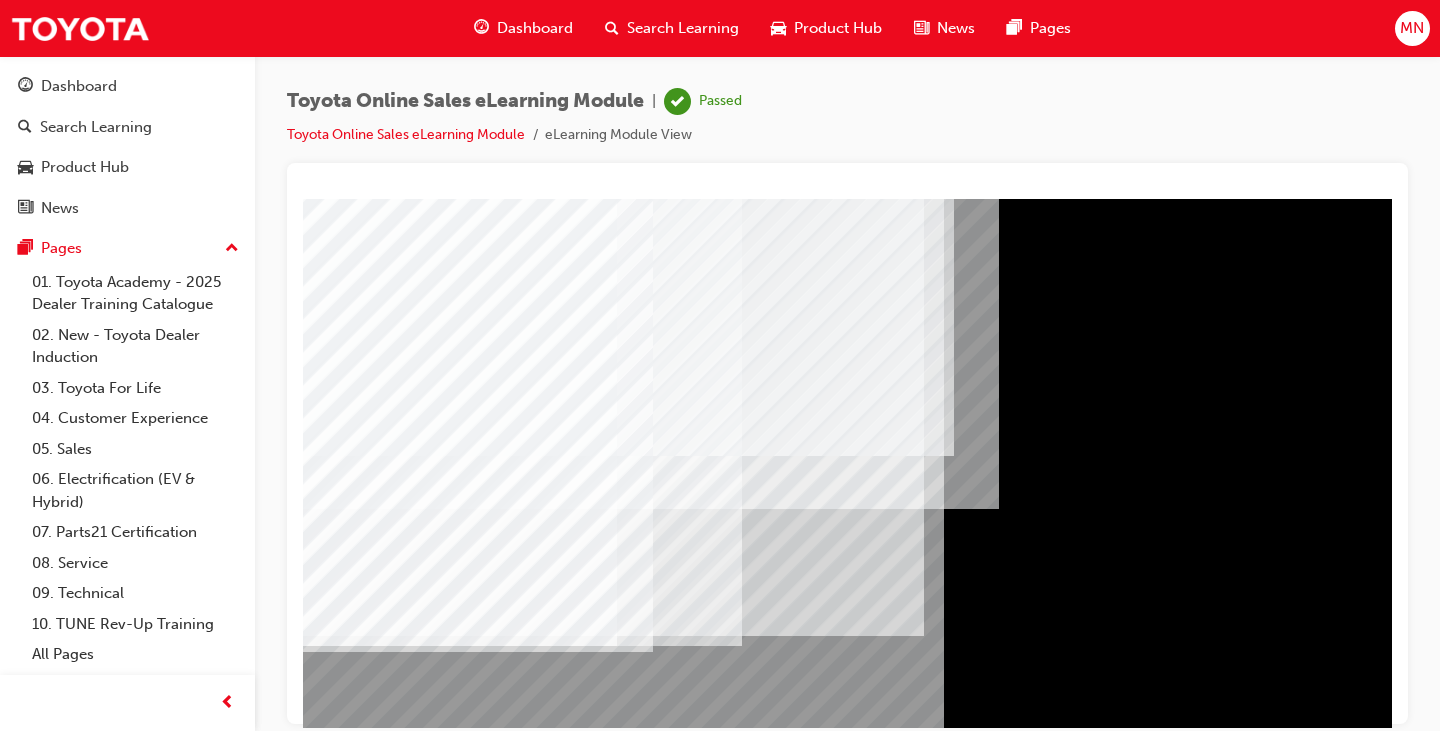 scroll, scrollTop: 236, scrollLeft: 0, axis: vertical 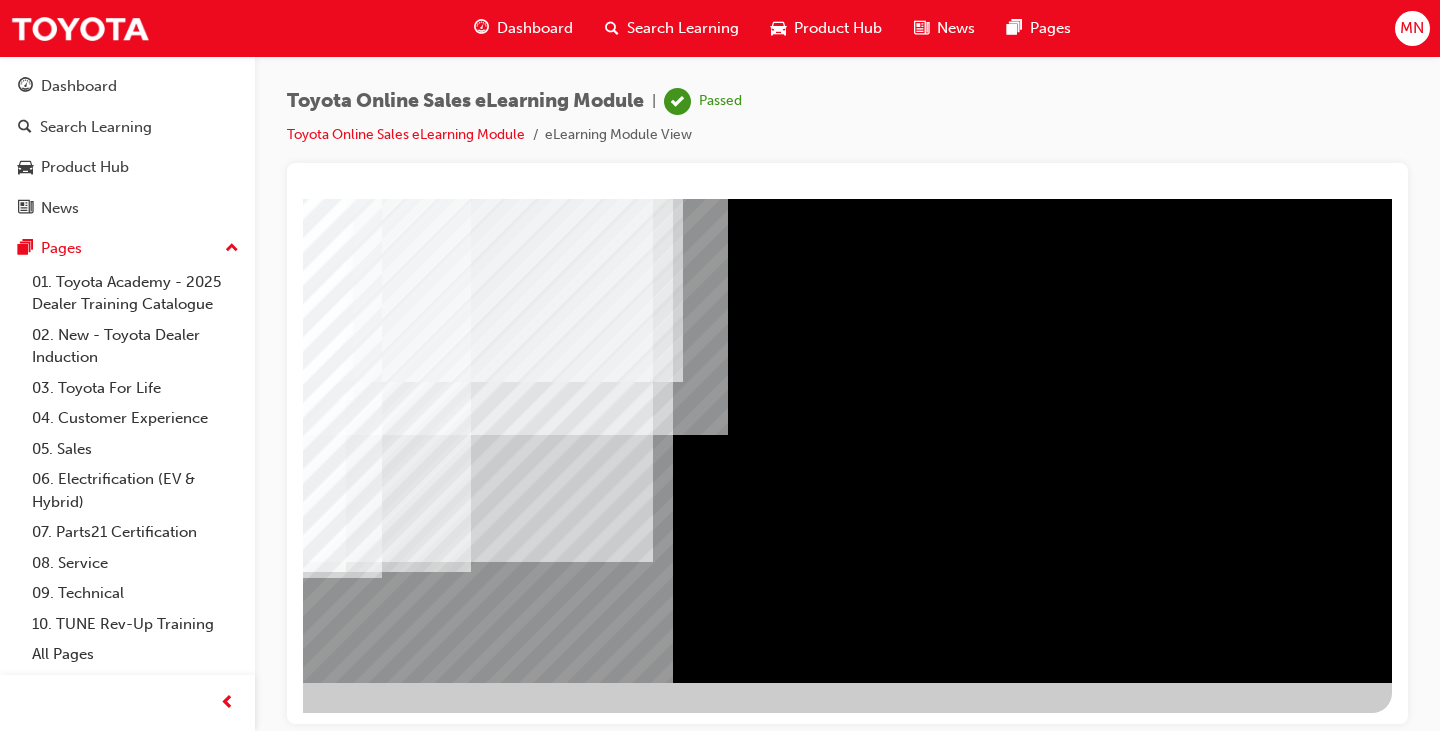 click at bounding box center [95, 4007] 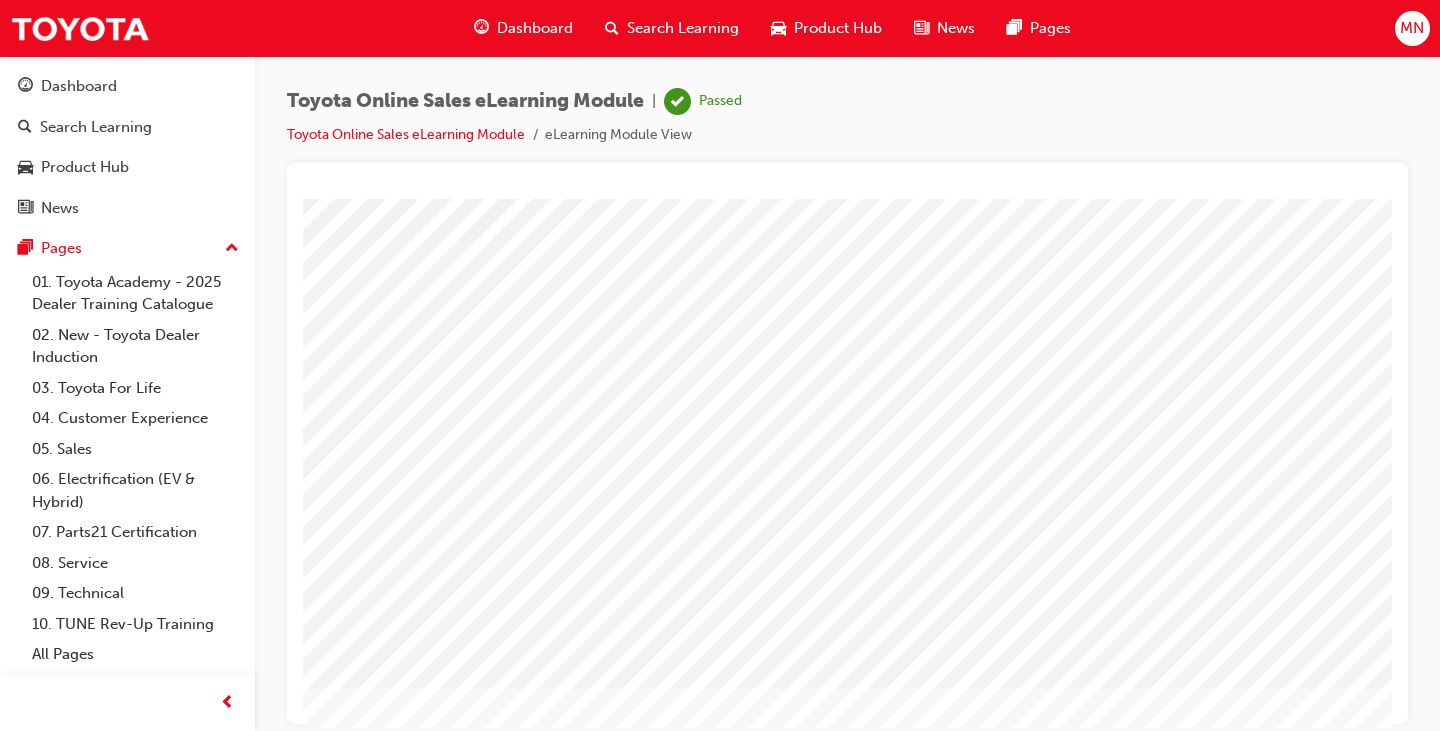 scroll, scrollTop: 236, scrollLeft: 0, axis: vertical 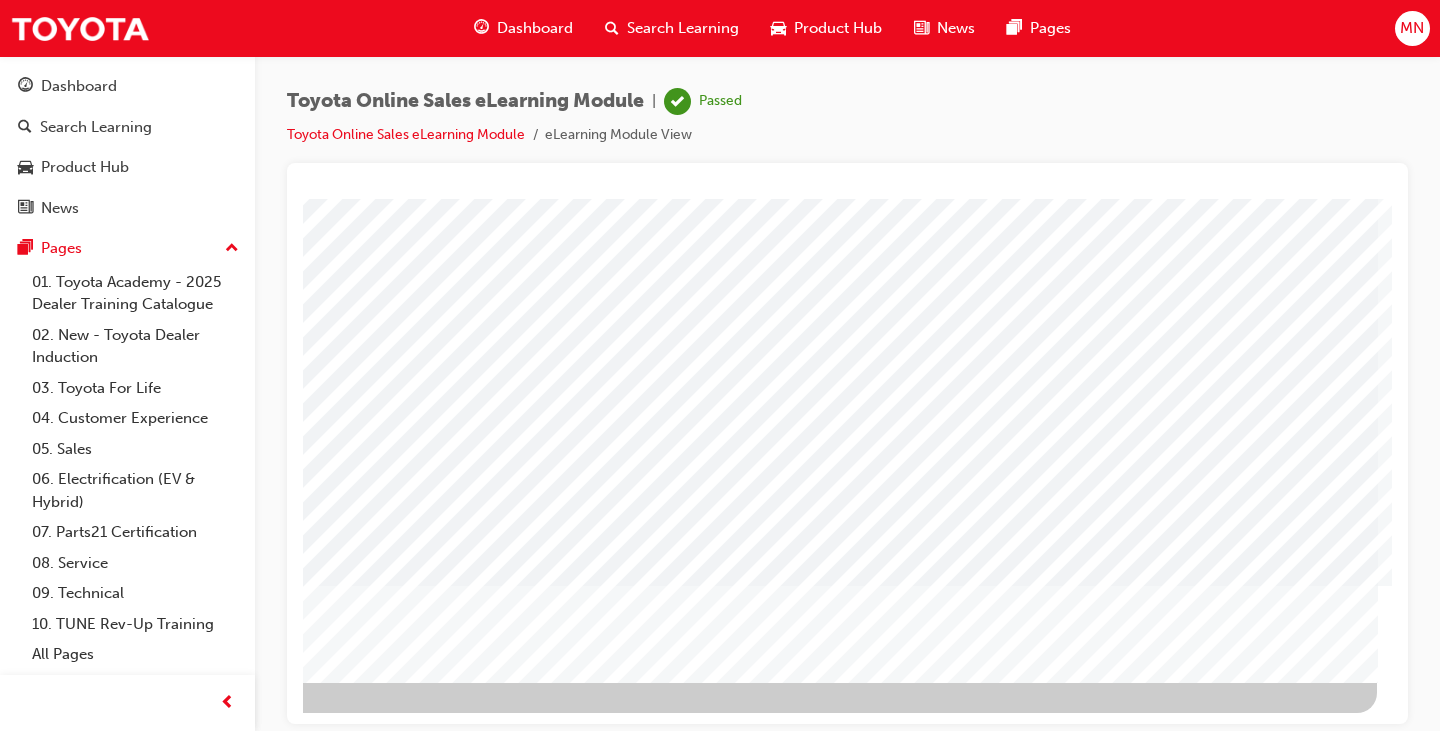 drag, startPoint x: 1131, startPoint y: 719, endPoint x: 1667, endPoint y: 928, distance: 575.306 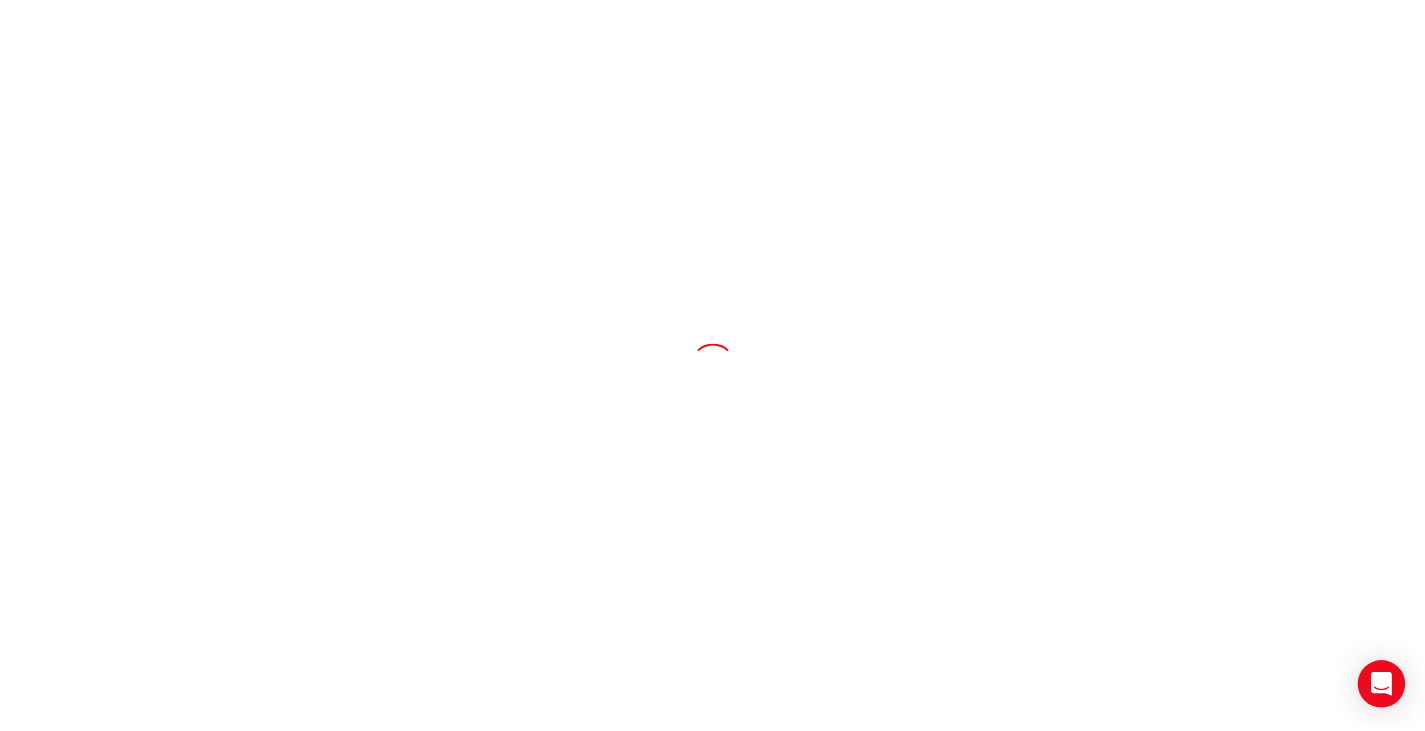 scroll, scrollTop: 0, scrollLeft: 0, axis: both 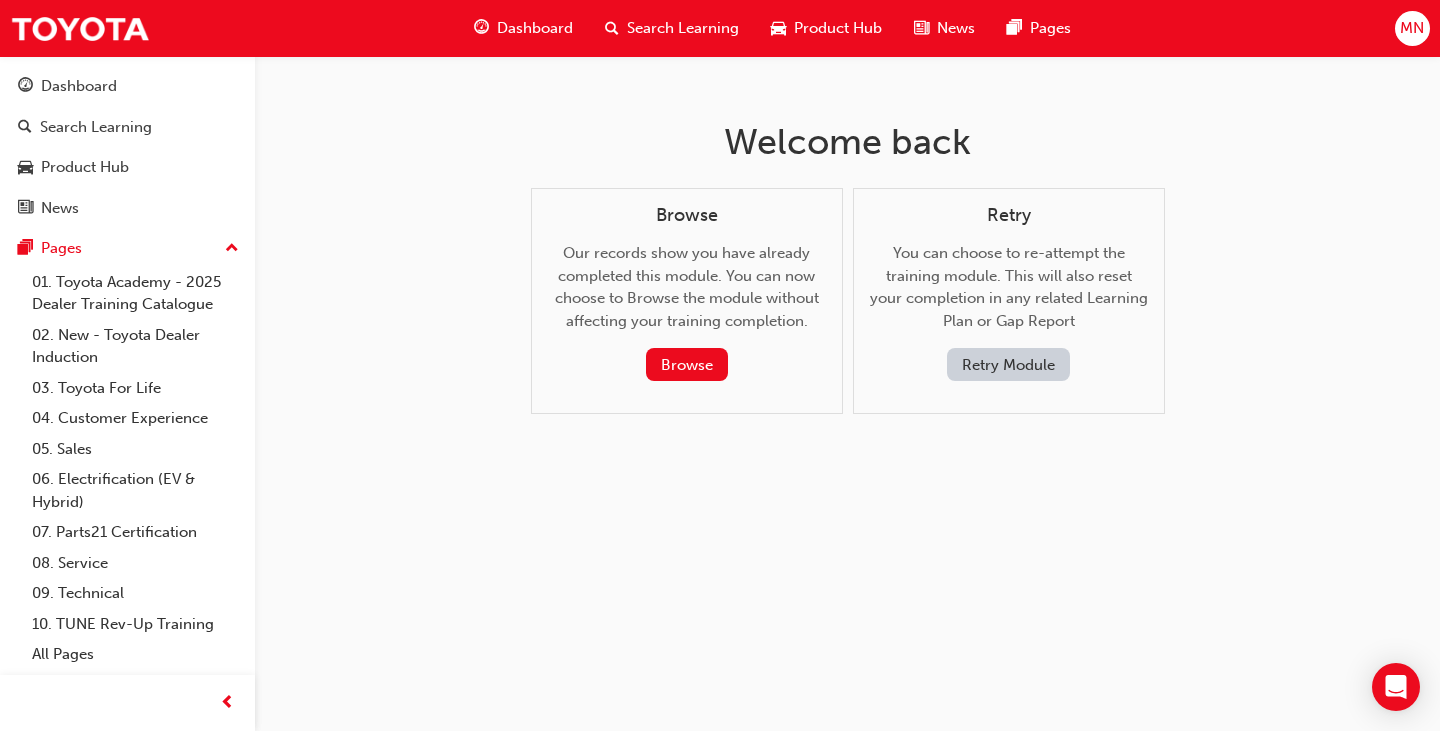 click on "Dashboard" at bounding box center [535, 28] 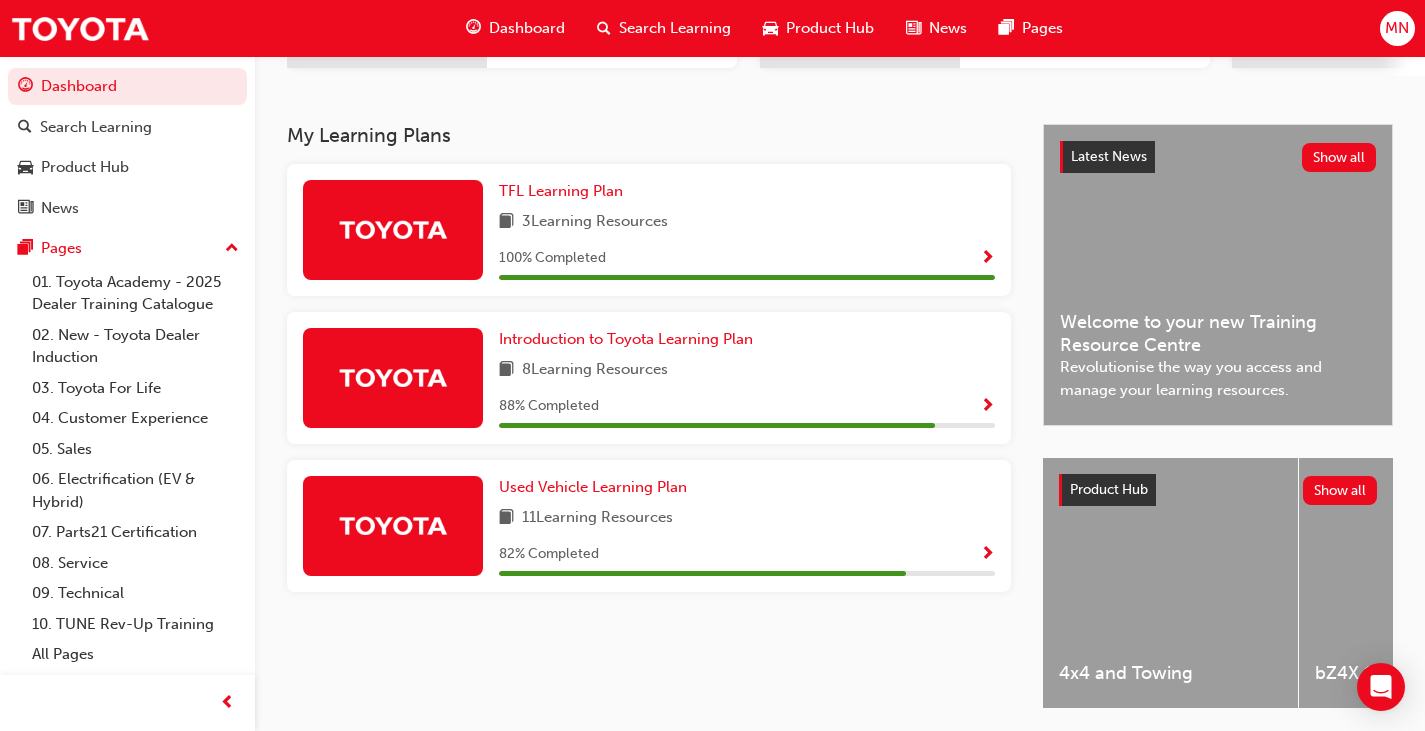 scroll, scrollTop: 400, scrollLeft: 0, axis: vertical 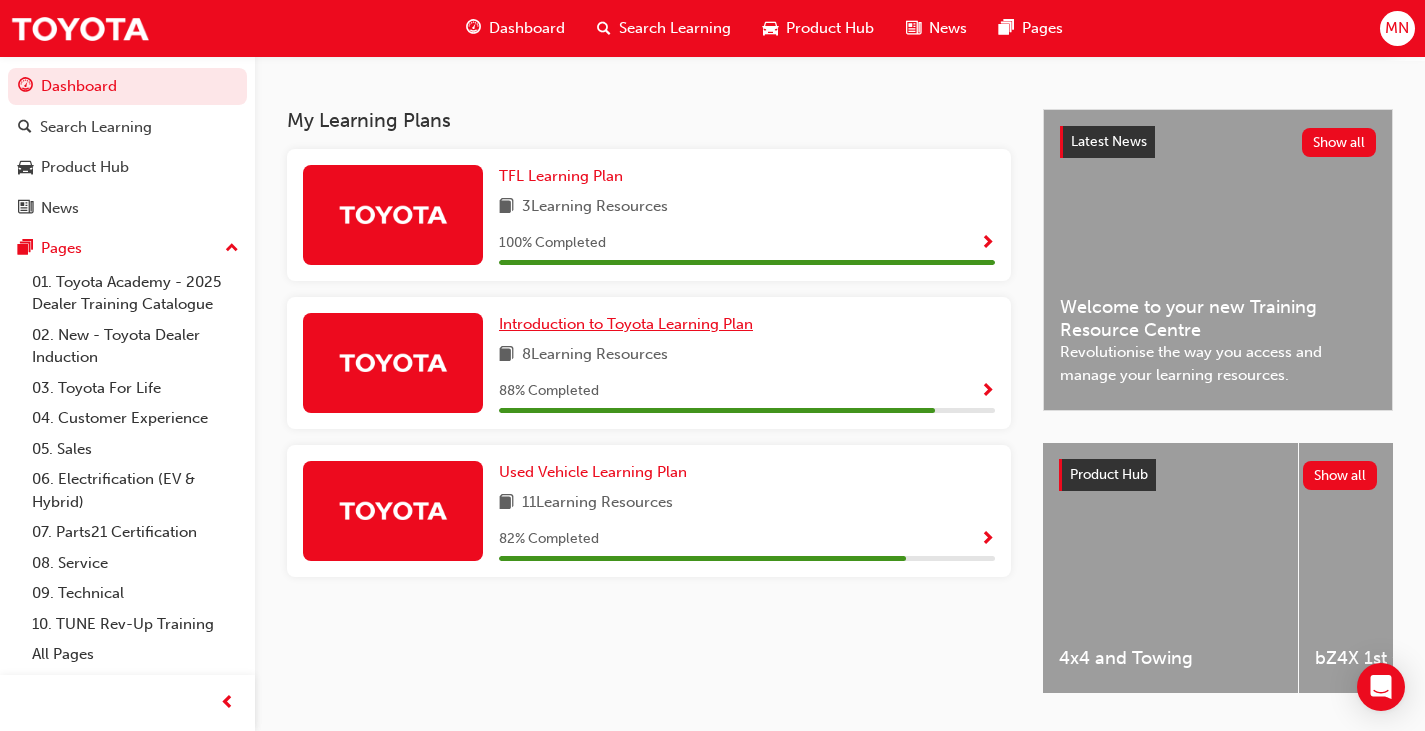 click on "Introduction to Toyota Learning Plan" at bounding box center [626, 324] 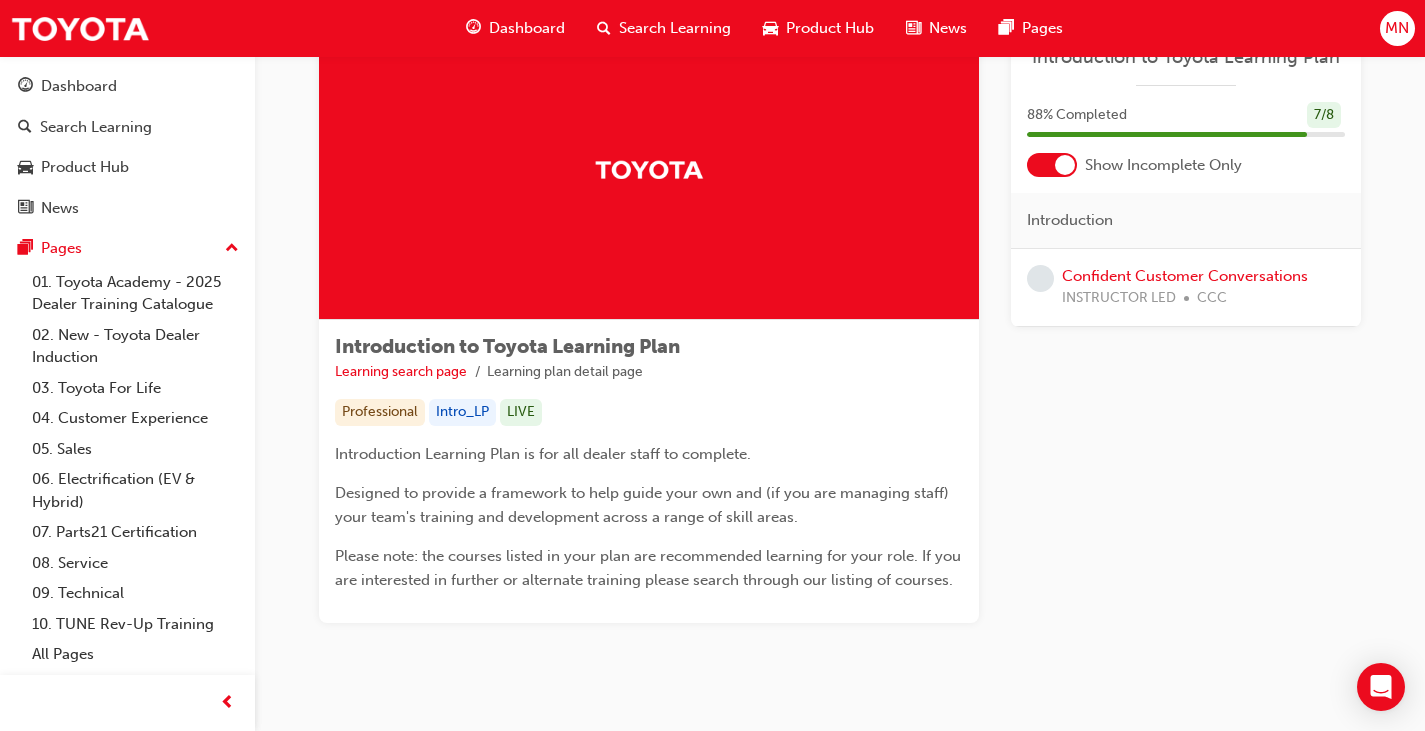 scroll, scrollTop: 122, scrollLeft: 0, axis: vertical 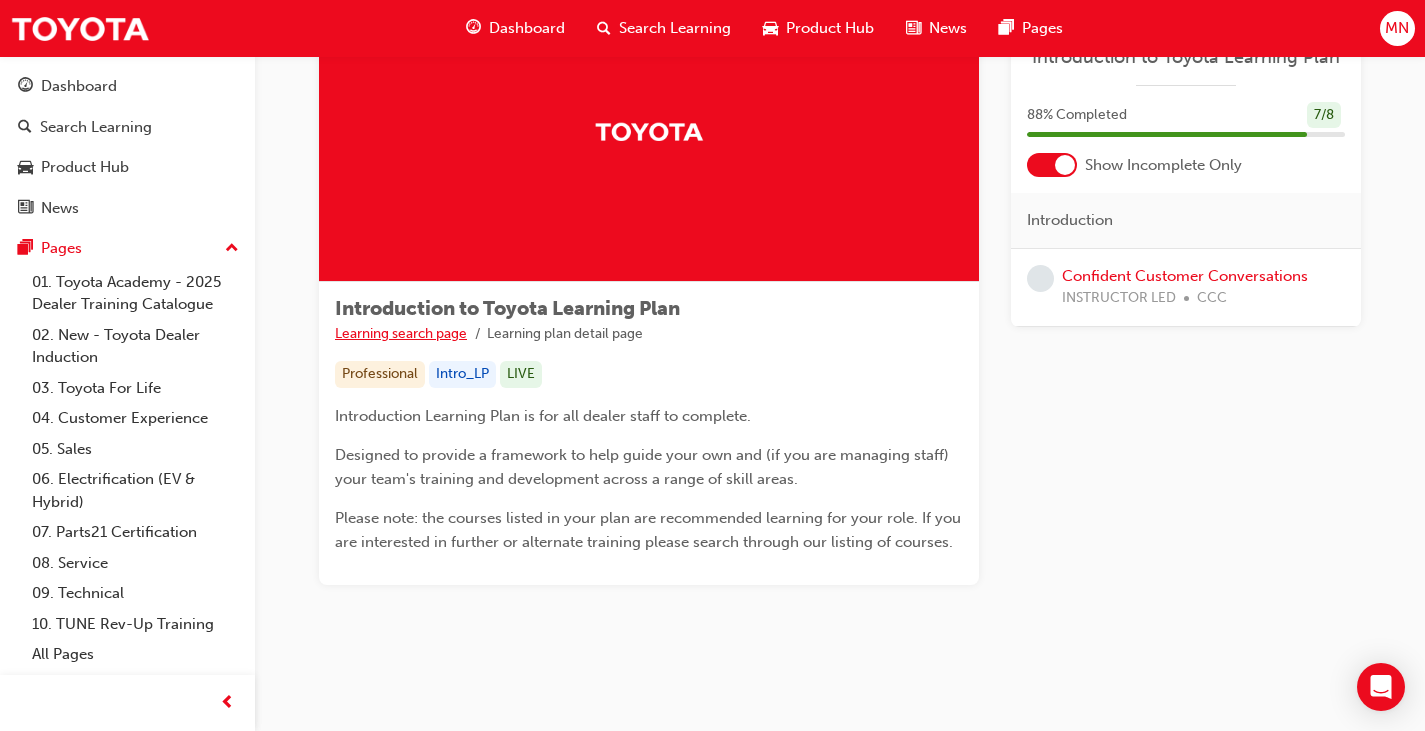click on "Learning search page" at bounding box center [401, 333] 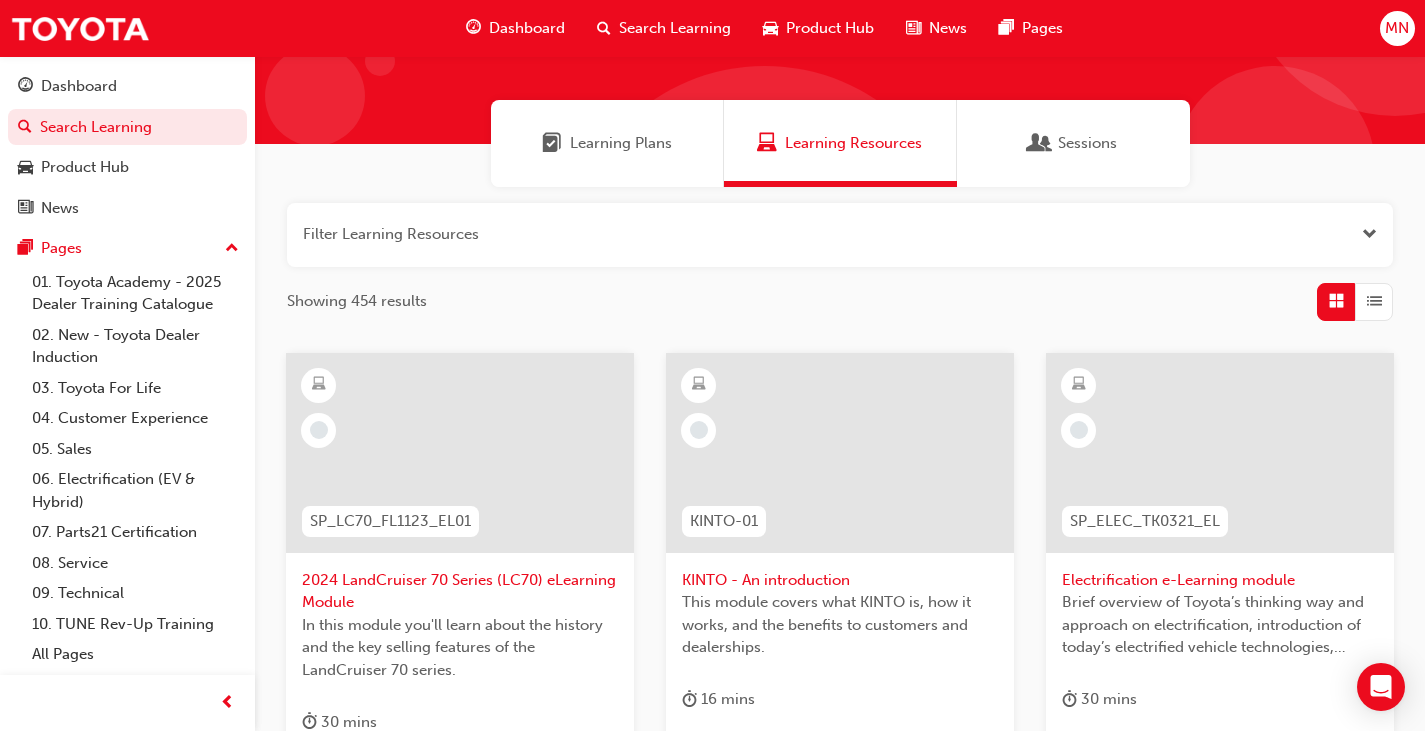 scroll, scrollTop: 0, scrollLeft: 0, axis: both 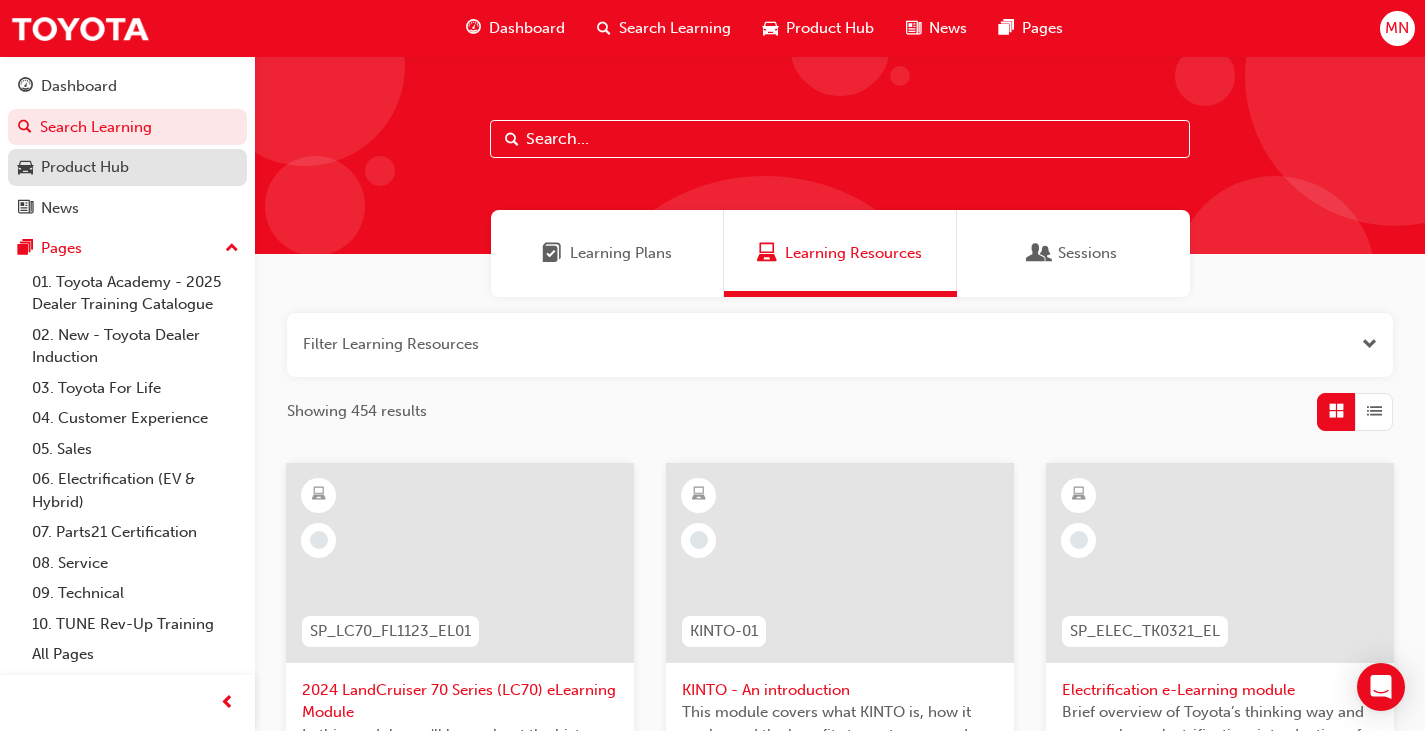 click on "Product Hub" at bounding box center (85, 167) 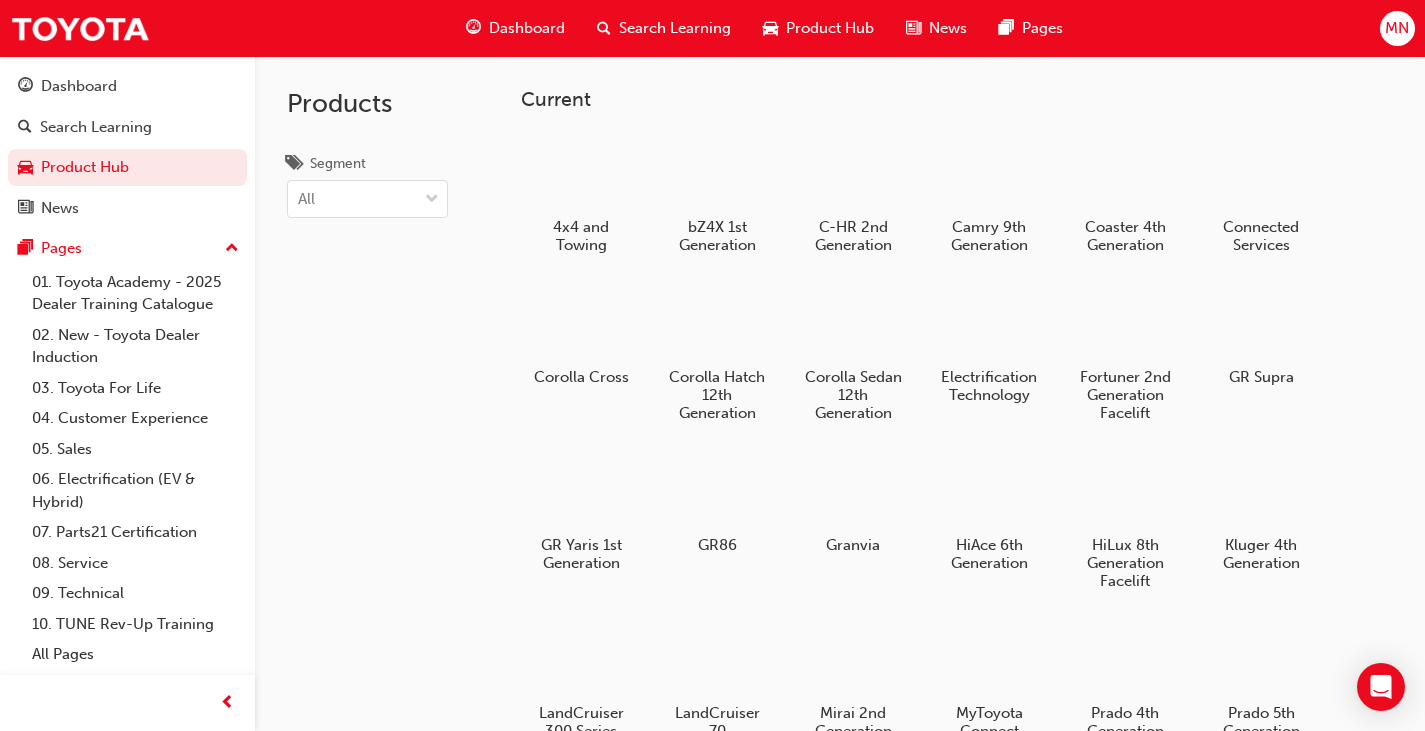 click on "Dashboard" at bounding box center (527, 28) 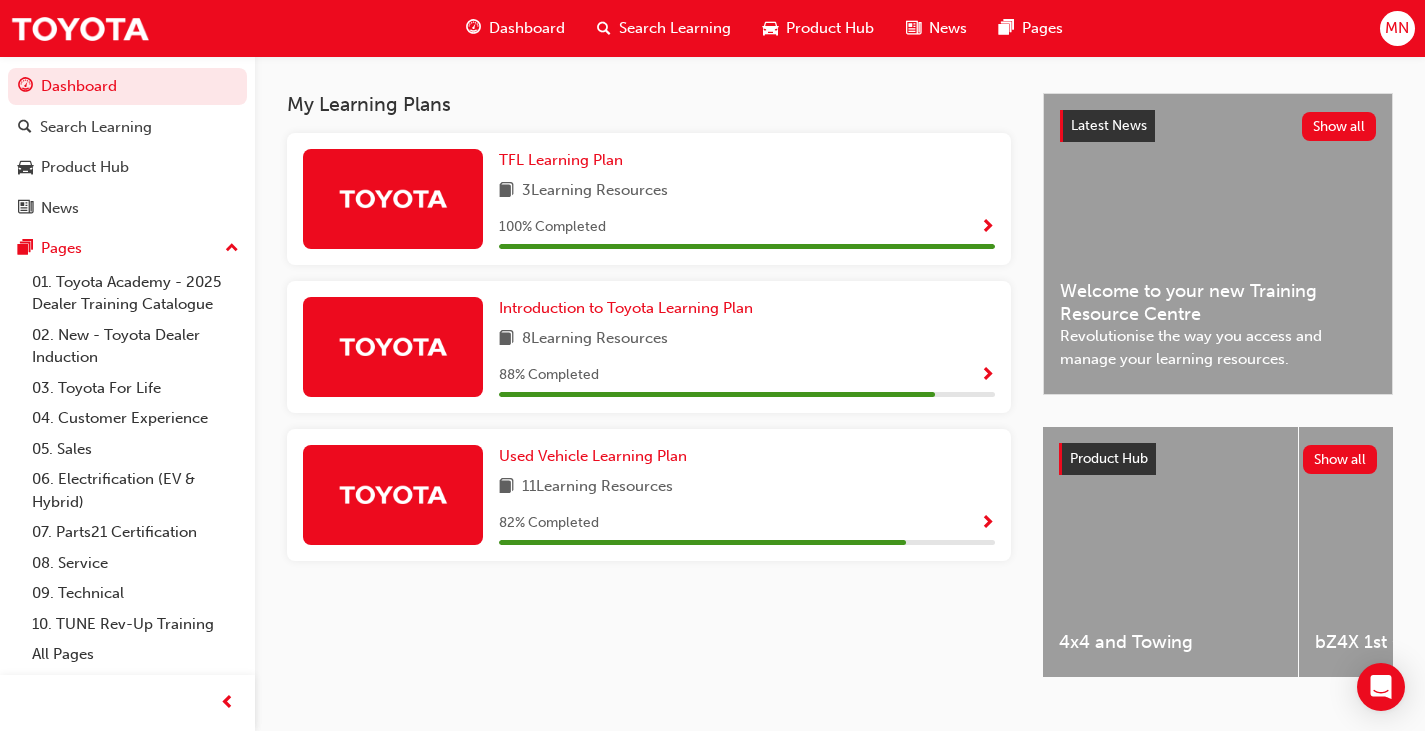 scroll, scrollTop: 464, scrollLeft: 0, axis: vertical 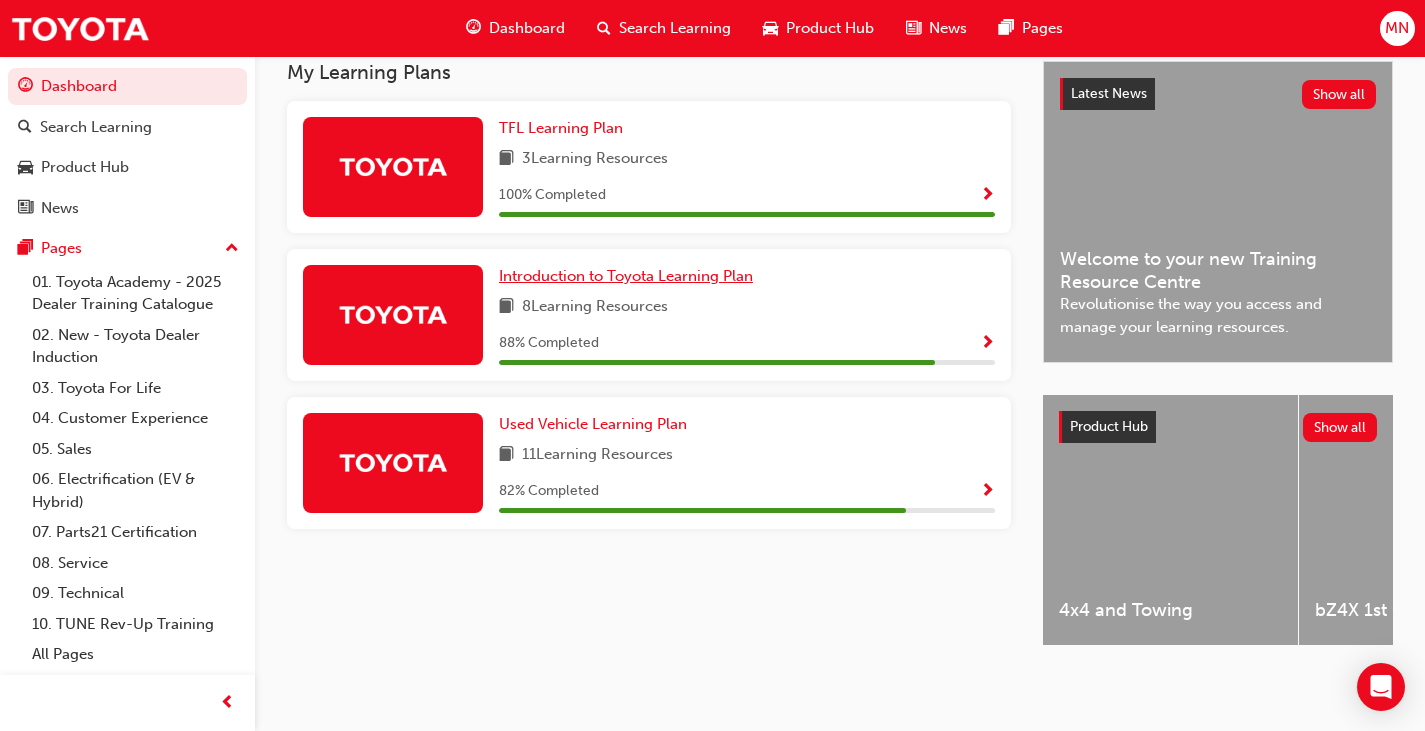 click on "Introduction to Toyota Learning Plan" at bounding box center [626, 276] 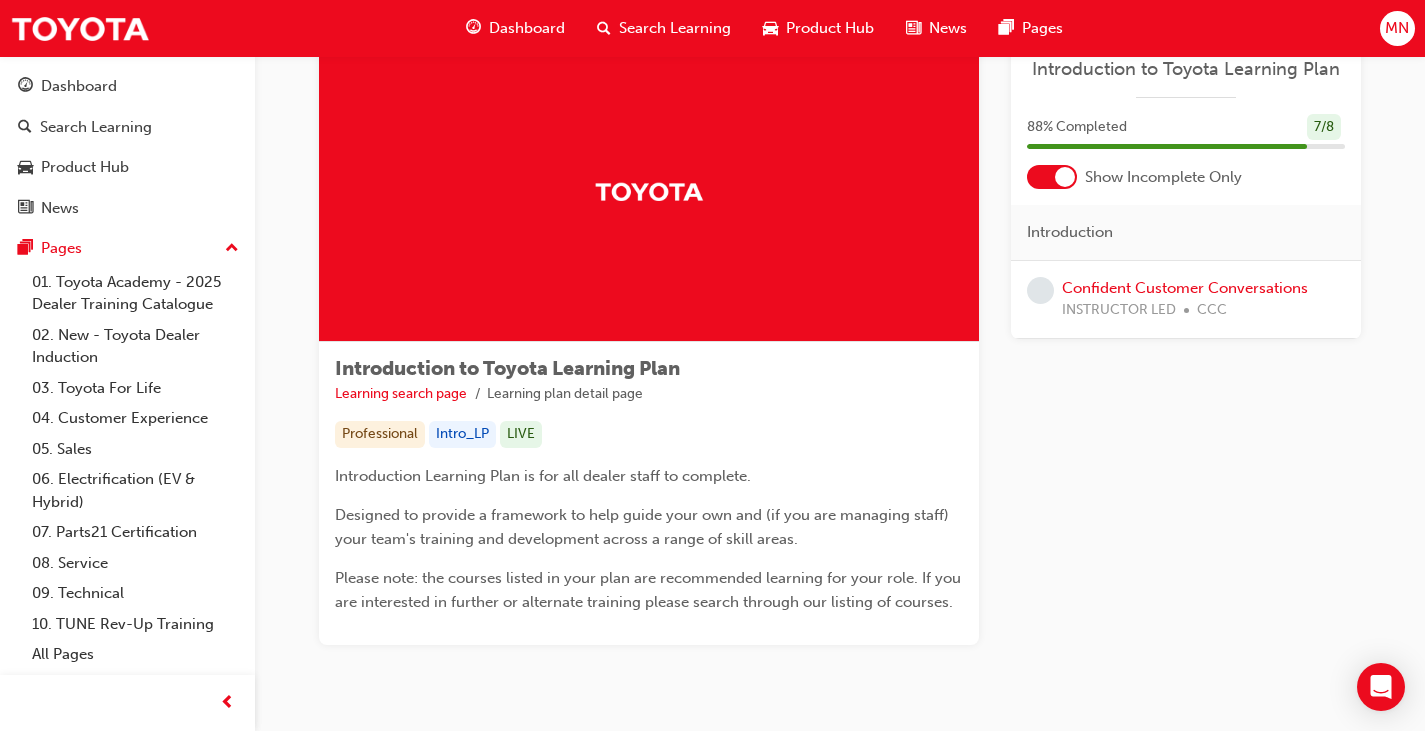 scroll, scrollTop: 122, scrollLeft: 0, axis: vertical 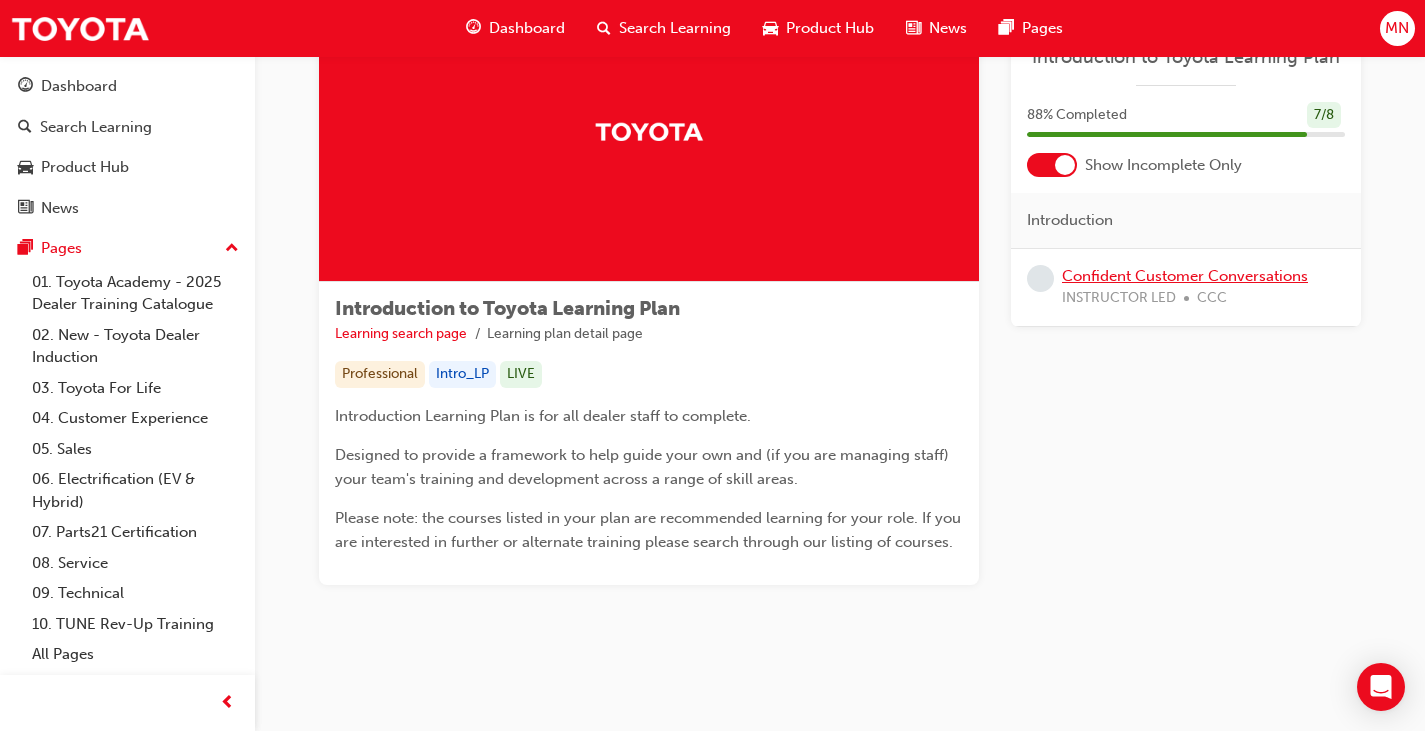 click on "Confident Customer Conversations" at bounding box center [1185, 276] 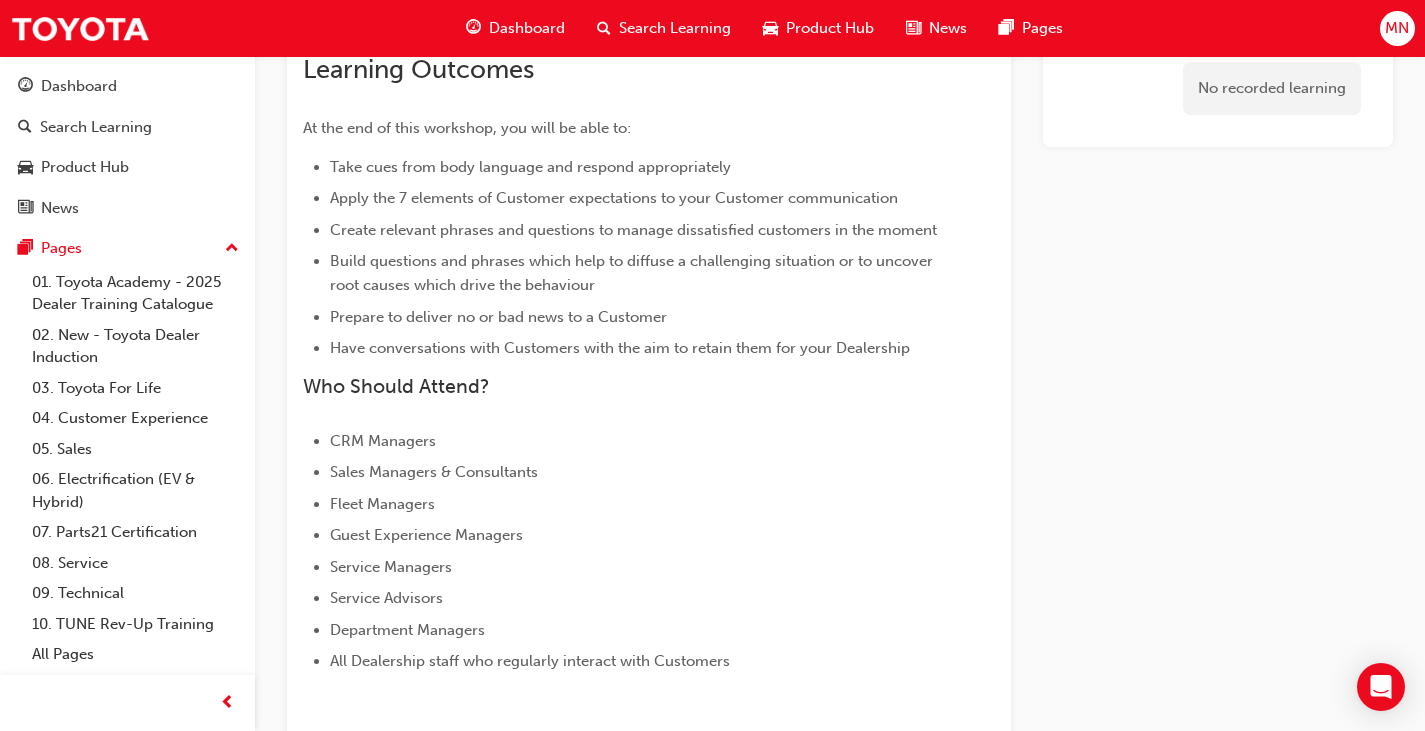 scroll, scrollTop: 0, scrollLeft: 0, axis: both 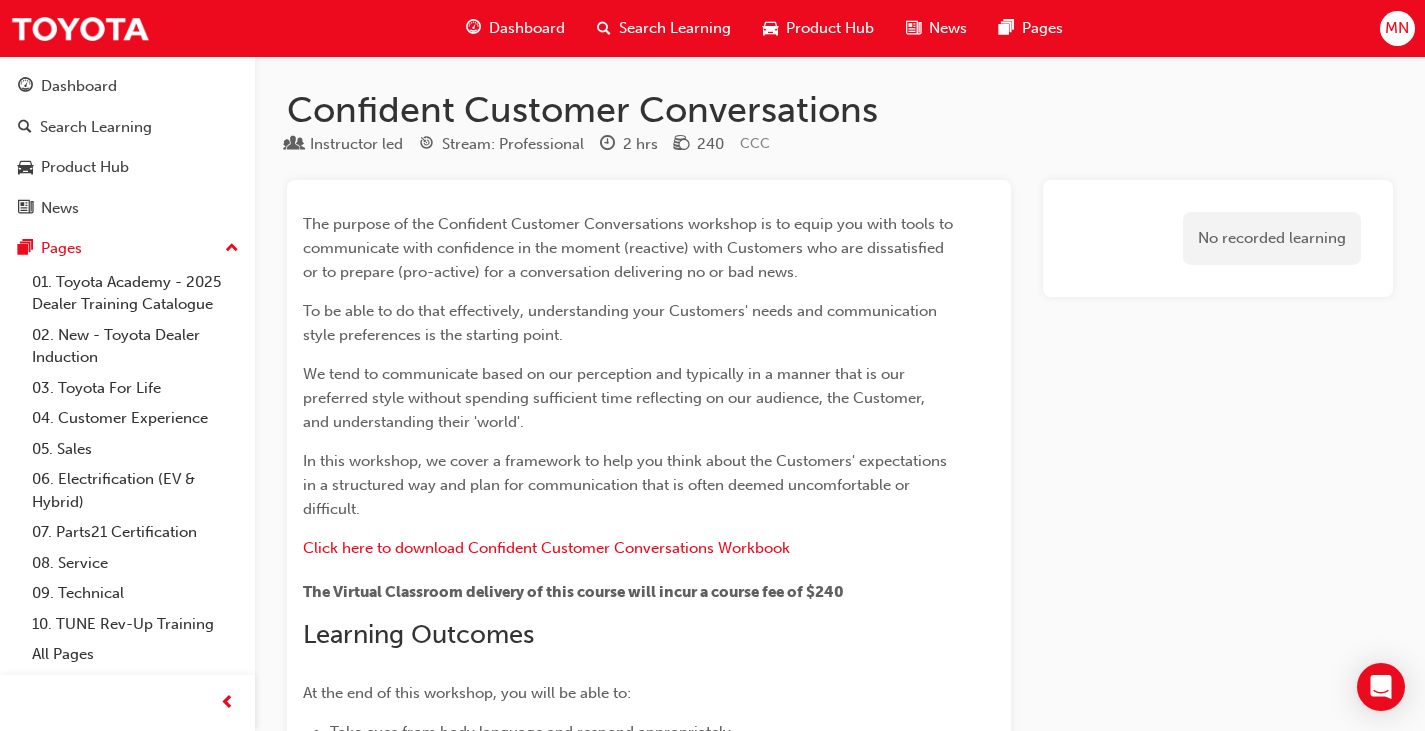 click on "Dashboard" at bounding box center [527, 28] 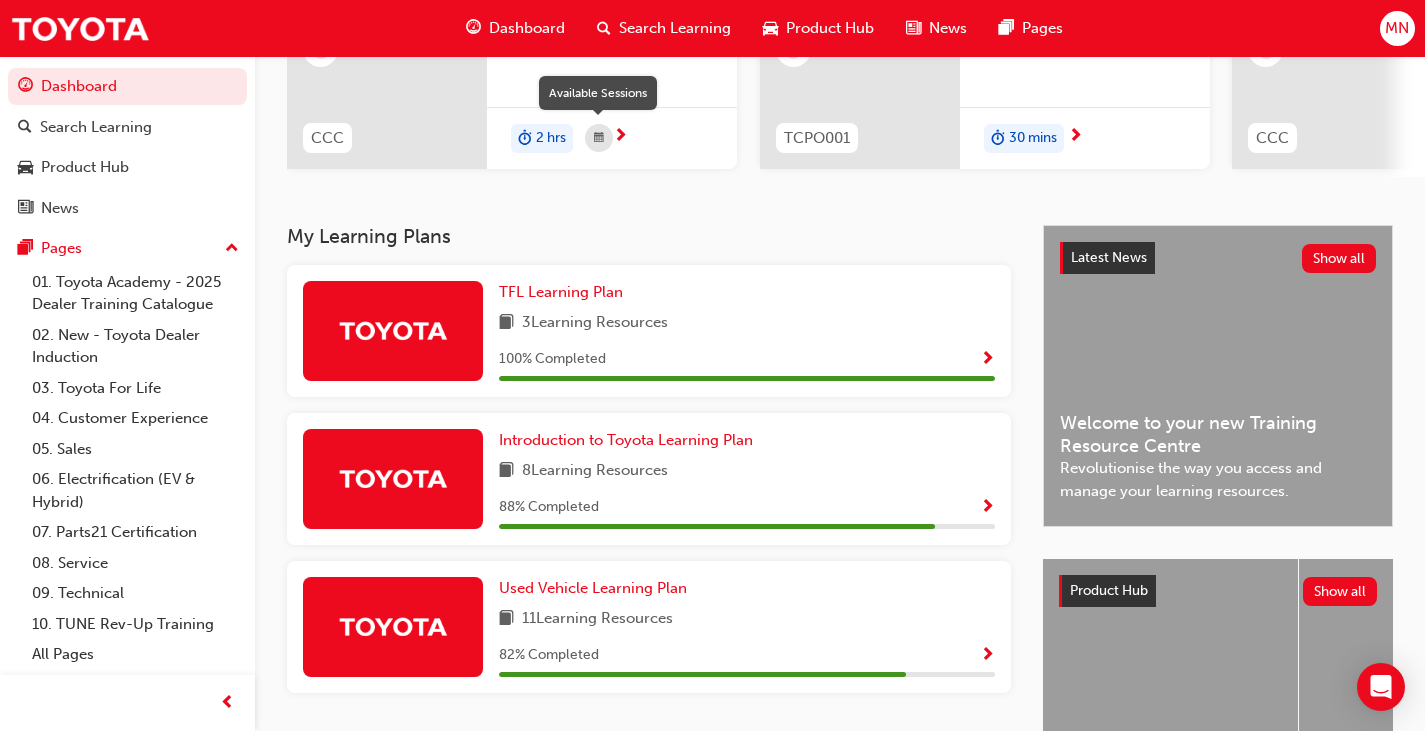 scroll, scrollTop: 464, scrollLeft: 0, axis: vertical 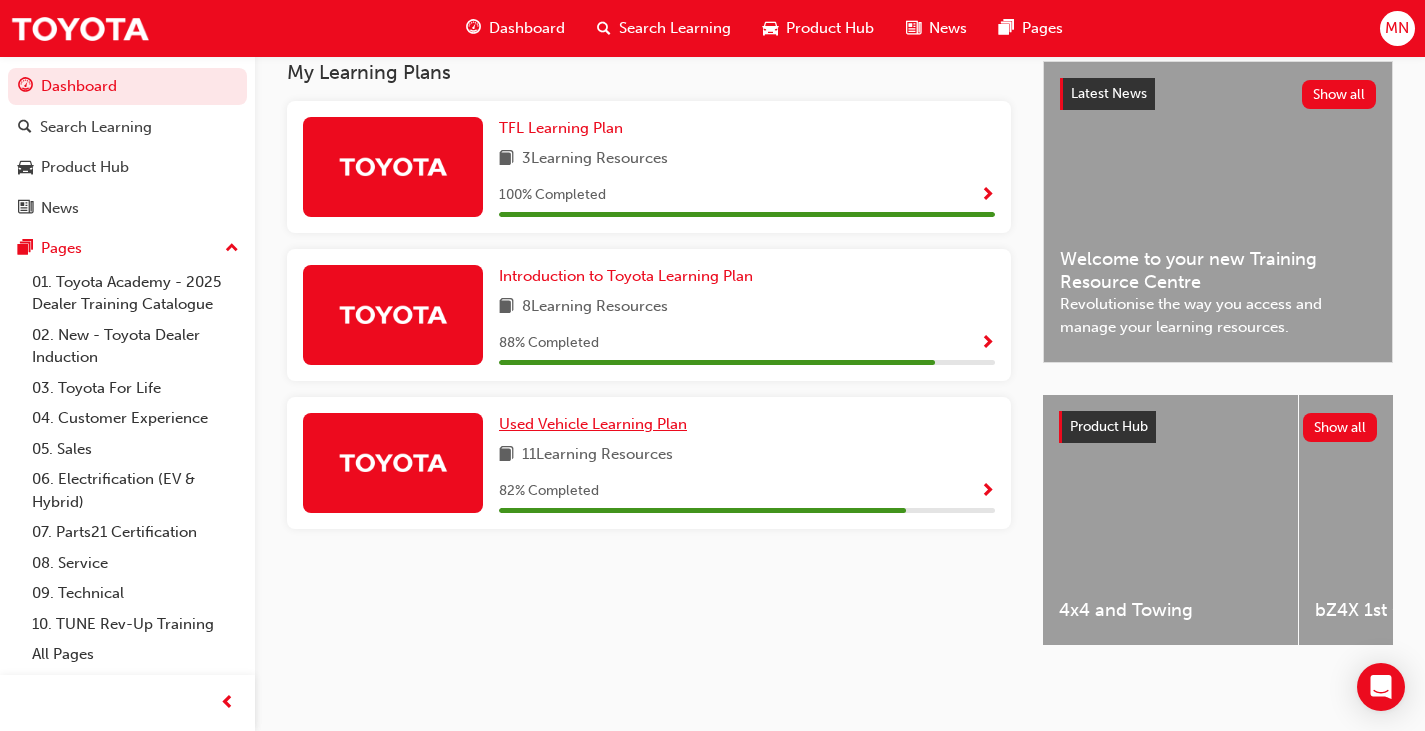 click on "Used Vehicle Learning Plan" at bounding box center (593, 424) 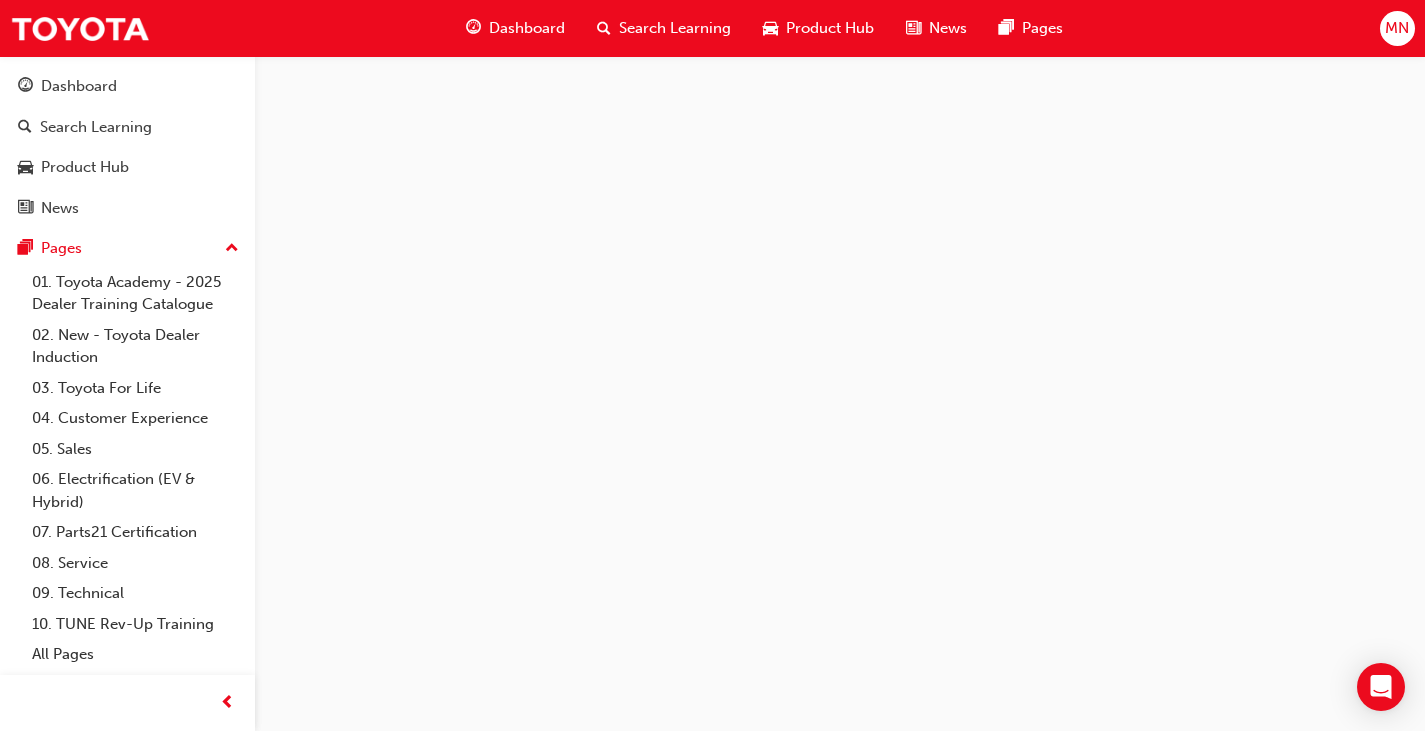 scroll, scrollTop: 0, scrollLeft: 0, axis: both 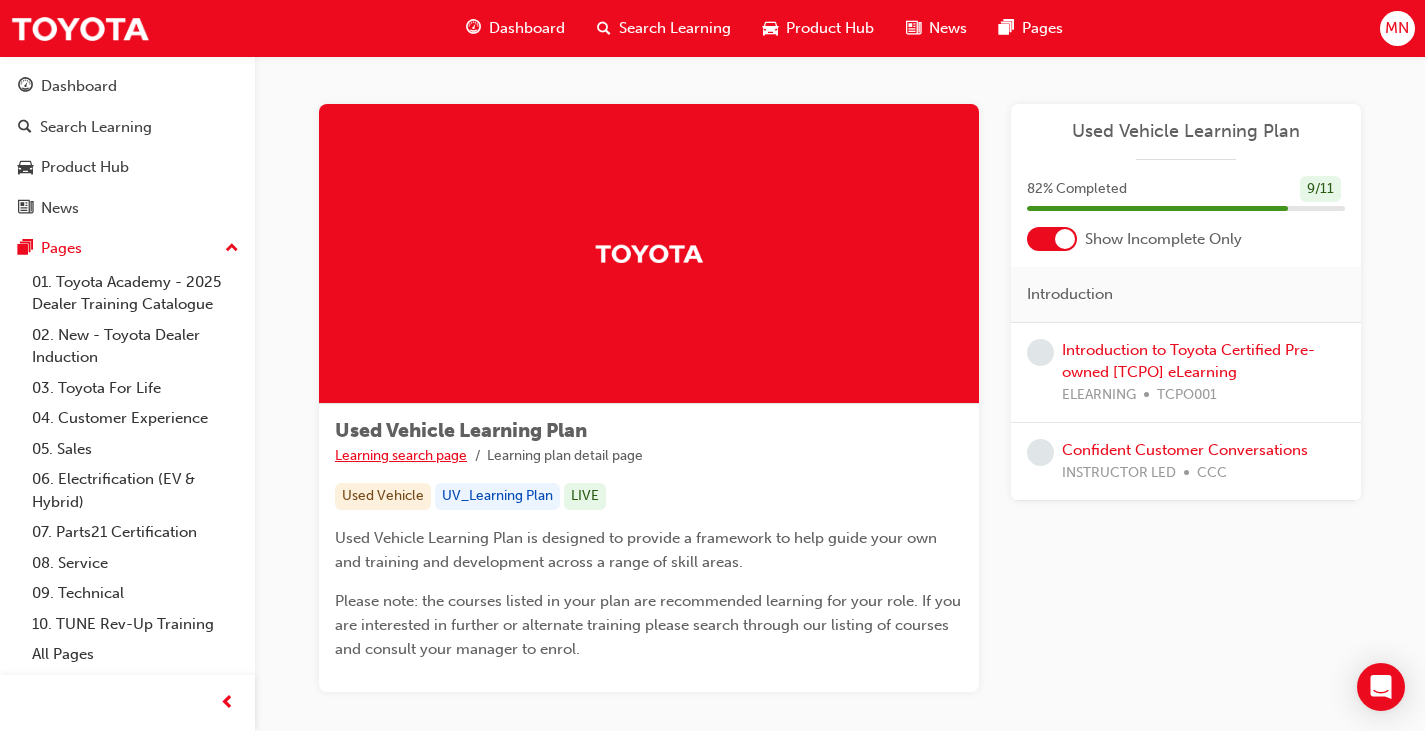 click on "Learning search page" at bounding box center (401, 455) 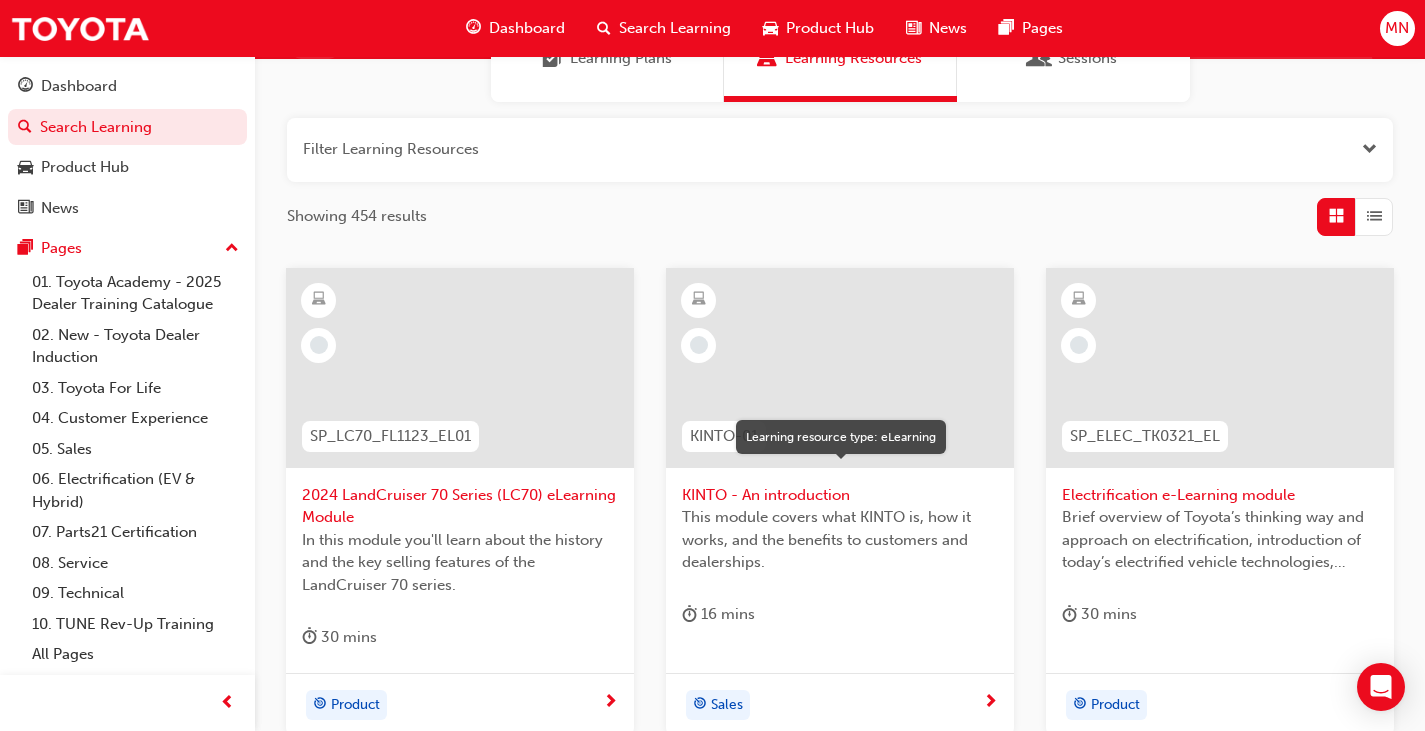 scroll, scrollTop: 0, scrollLeft: 0, axis: both 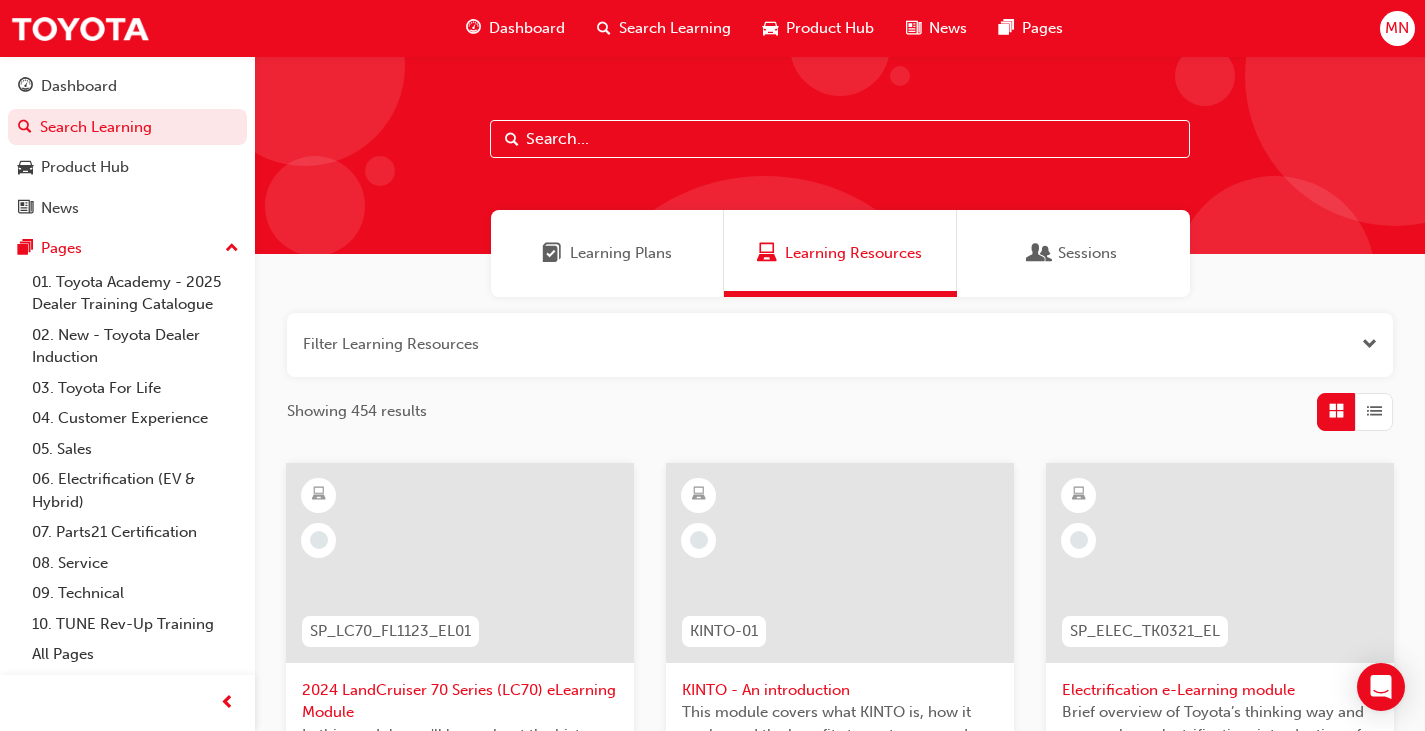 click on "Product Hub" at bounding box center (830, 28) 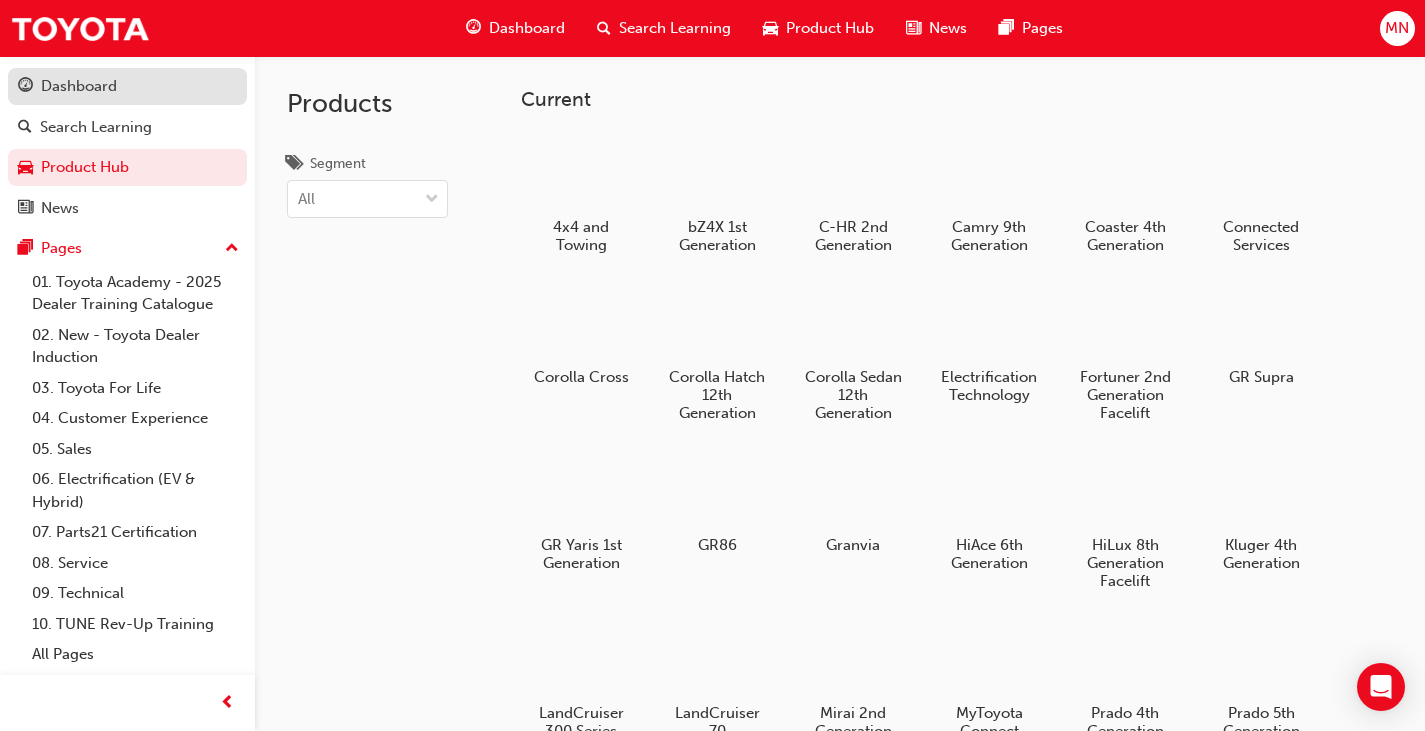 click on "Dashboard" at bounding box center (79, 86) 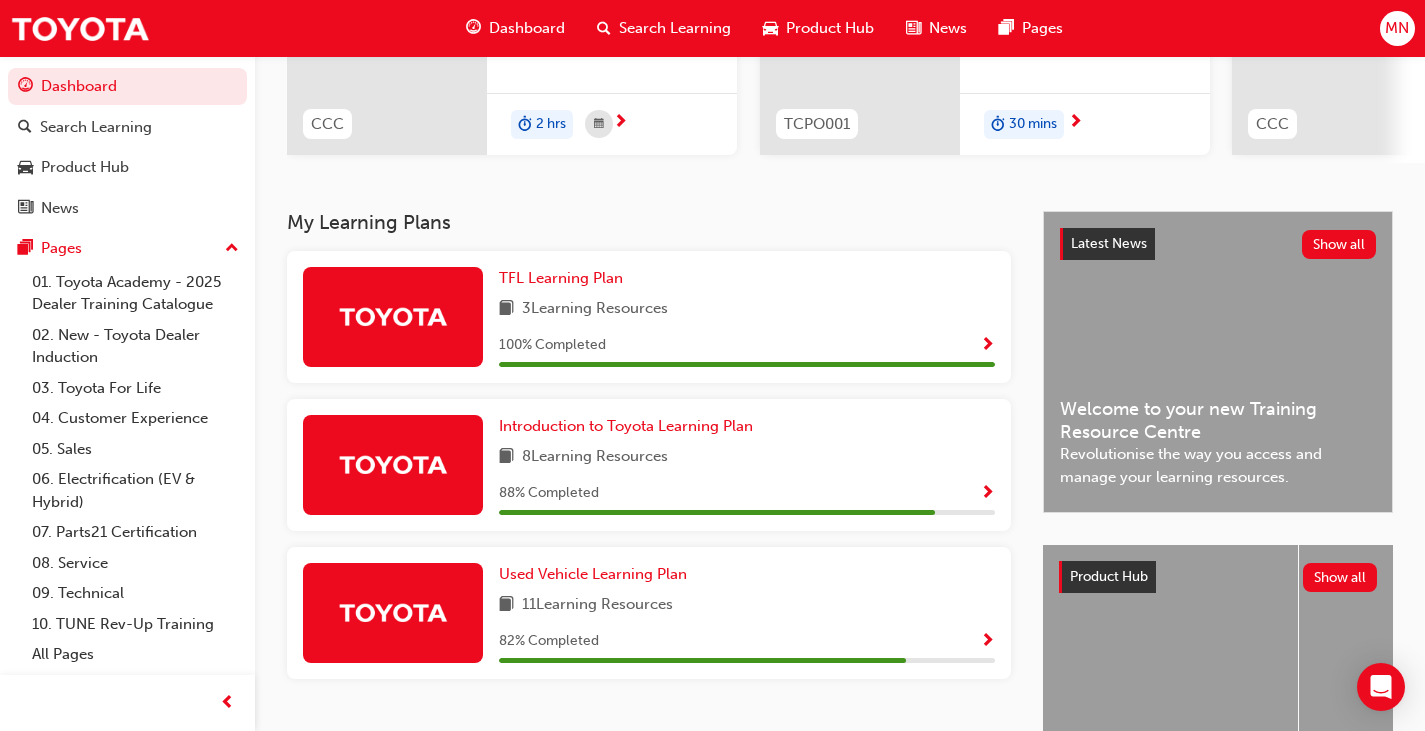 scroll, scrollTop: 464, scrollLeft: 0, axis: vertical 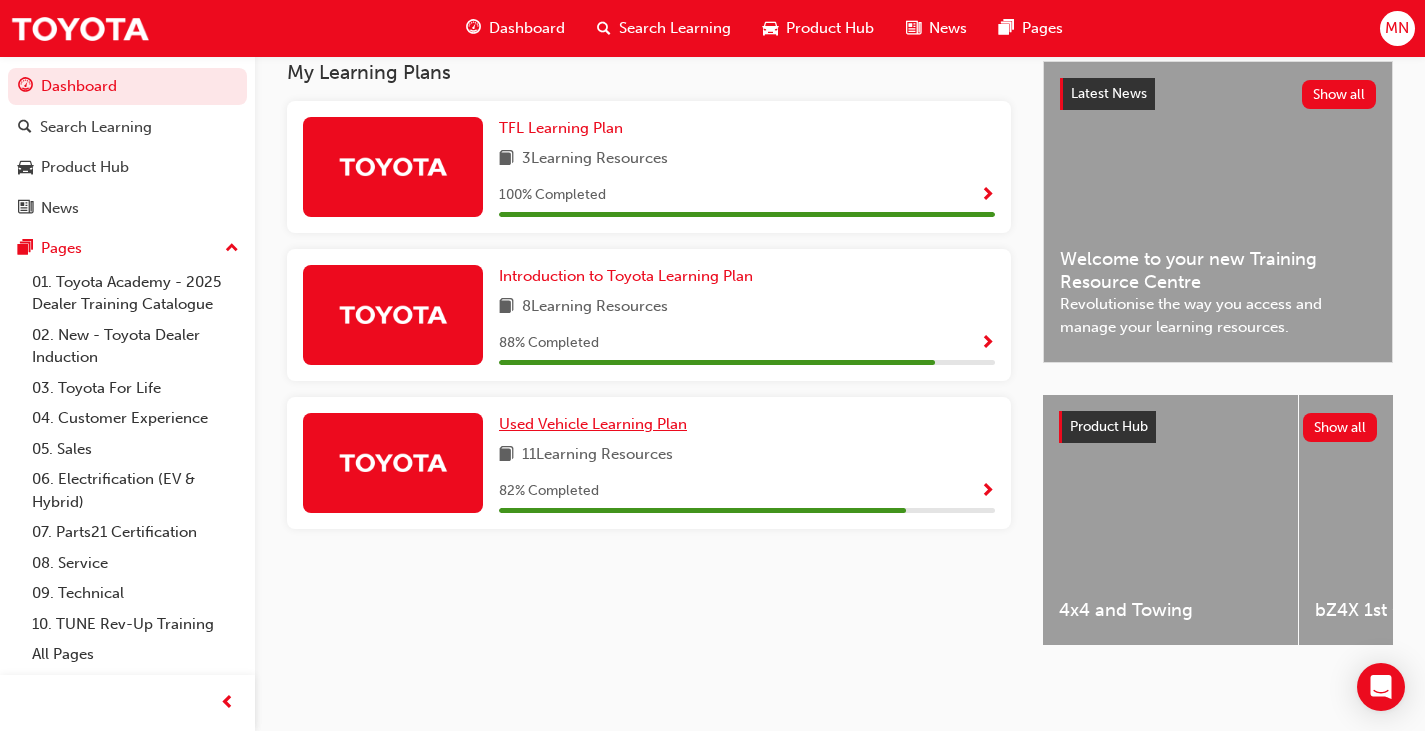 click on "Used Vehicle Learning Plan" at bounding box center [593, 424] 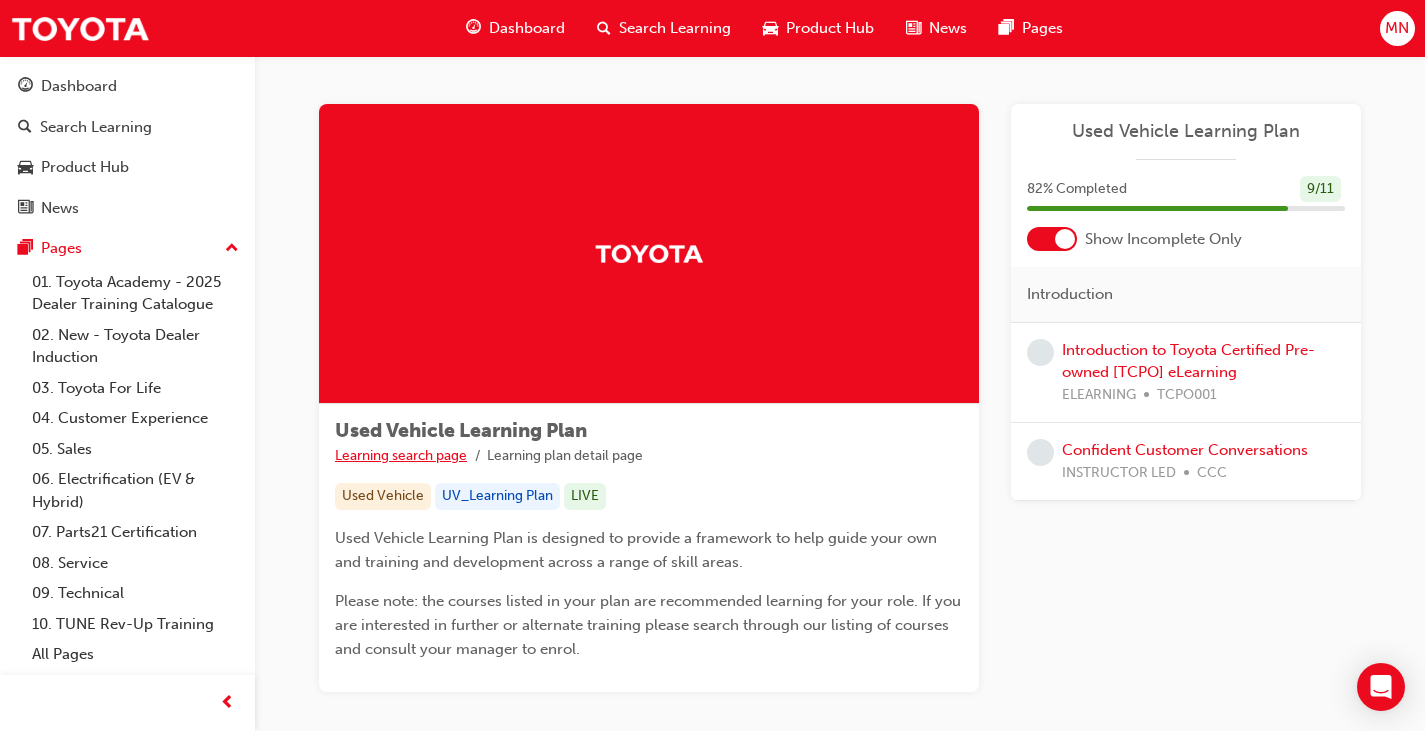 click on "Learning search page" at bounding box center [401, 455] 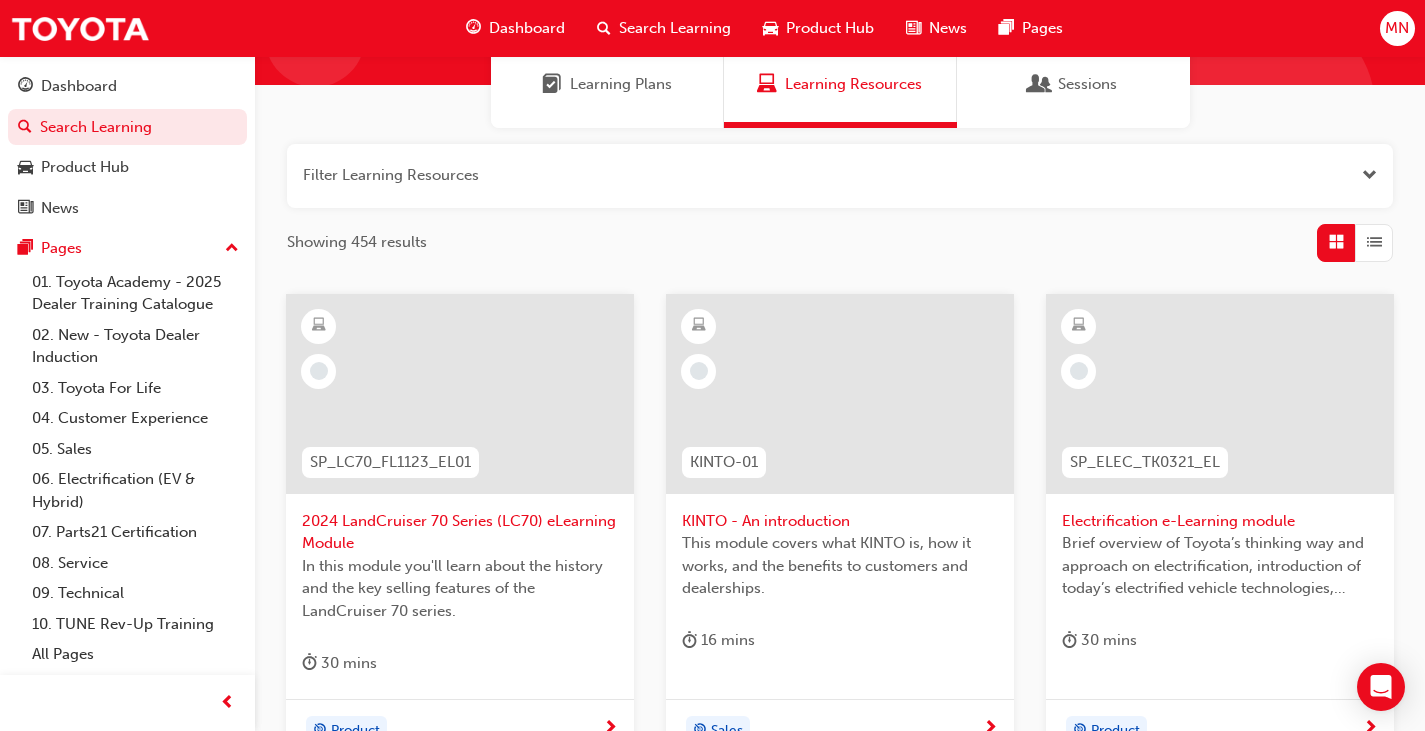 scroll, scrollTop: 200, scrollLeft: 0, axis: vertical 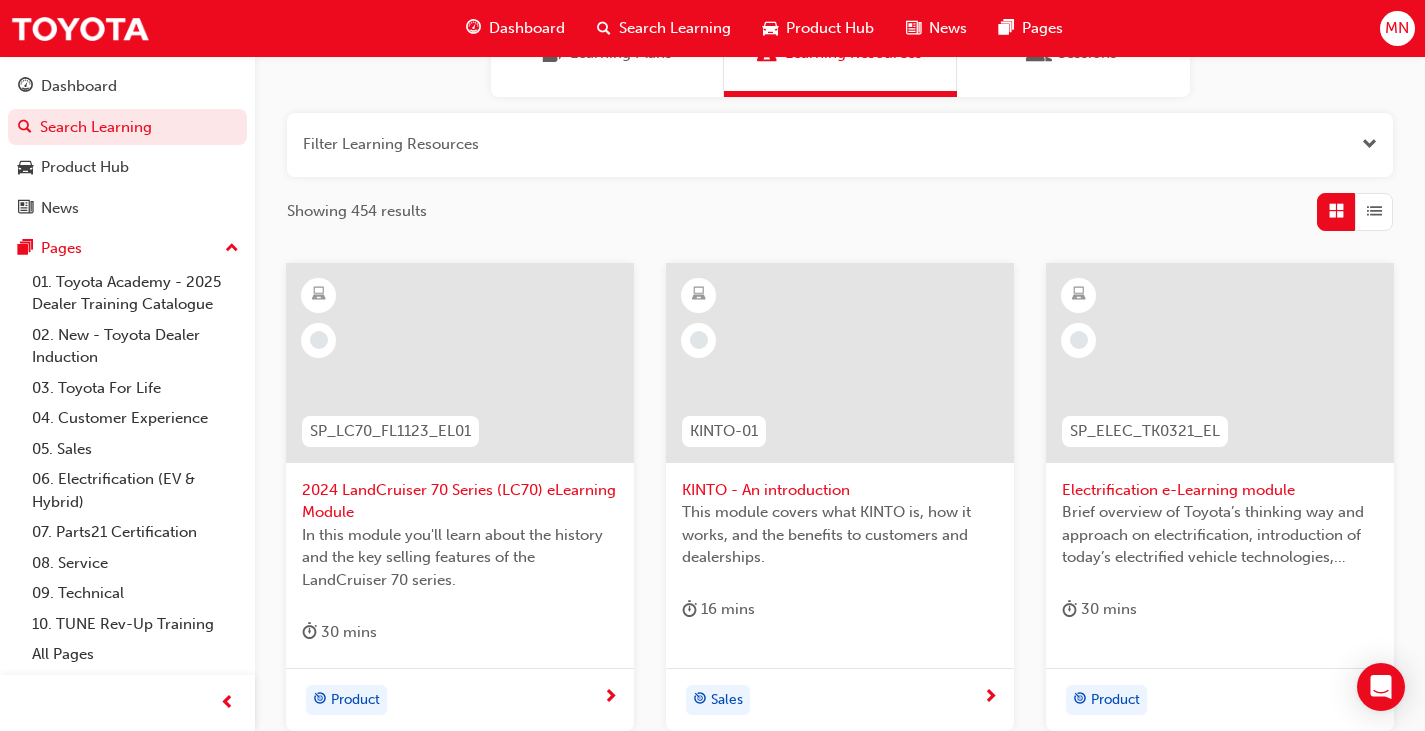 click on "Dashboard" at bounding box center [527, 28] 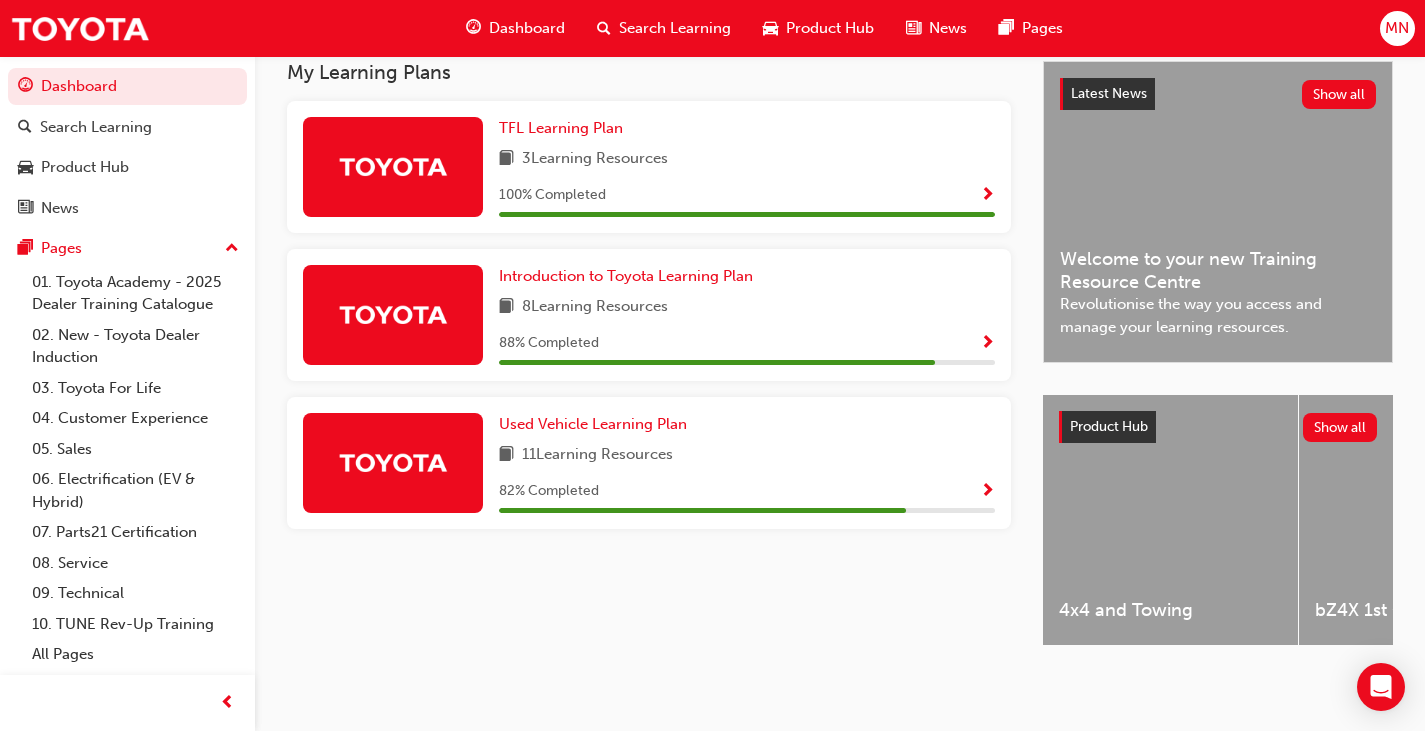 scroll, scrollTop: 464, scrollLeft: 0, axis: vertical 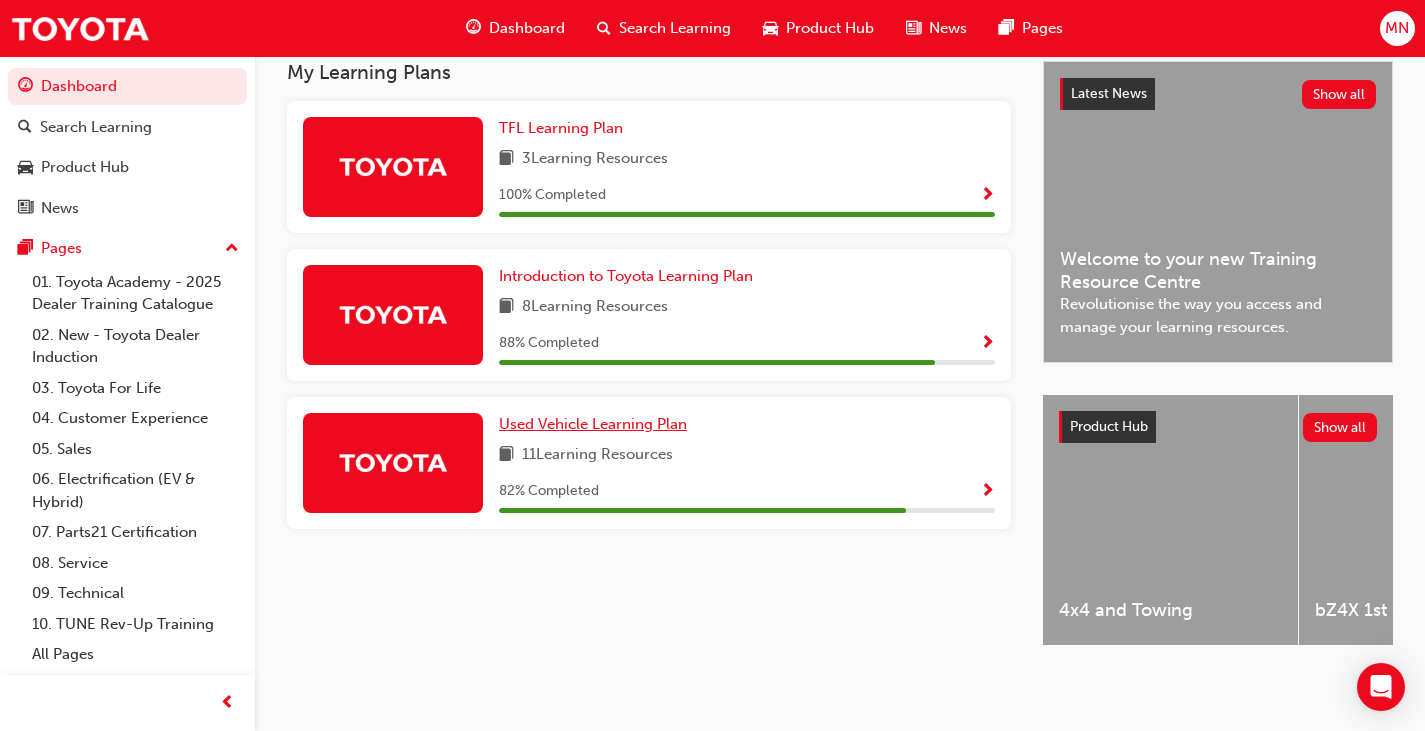click on "Used Vehicle Learning Plan" at bounding box center (593, 424) 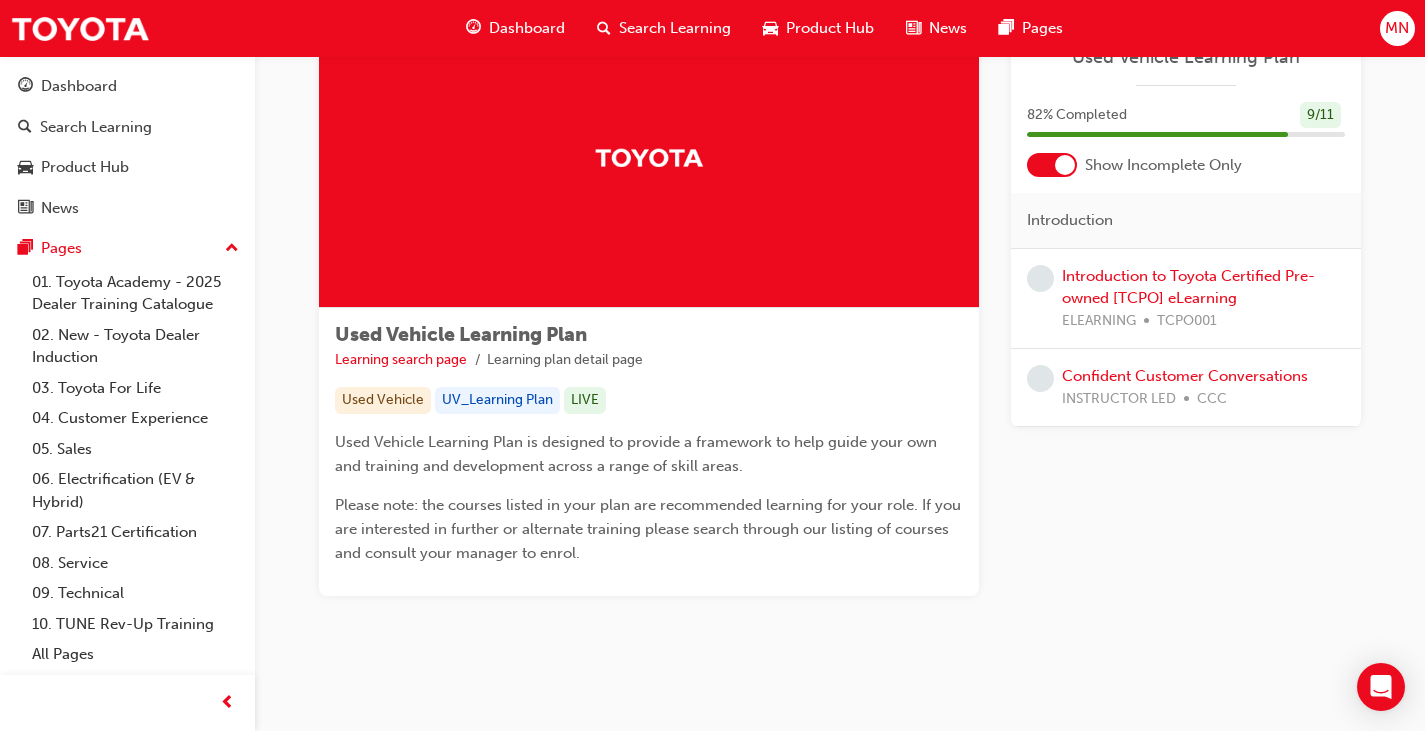 scroll, scrollTop: 107, scrollLeft: 0, axis: vertical 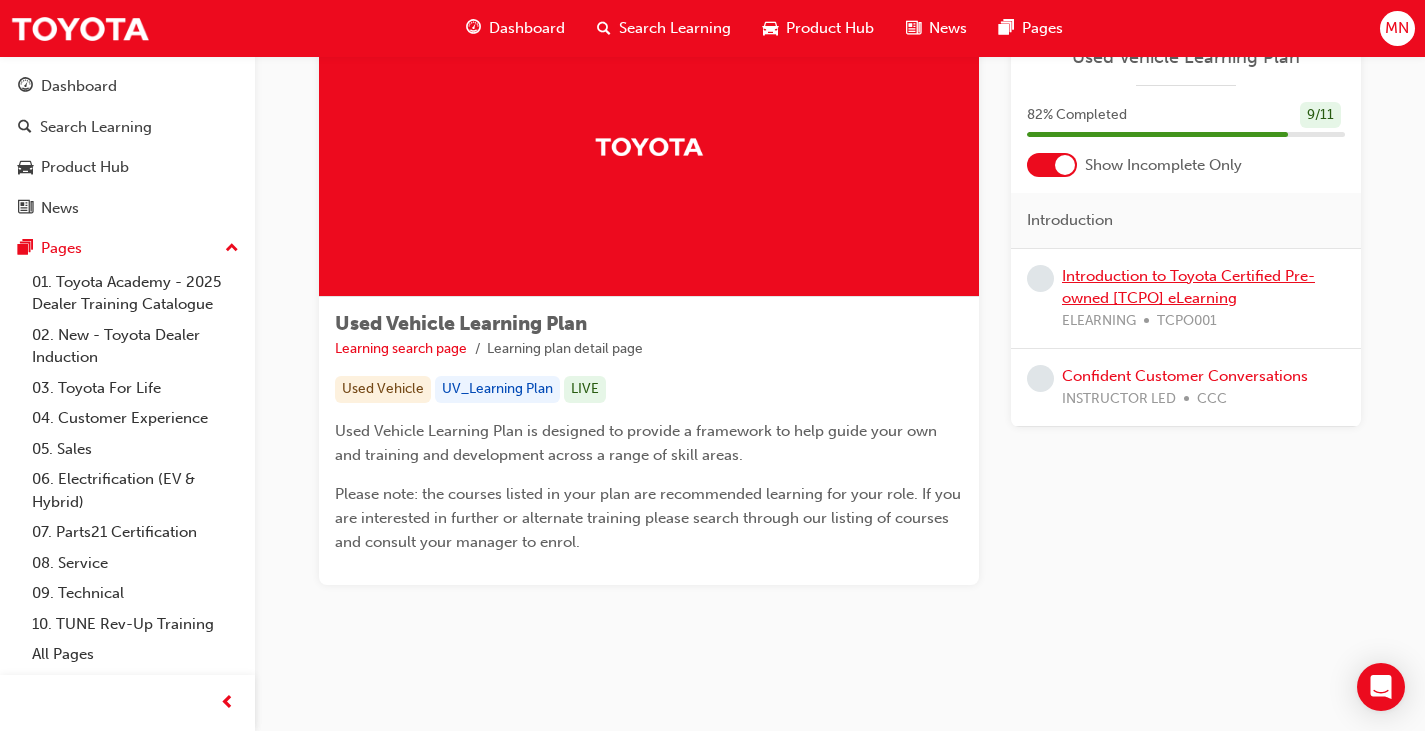 click on "Introduction to Toyota Certified Pre-owned [TCPO] eLearning" at bounding box center [1188, 287] 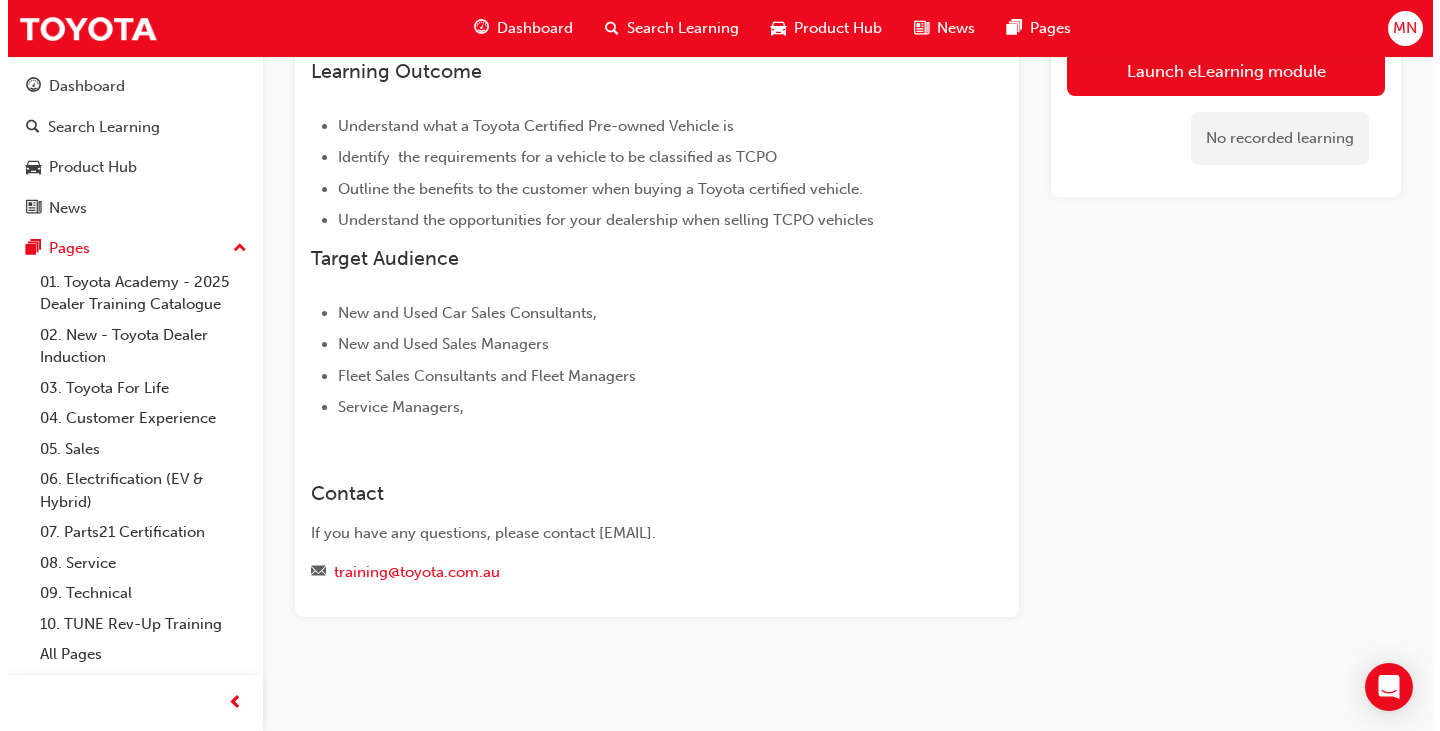 scroll, scrollTop: 0, scrollLeft: 0, axis: both 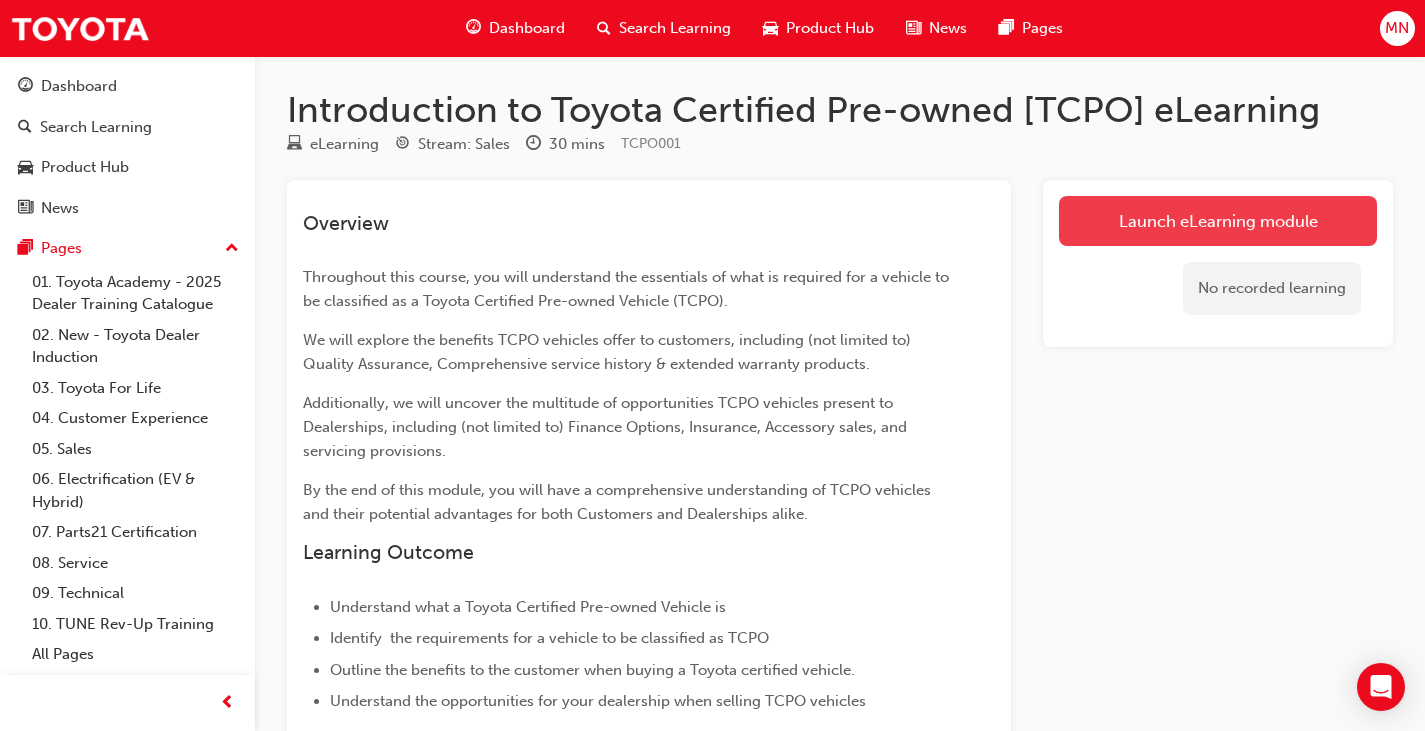click on "Launch eLearning module" at bounding box center [1218, 221] 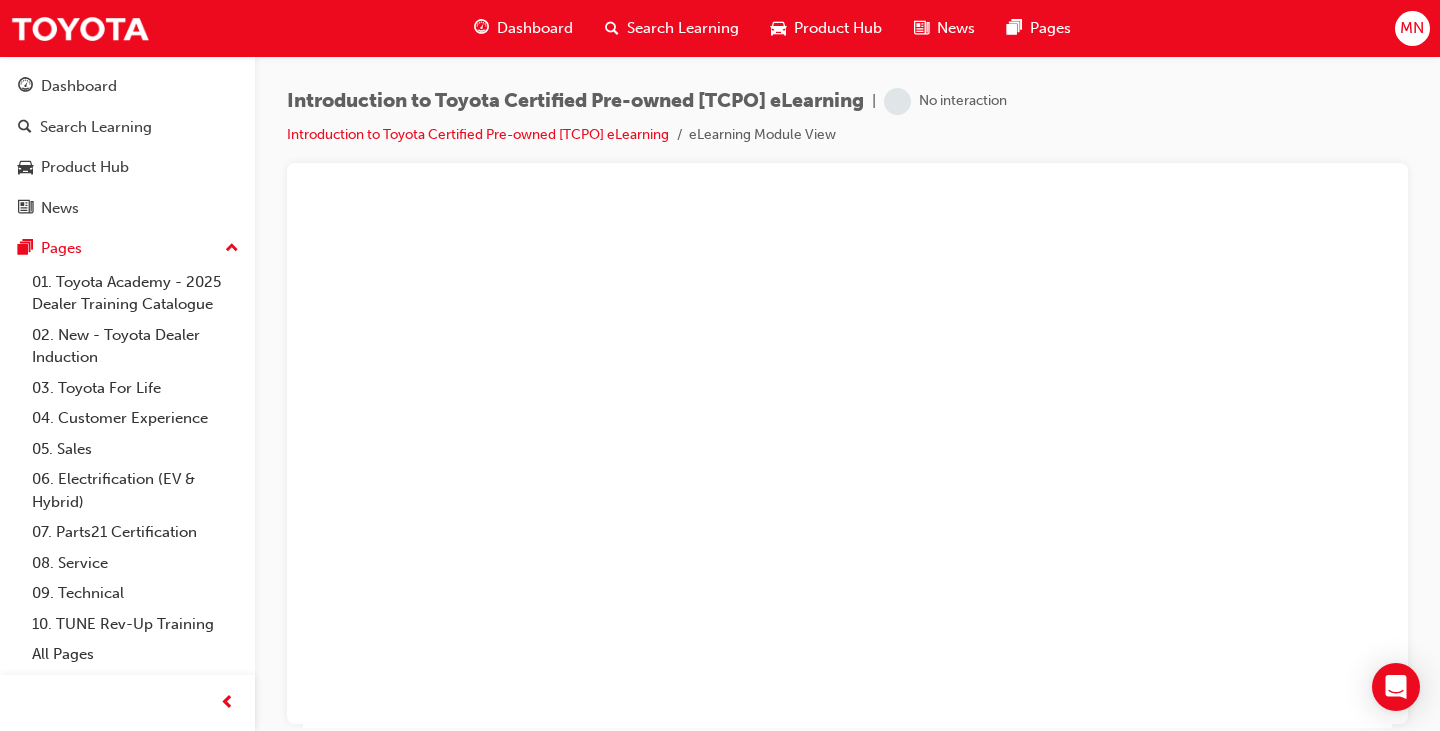 scroll, scrollTop: 0, scrollLeft: 0, axis: both 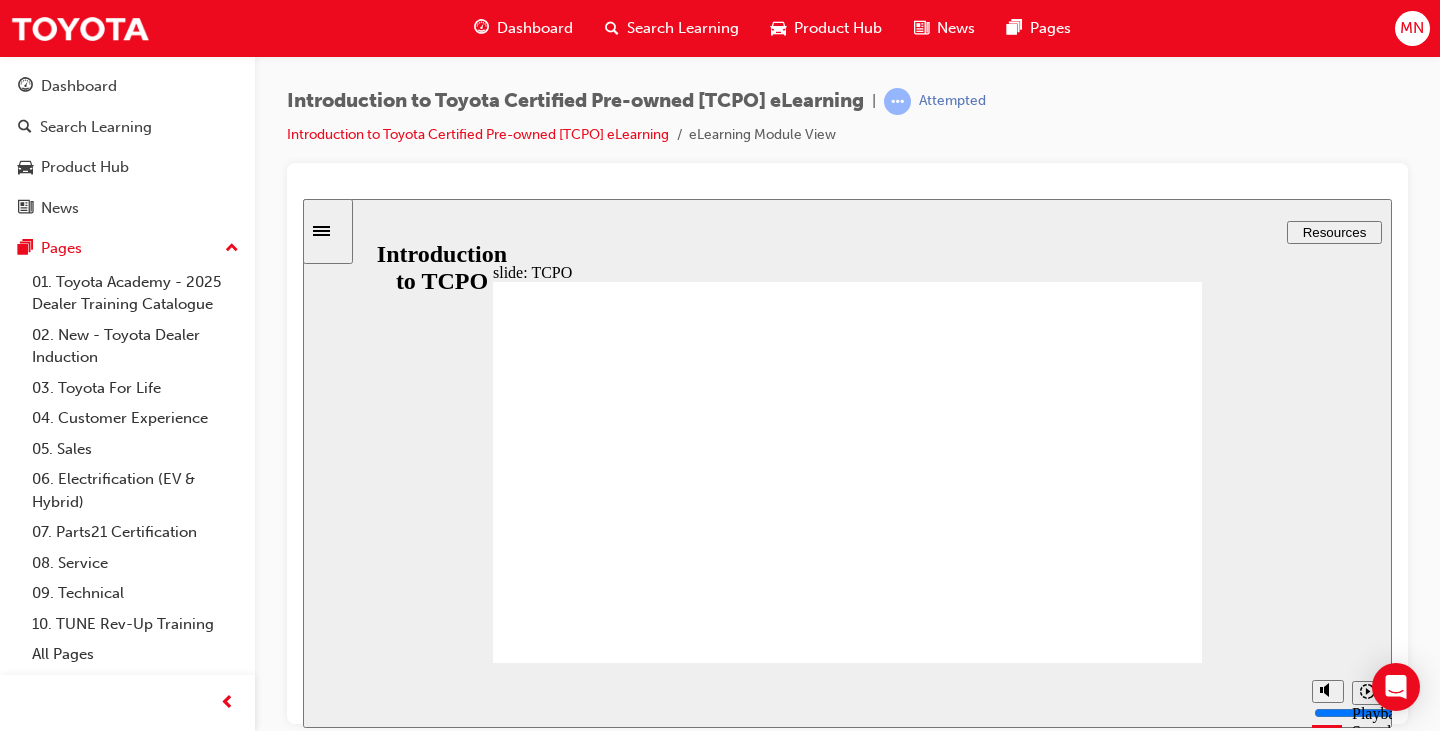 click 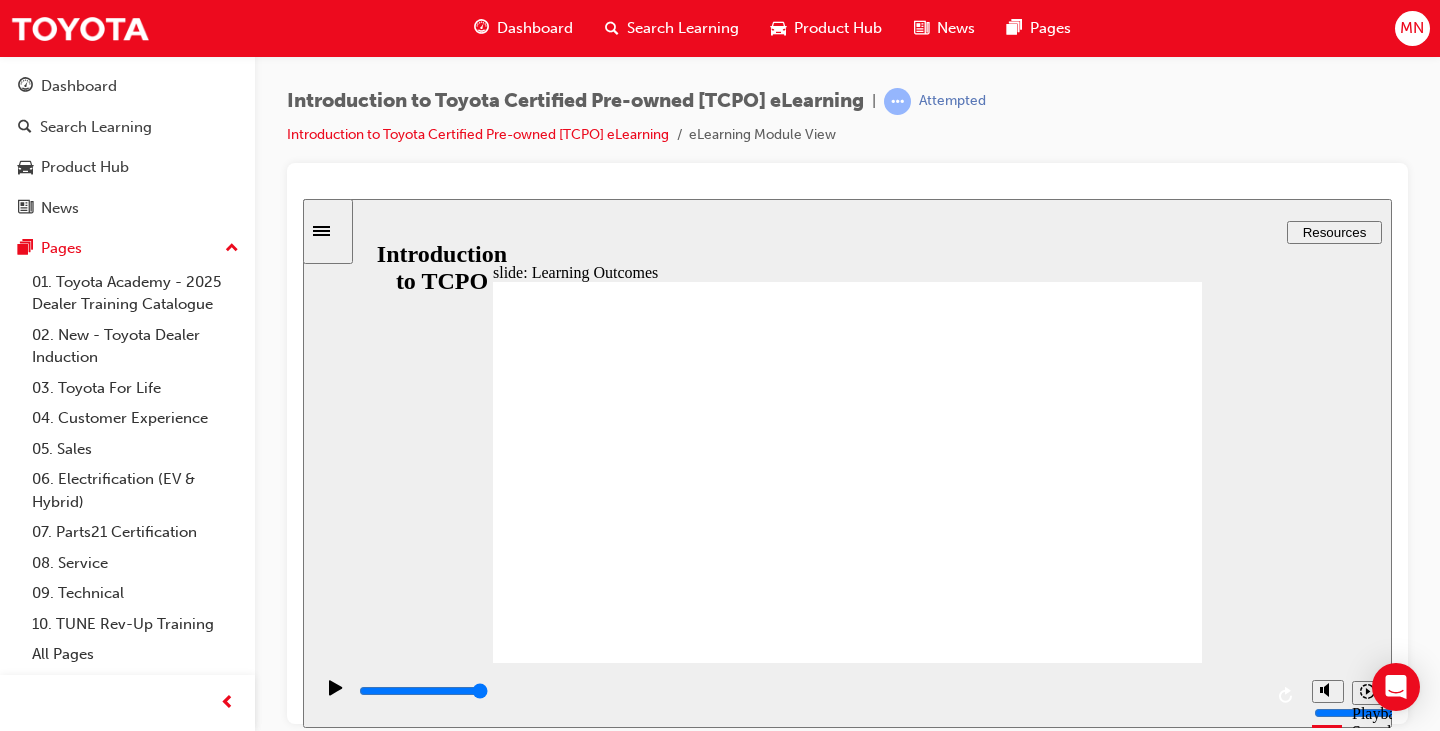 click 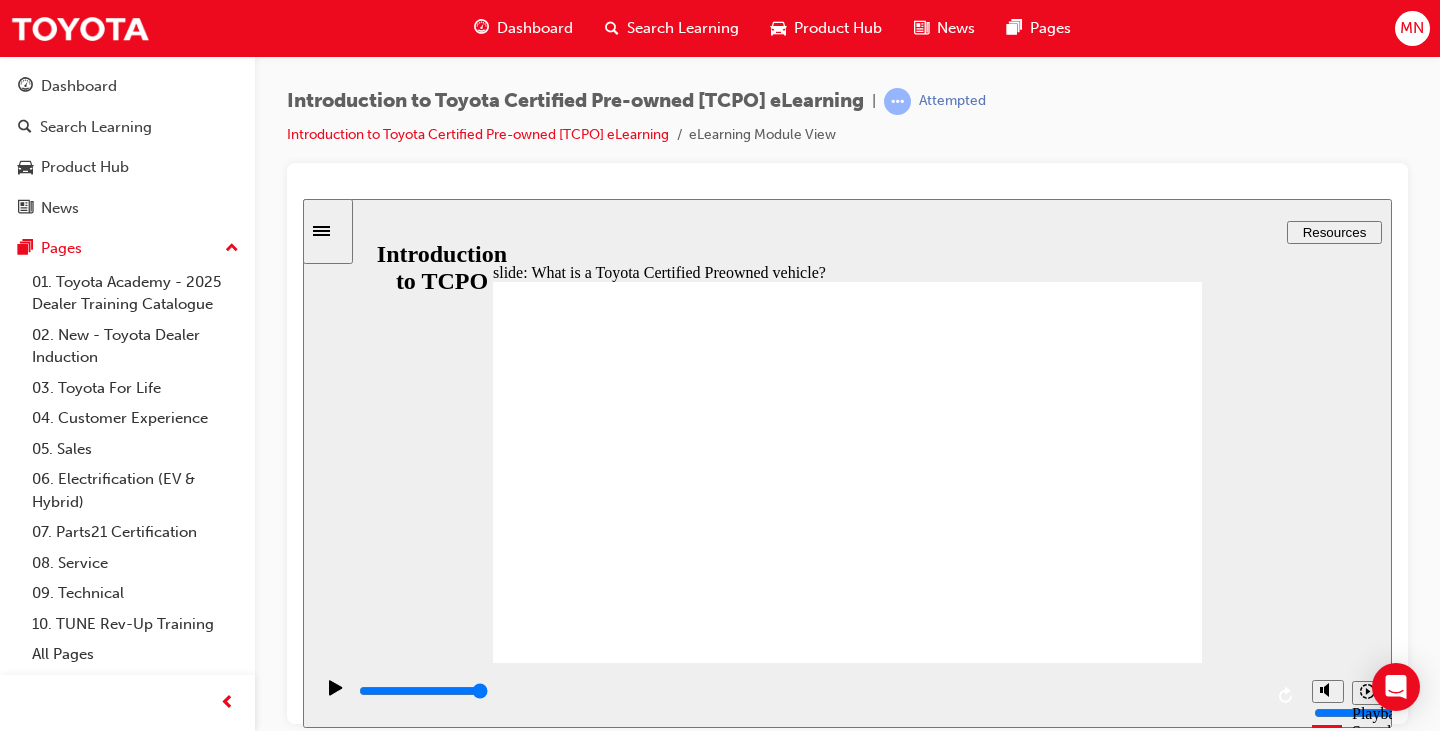 click 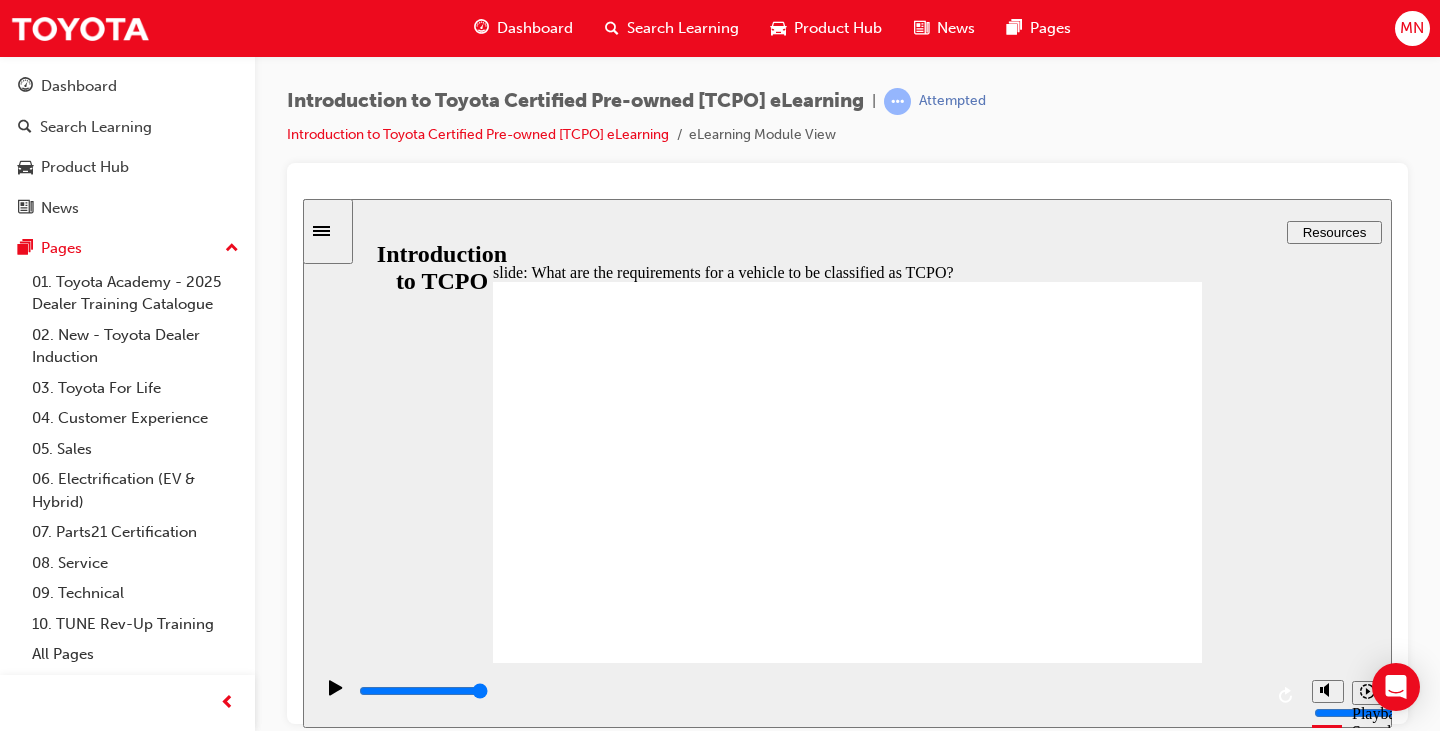 click 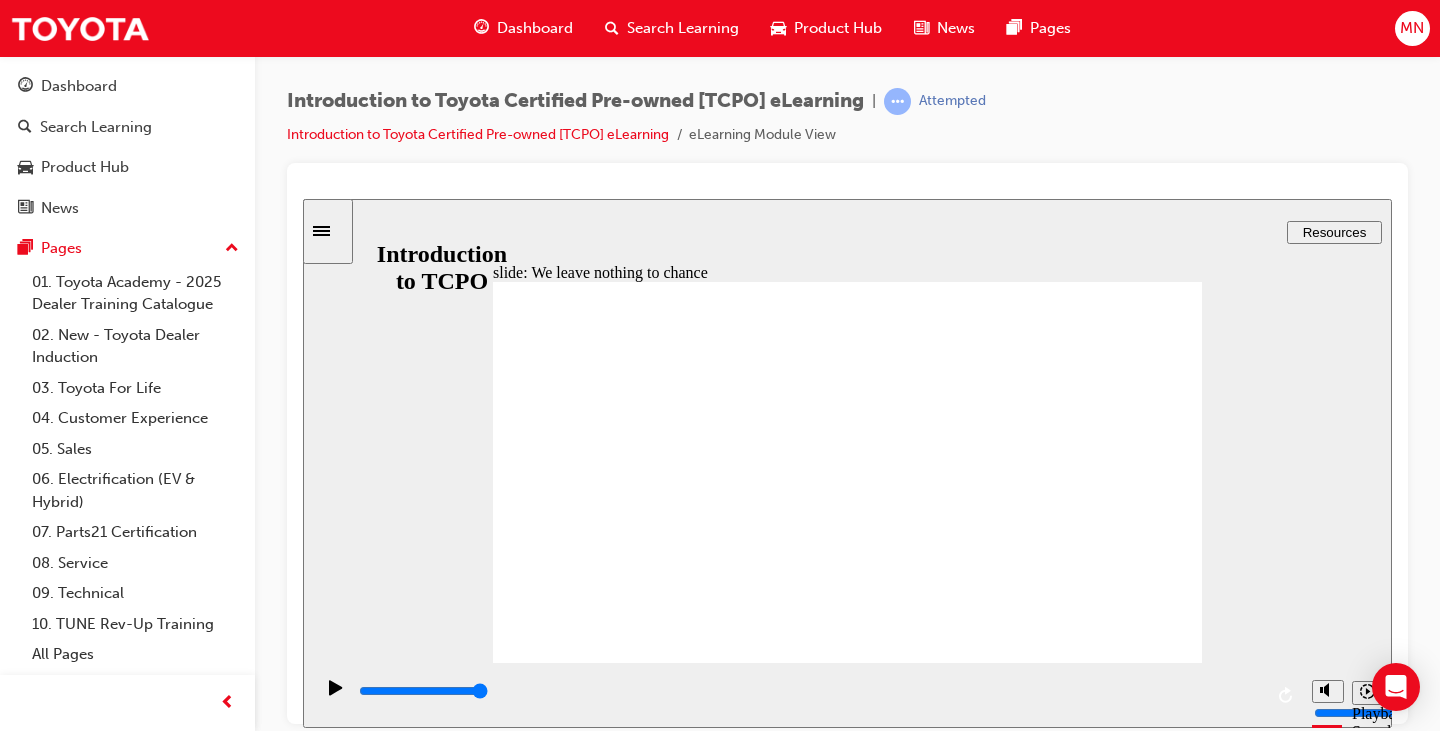 click 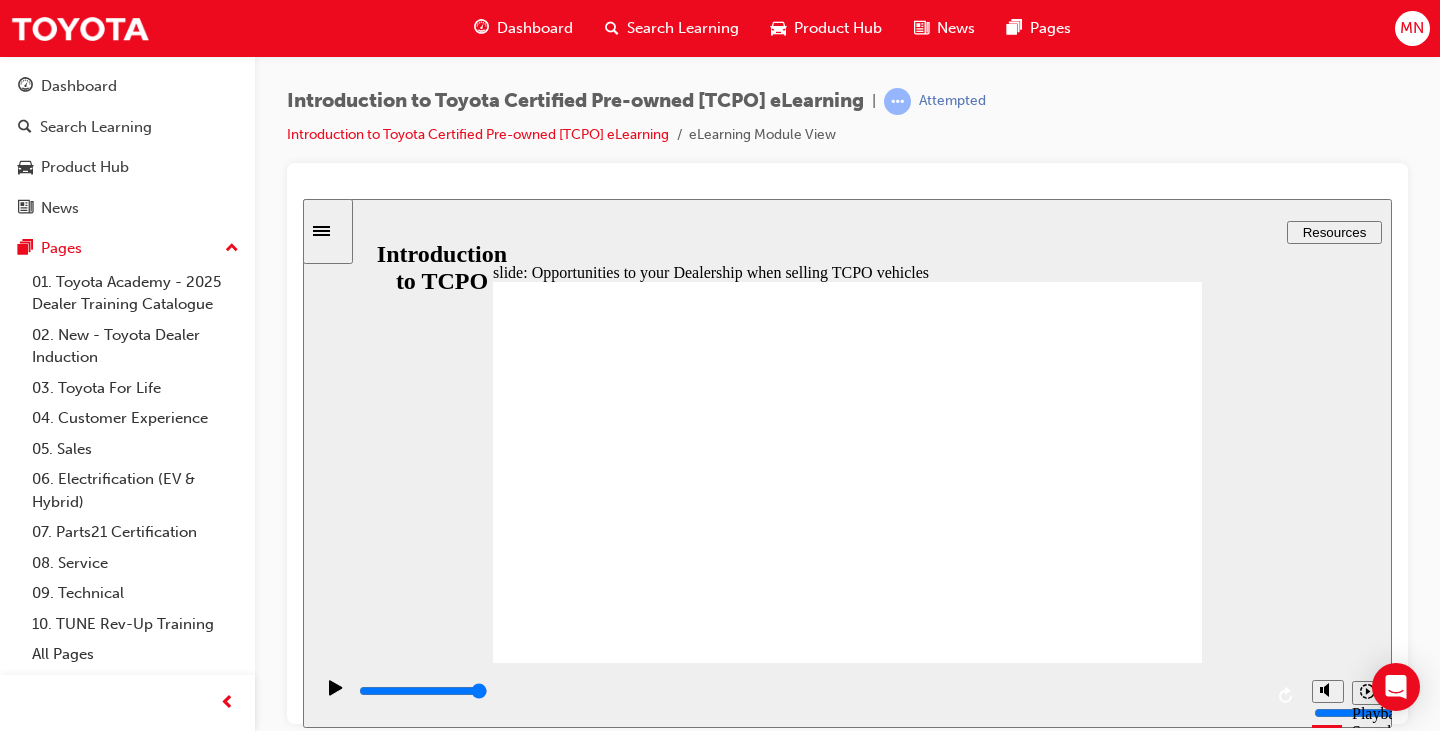 click 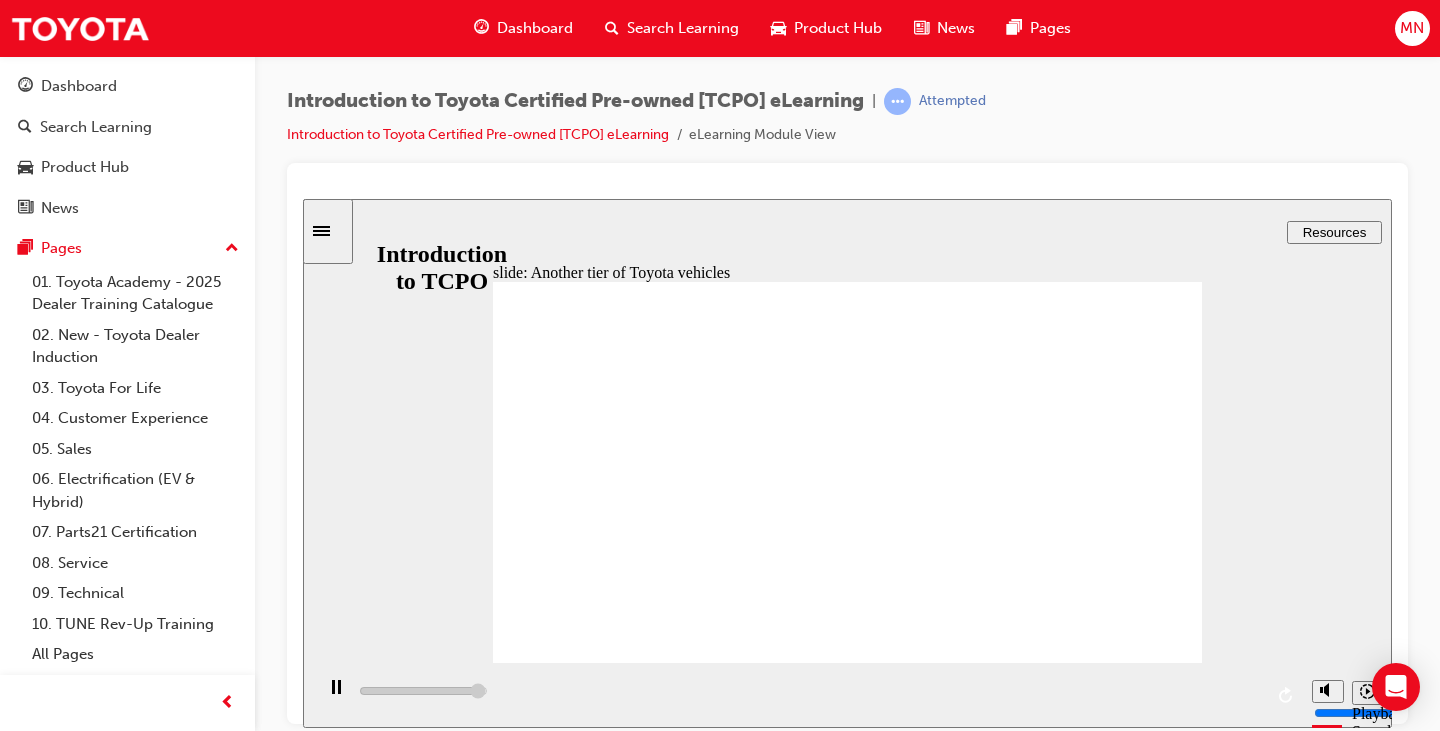 click 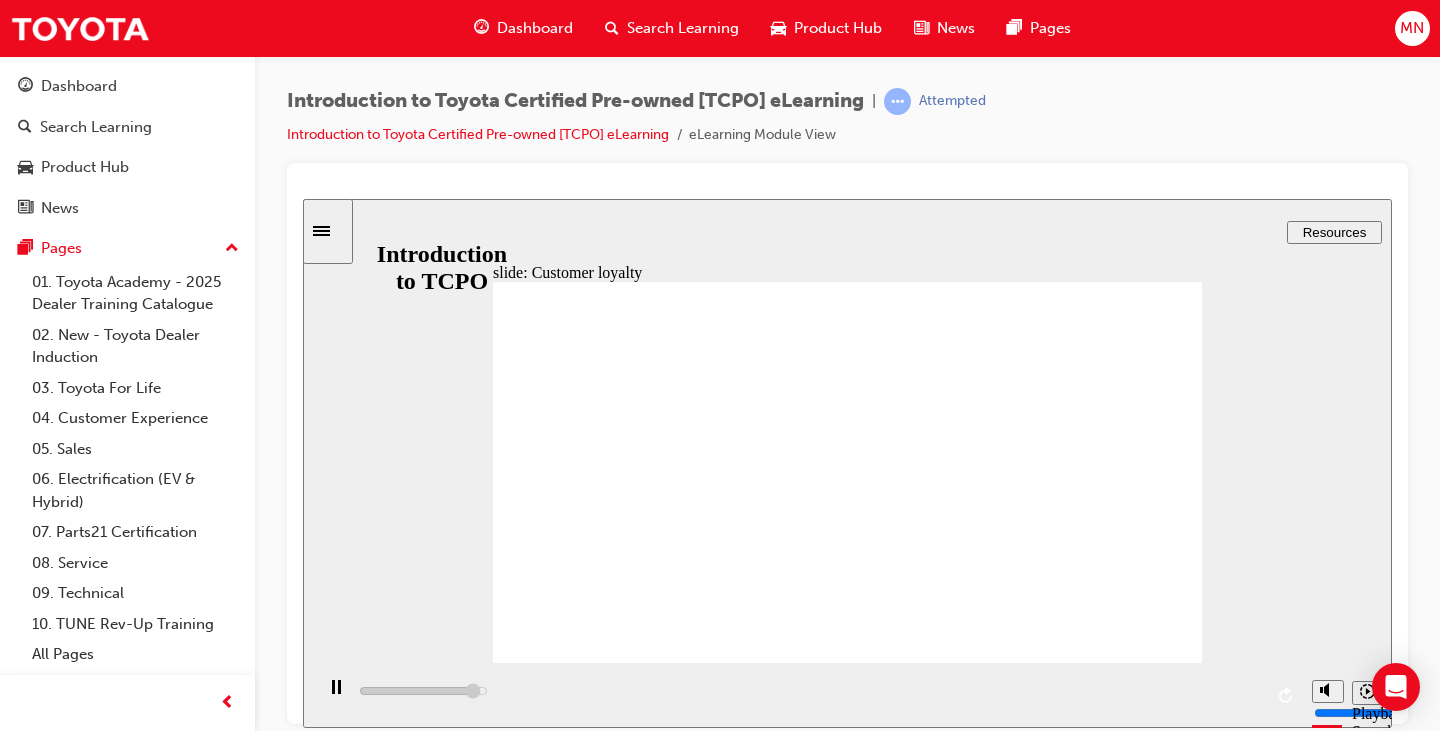 click 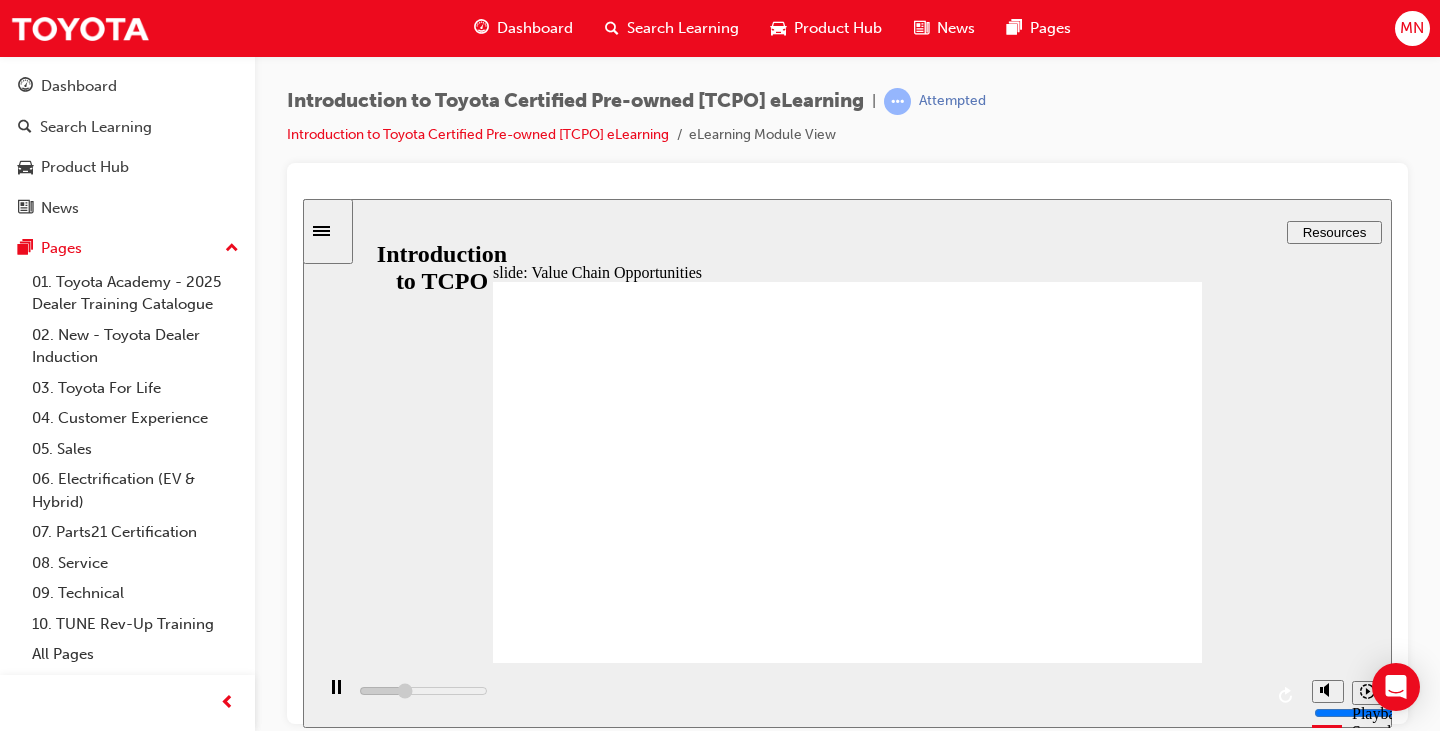 click 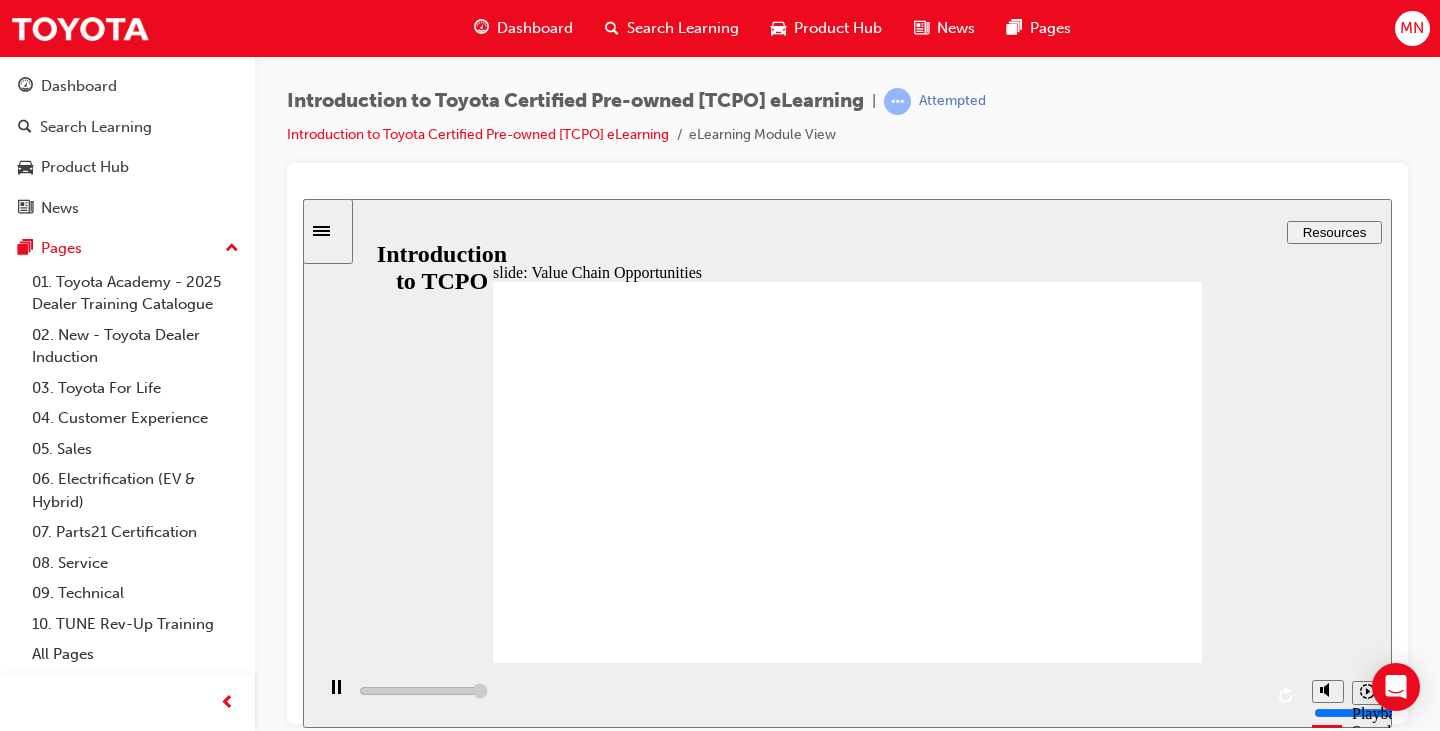 type on "31500" 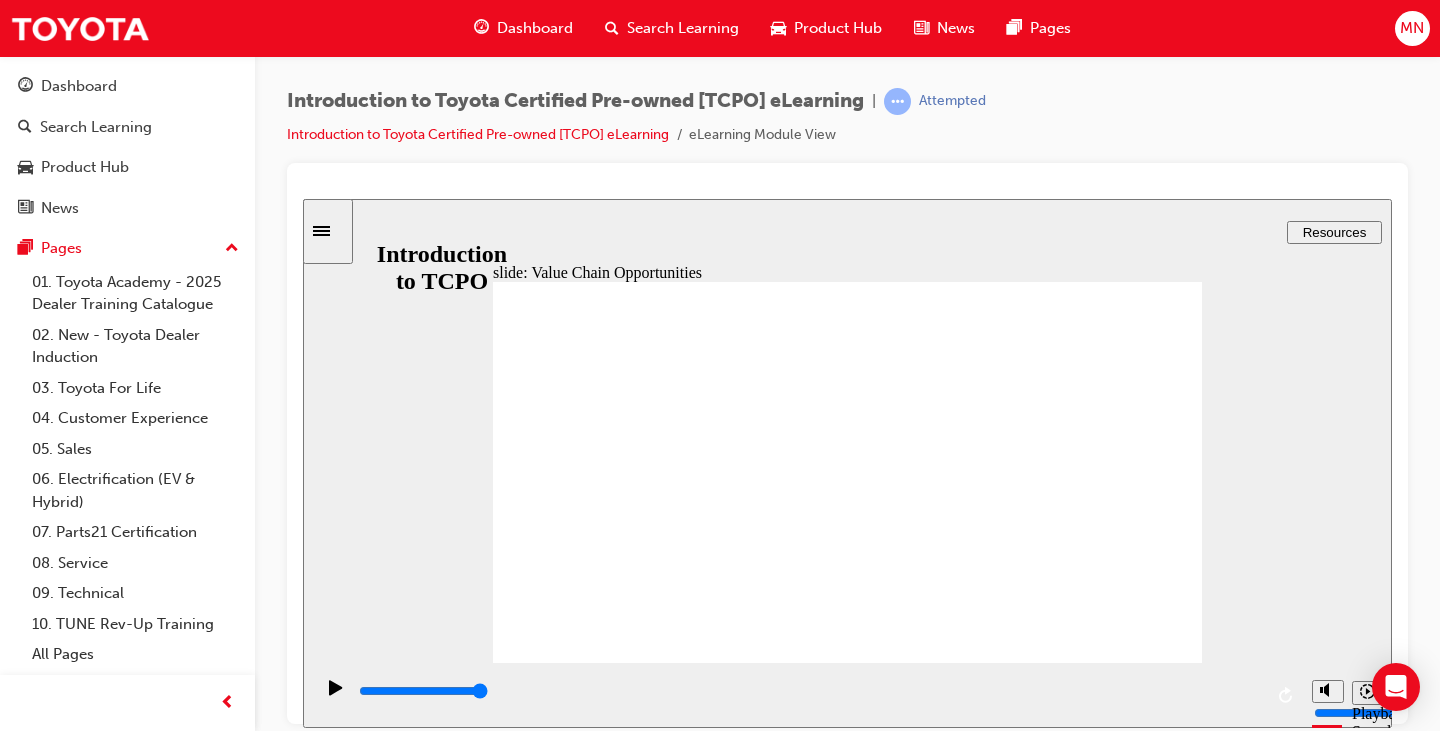 click 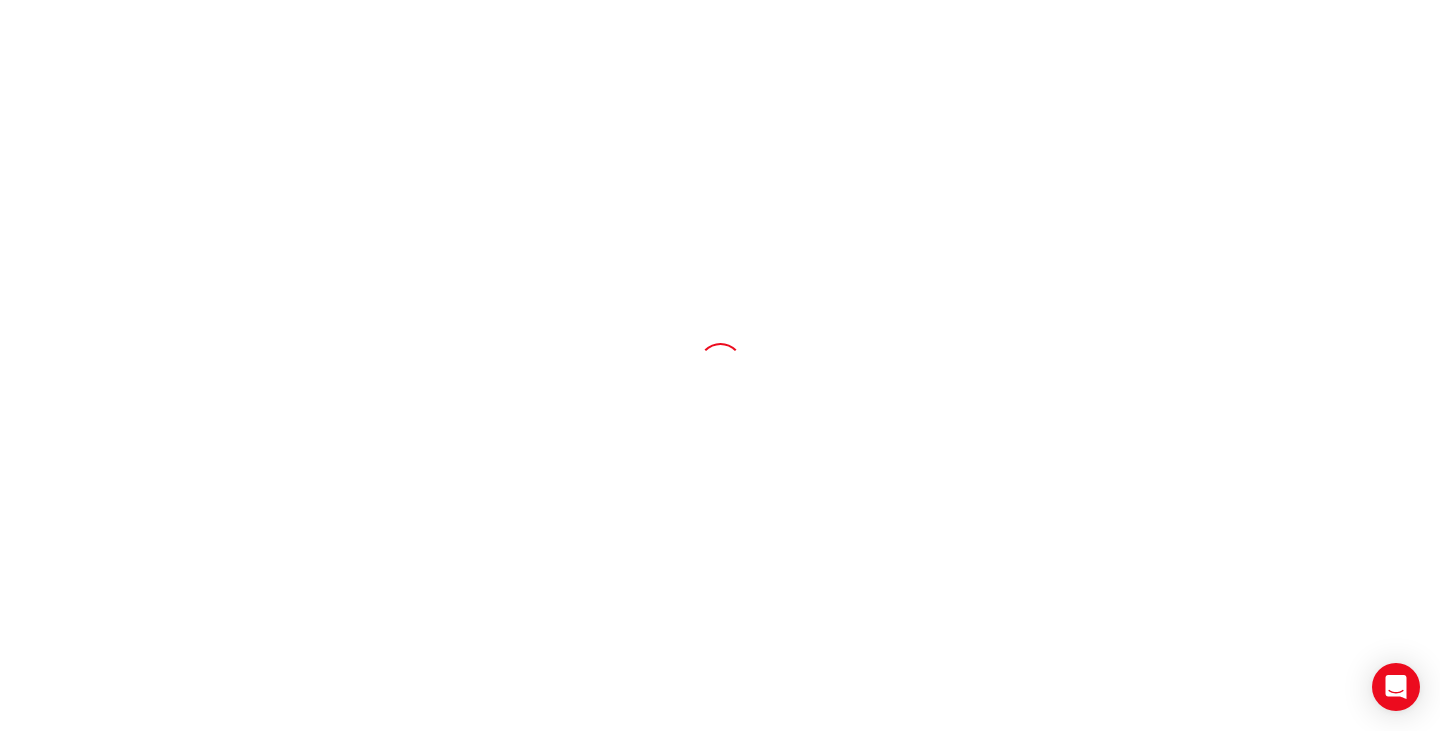scroll, scrollTop: 0, scrollLeft: 0, axis: both 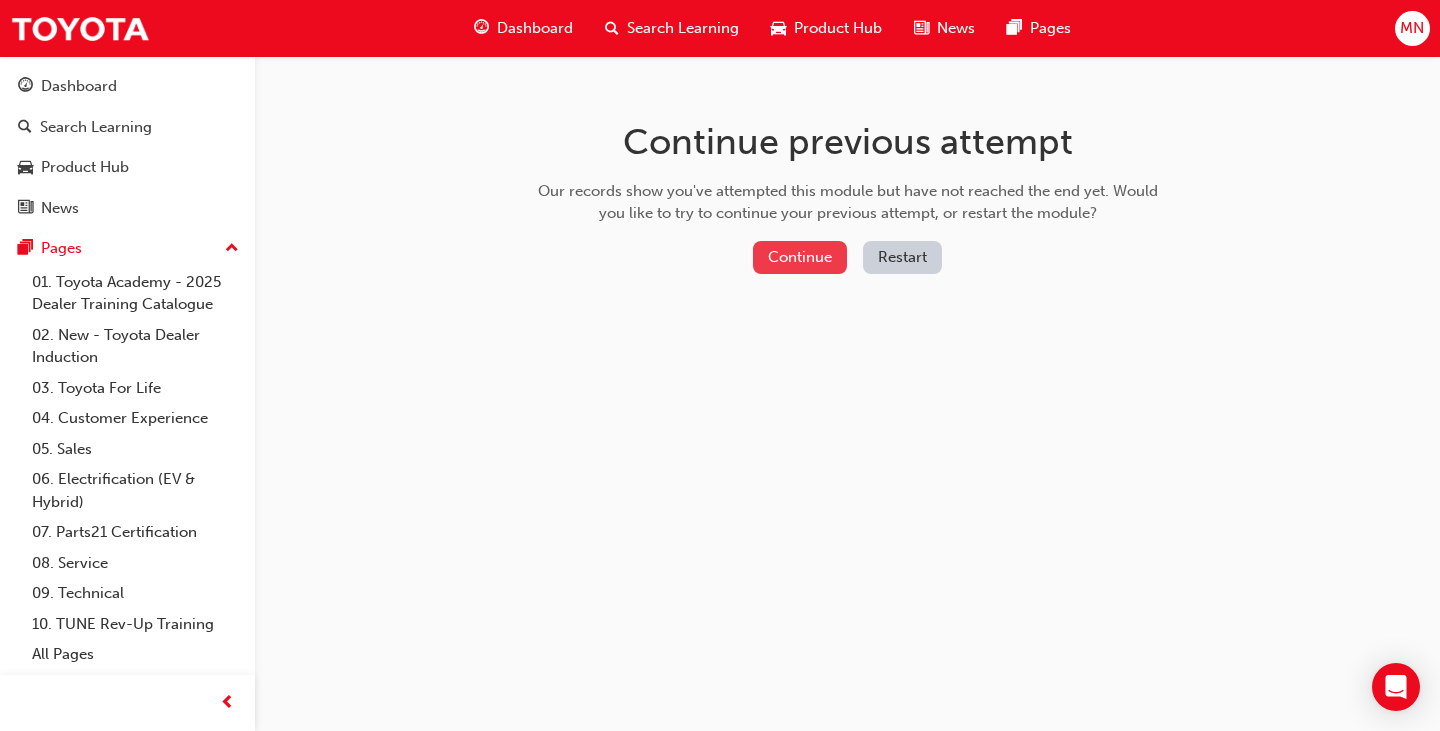 click on "Continue" at bounding box center [800, 257] 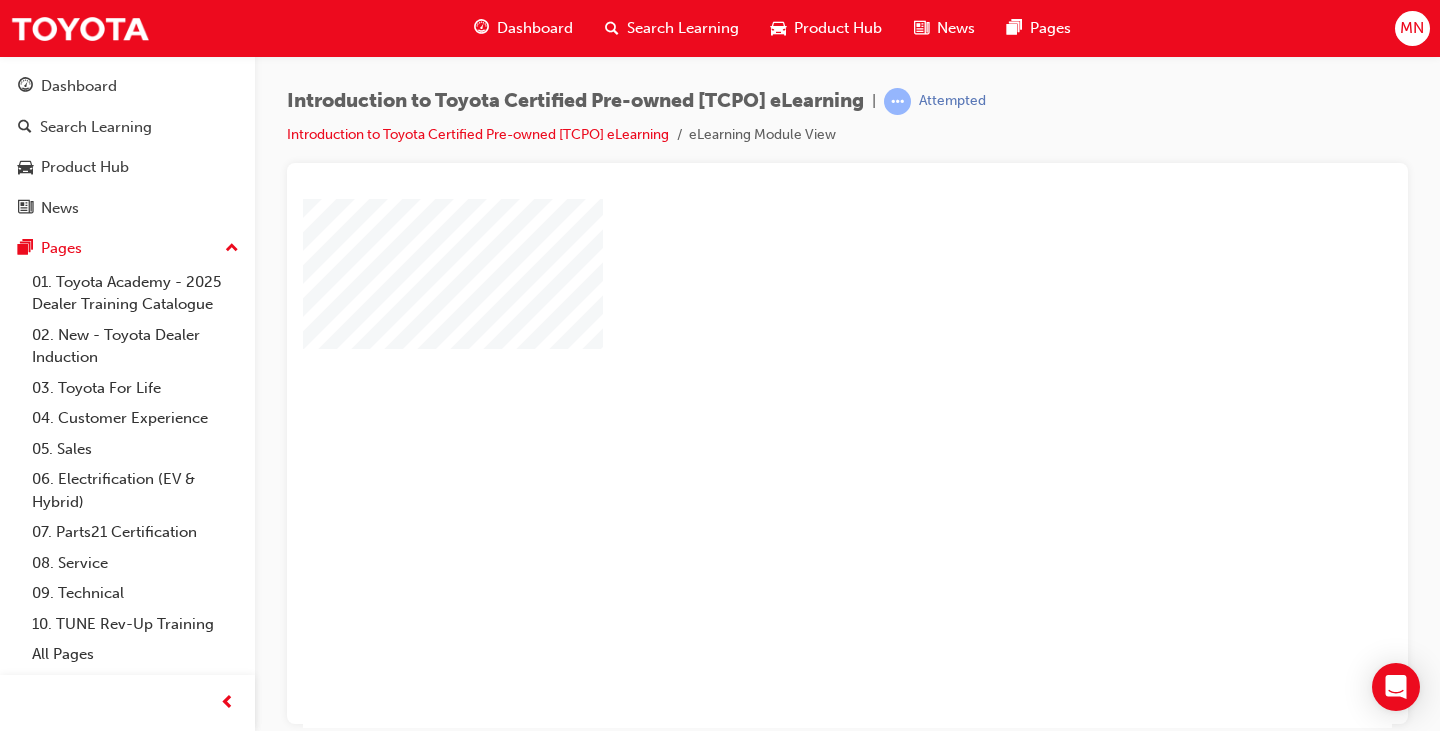 scroll, scrollTop: 0, scrollLeft: 0, axis: both 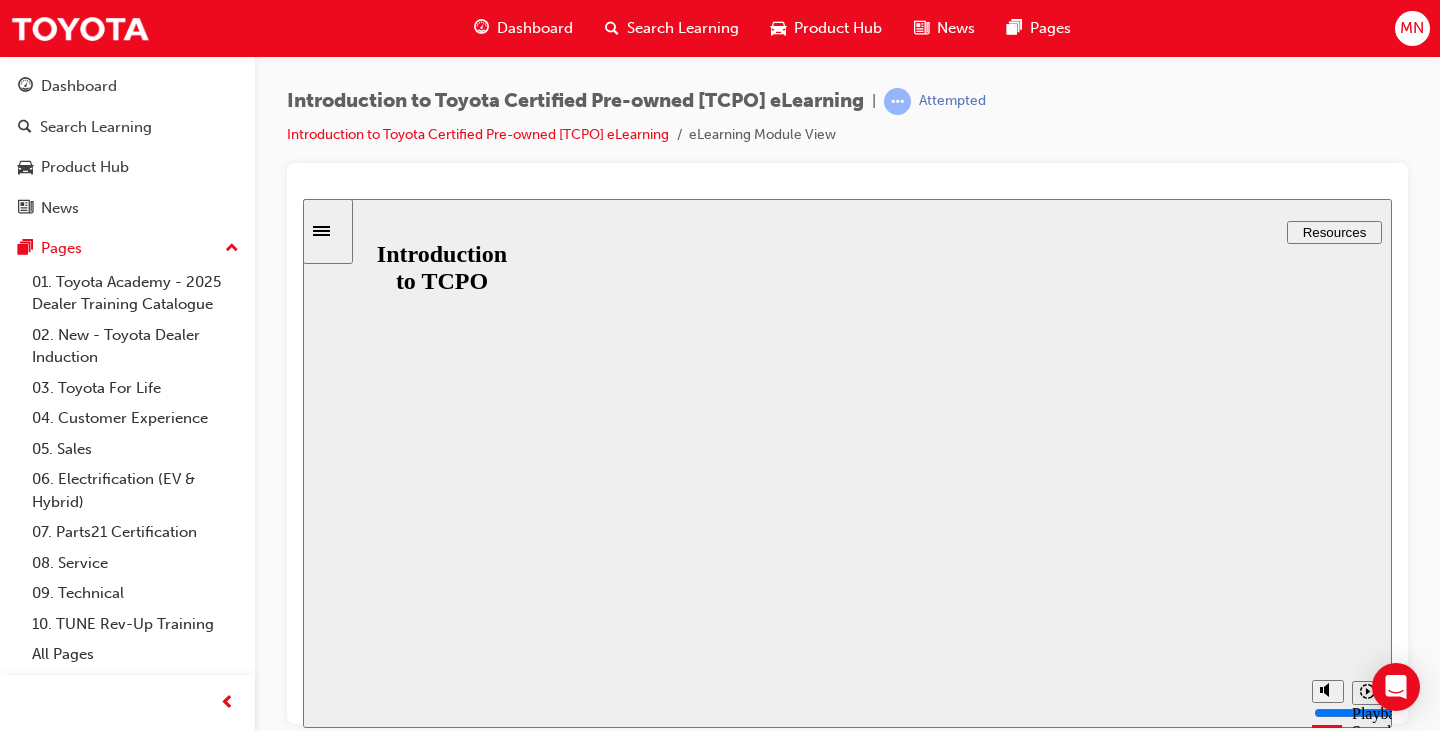 click on "Resume" at bounding box center (341, 790) 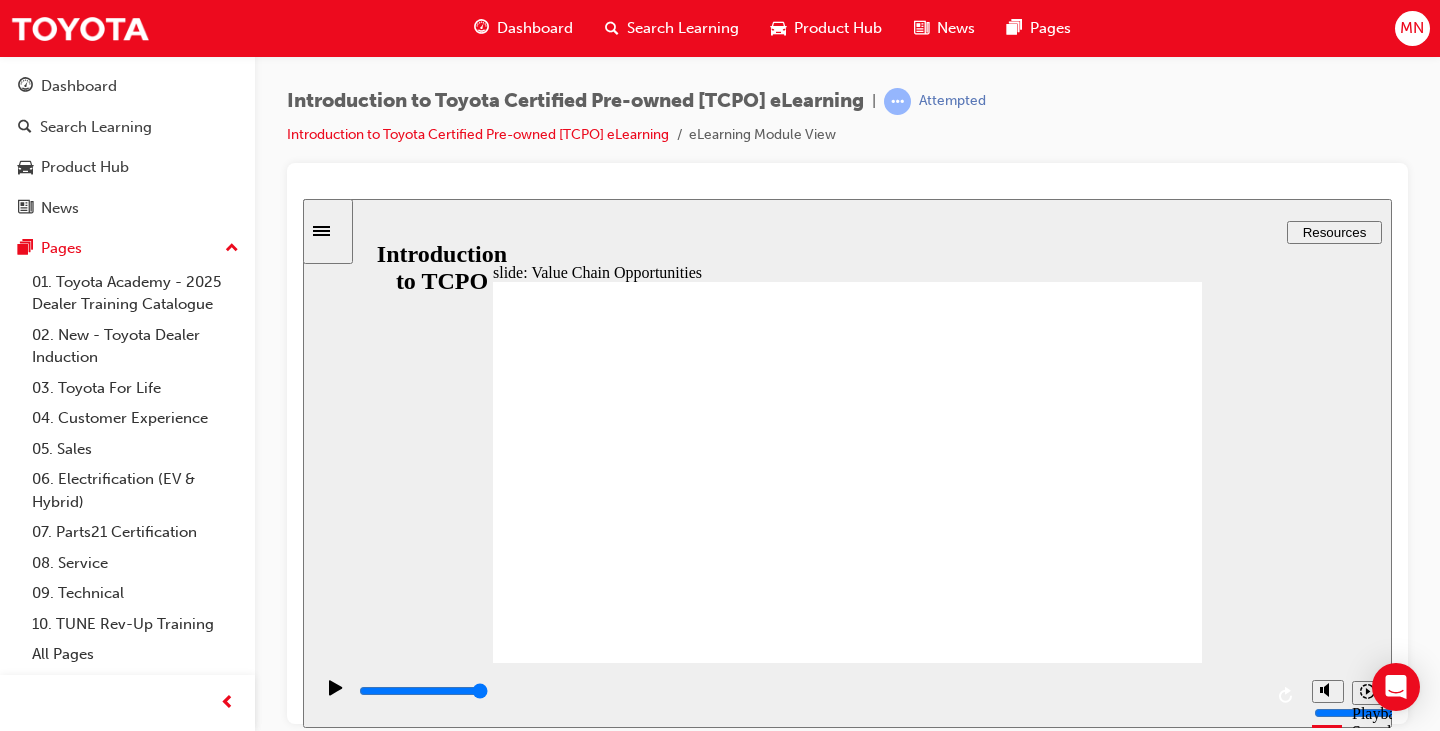 click 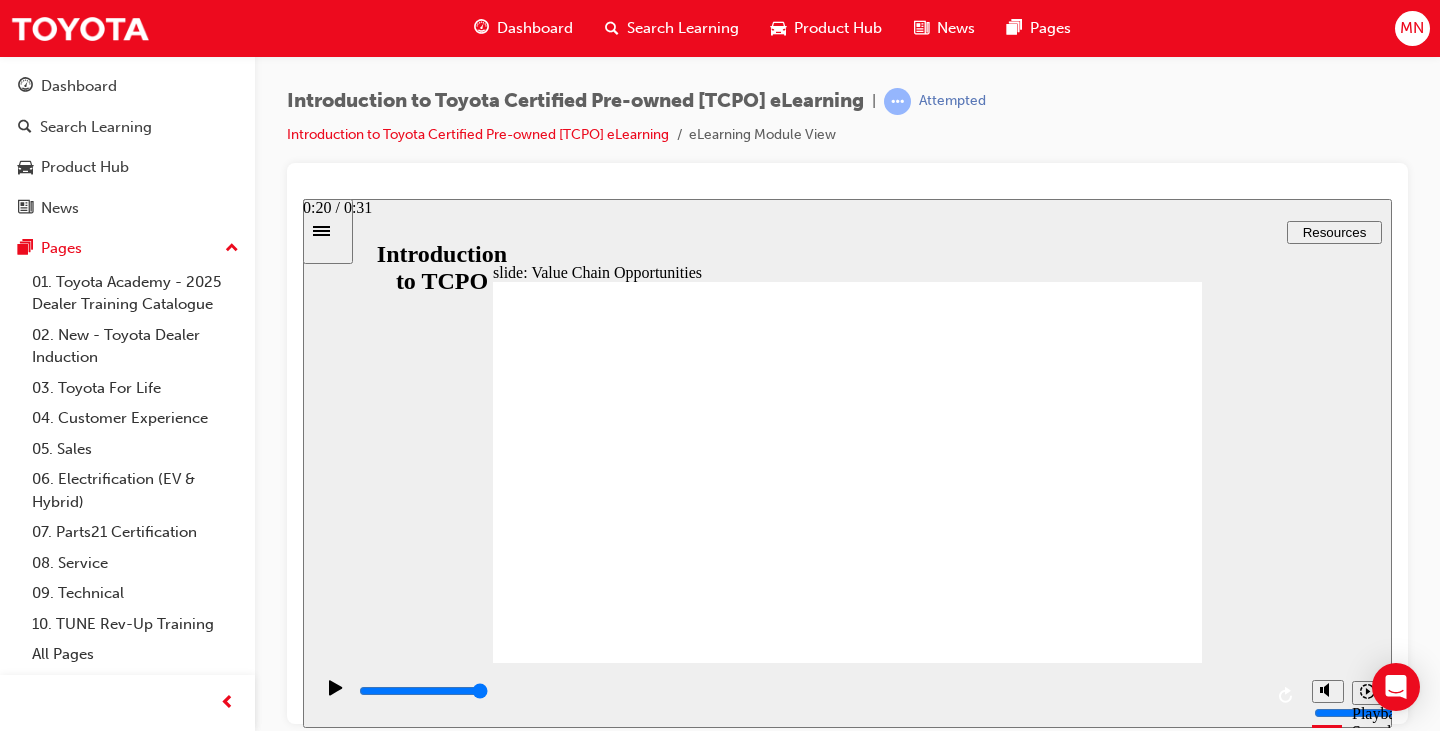 click at bounding box center [807, 694] 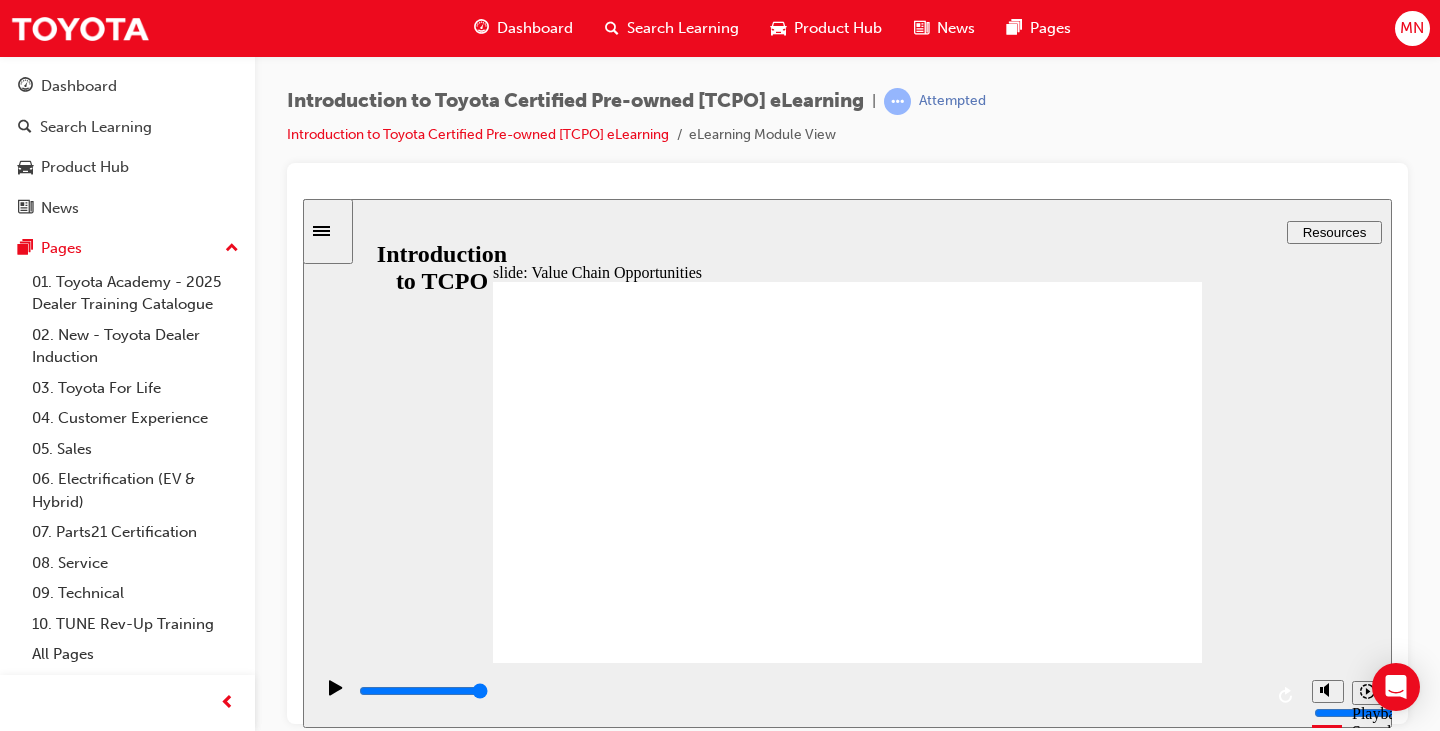 click on "[F2] The Guaranteed Future Value (GFV) is the minimum value of your Toyota at the end of your finance contract, as determined by Toyota Finance. If you decide to return your car to Toyota at the end of your term, Toyota Finance will pay you the agreed GFV, which will be put against your final payment subject to fair wear and tear conditions and agreed kilometres being met. The information provided is general in nature. You should seek your own financial advice to determine whether Toyota Access is appropriate for your individual circumstances. Terms, conditions, fees and charges apply. Toyota Access GFV products are available to approved customers of Toyota Finance, a division of Toyota Finance Australia Limited ABN 48 002 435 181, AFSL and Australian Credit Licence 392536." at bounding box center (959, 5841) 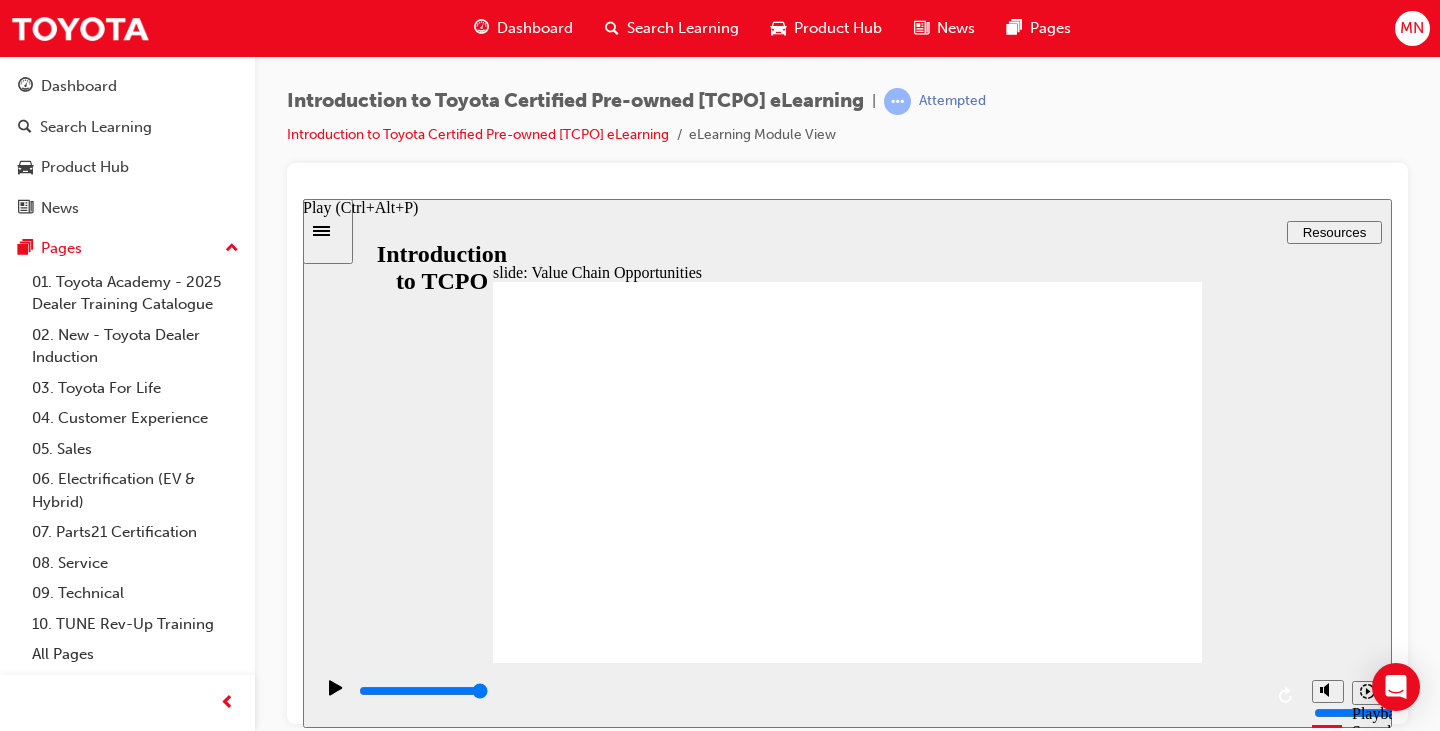 click at bounding box center [336, 696] 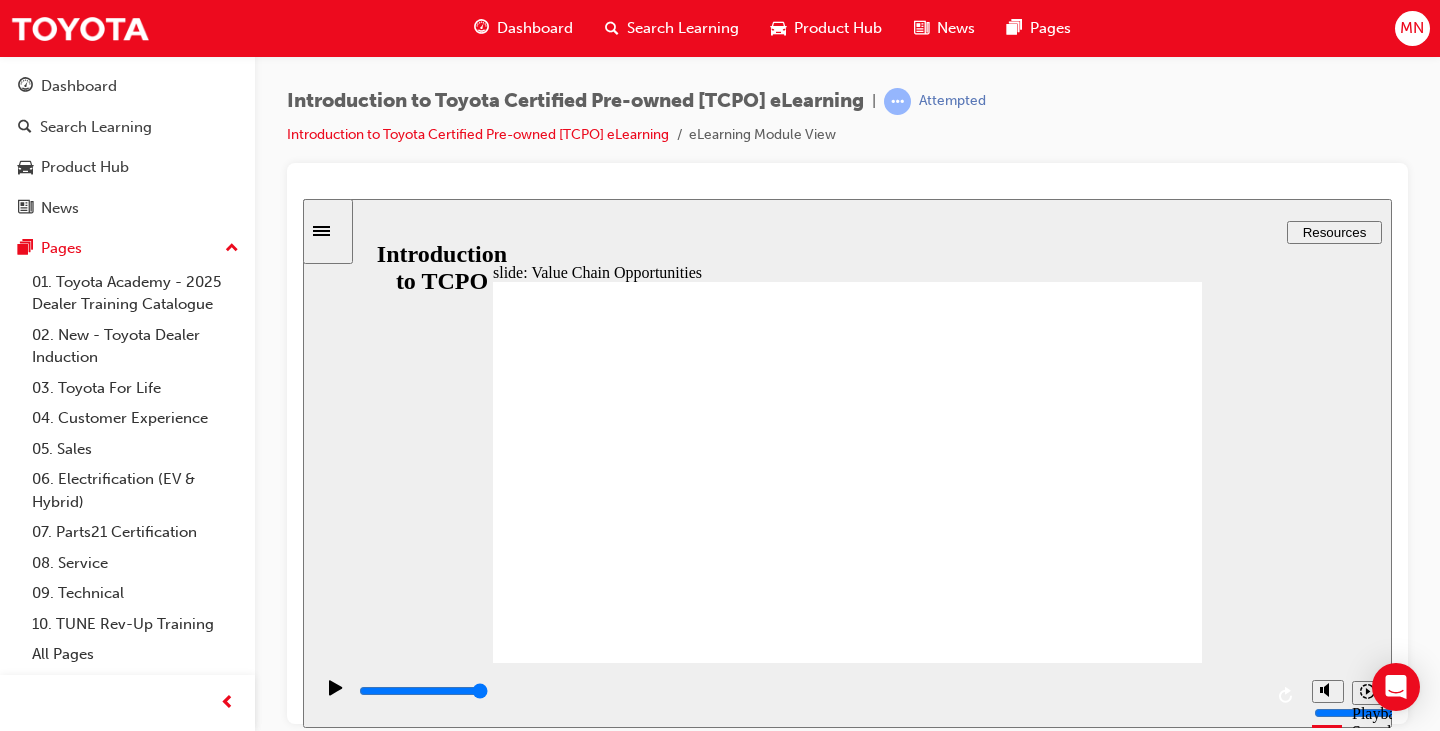 click 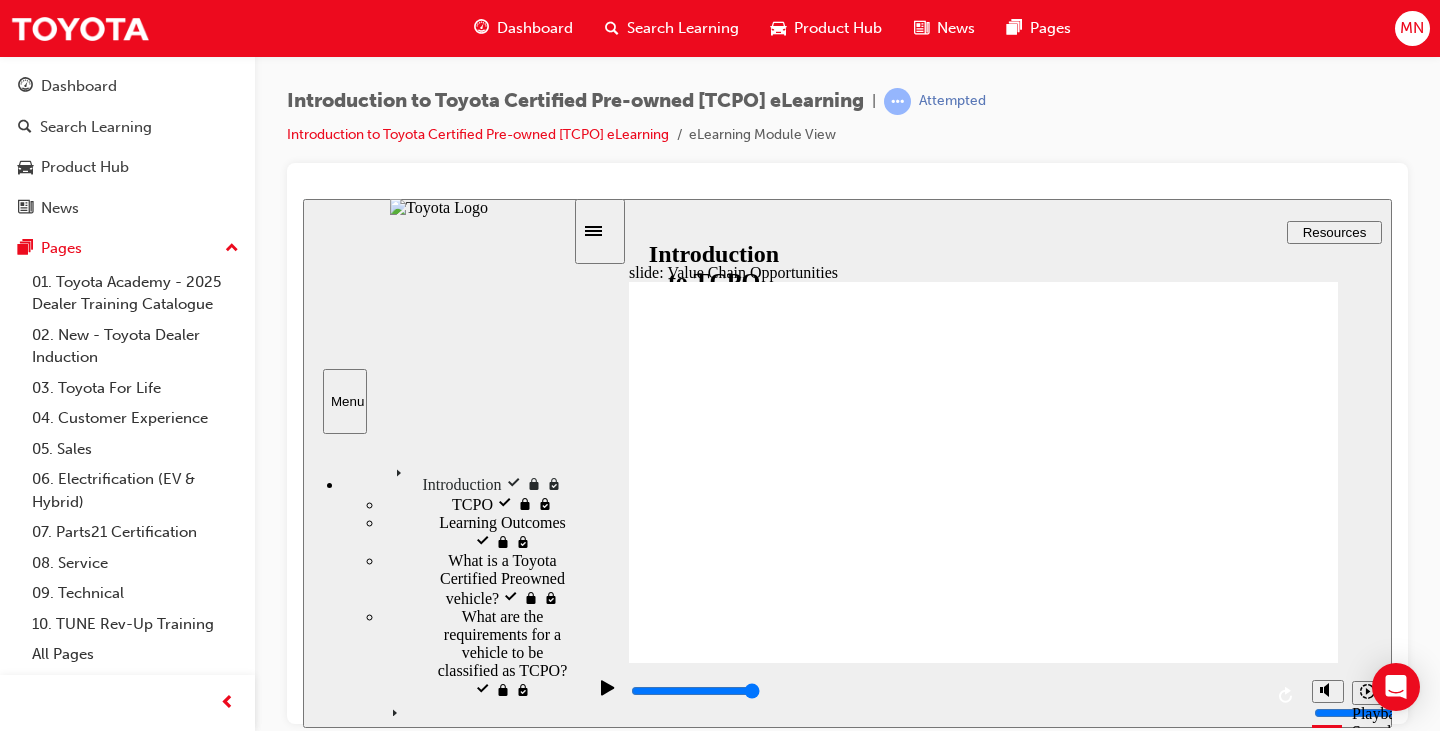 click on "Benefits to a Customer" at bounding box center [457, 708] 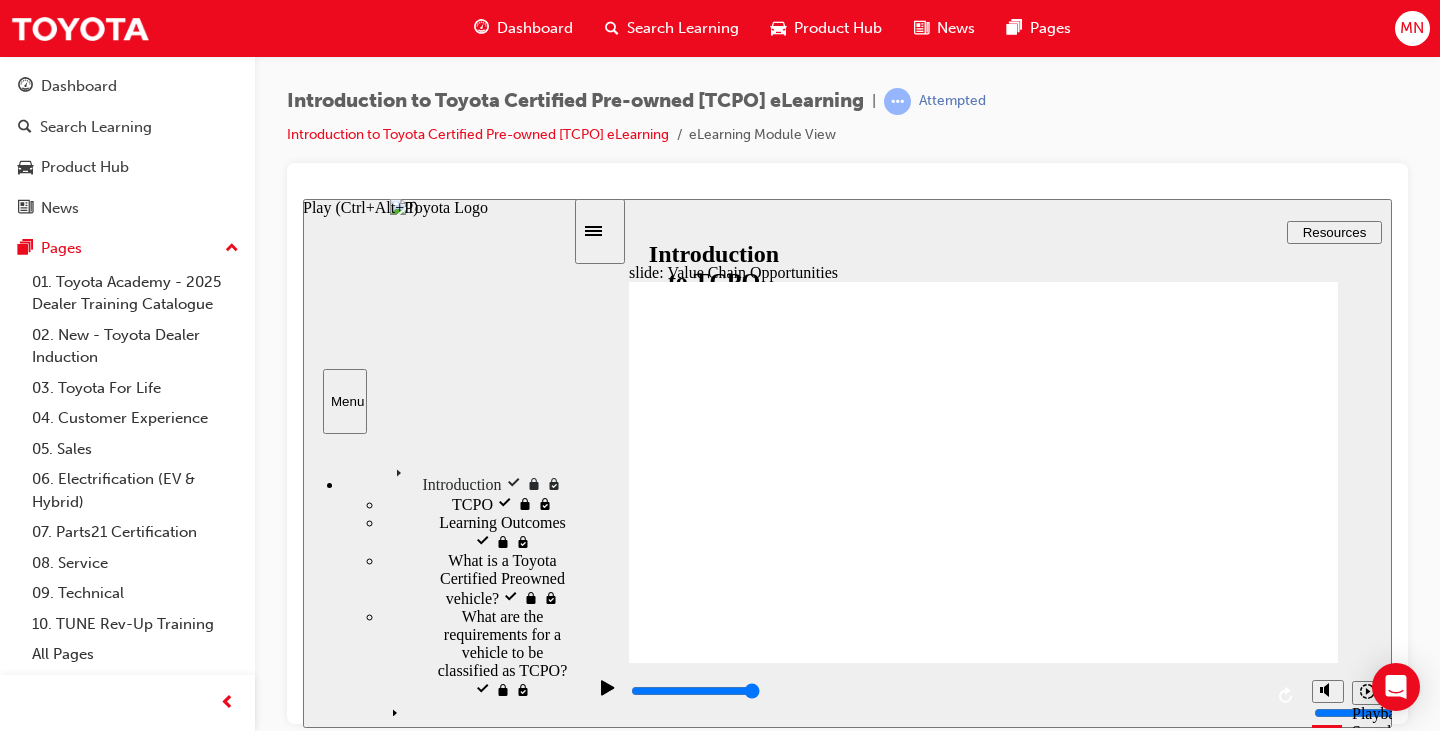 click 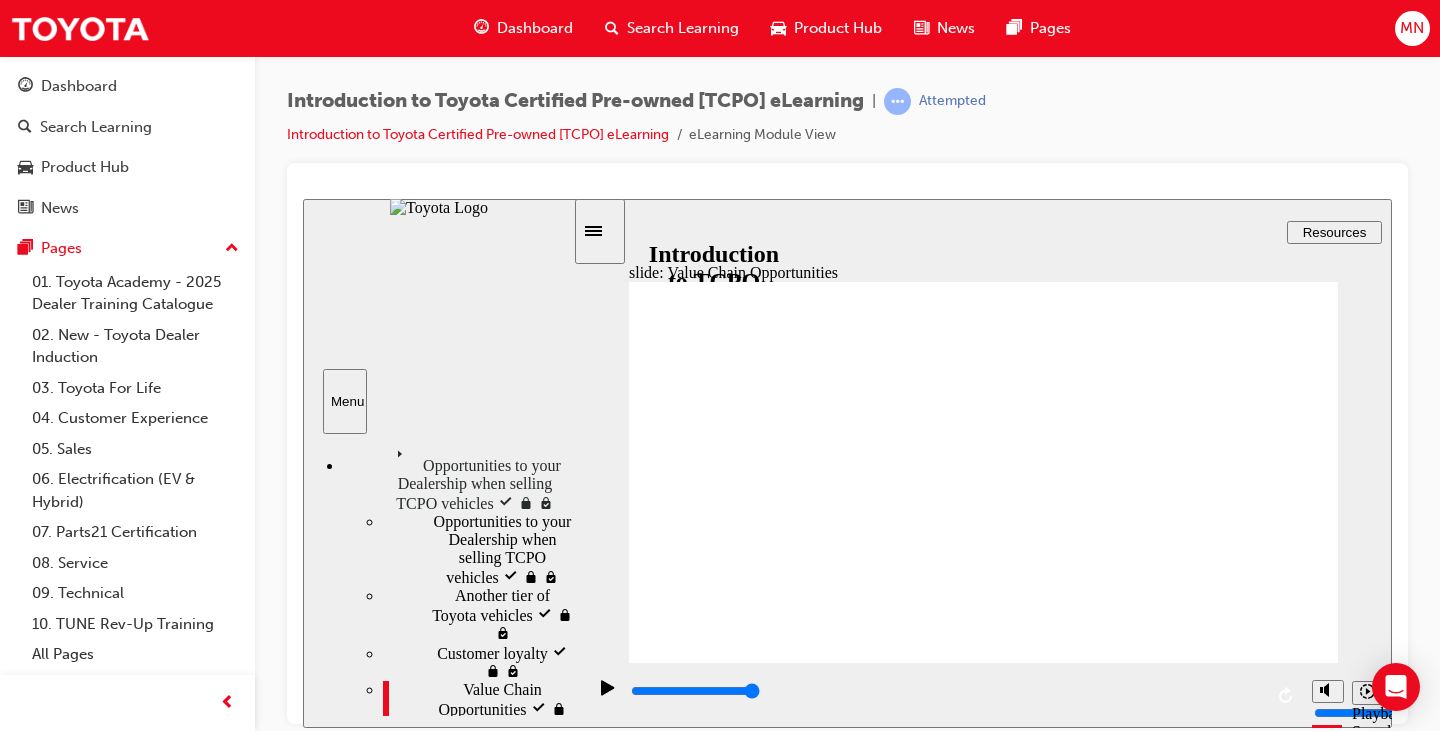 scroll, scrollTop: 384, scrollLeft: 0, axis: vertical 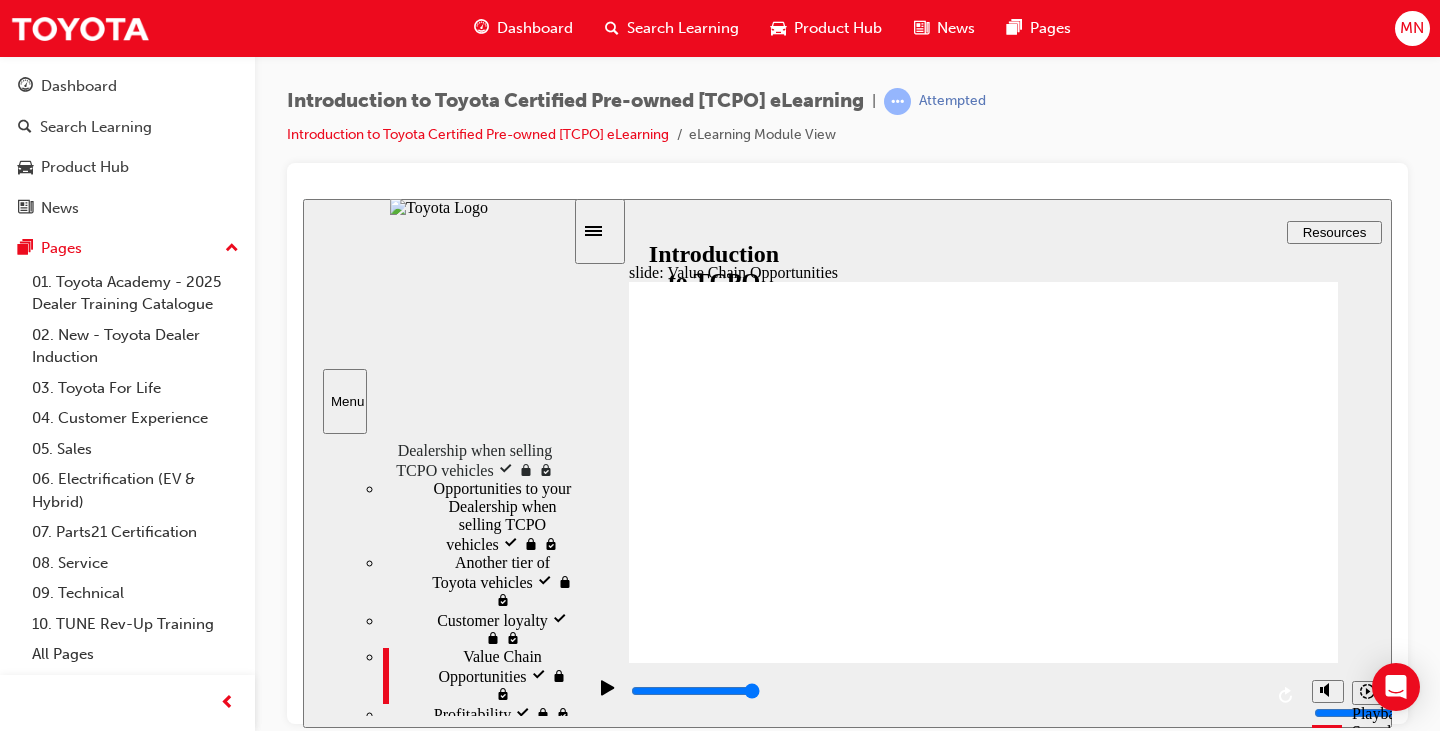 click on "Profitability" at bounding box center [472, 712] 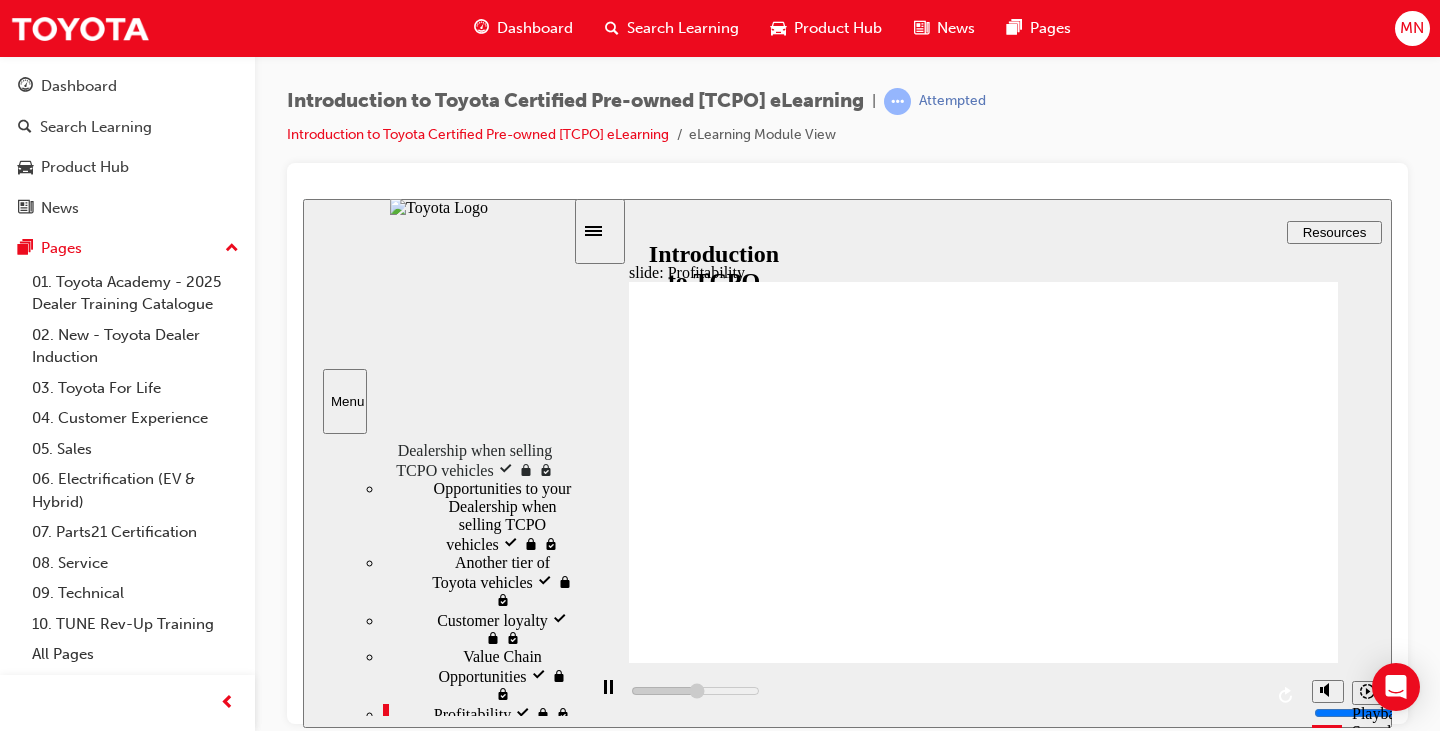 click on "Marketing
Marketing" at bounding box center (478, 733) 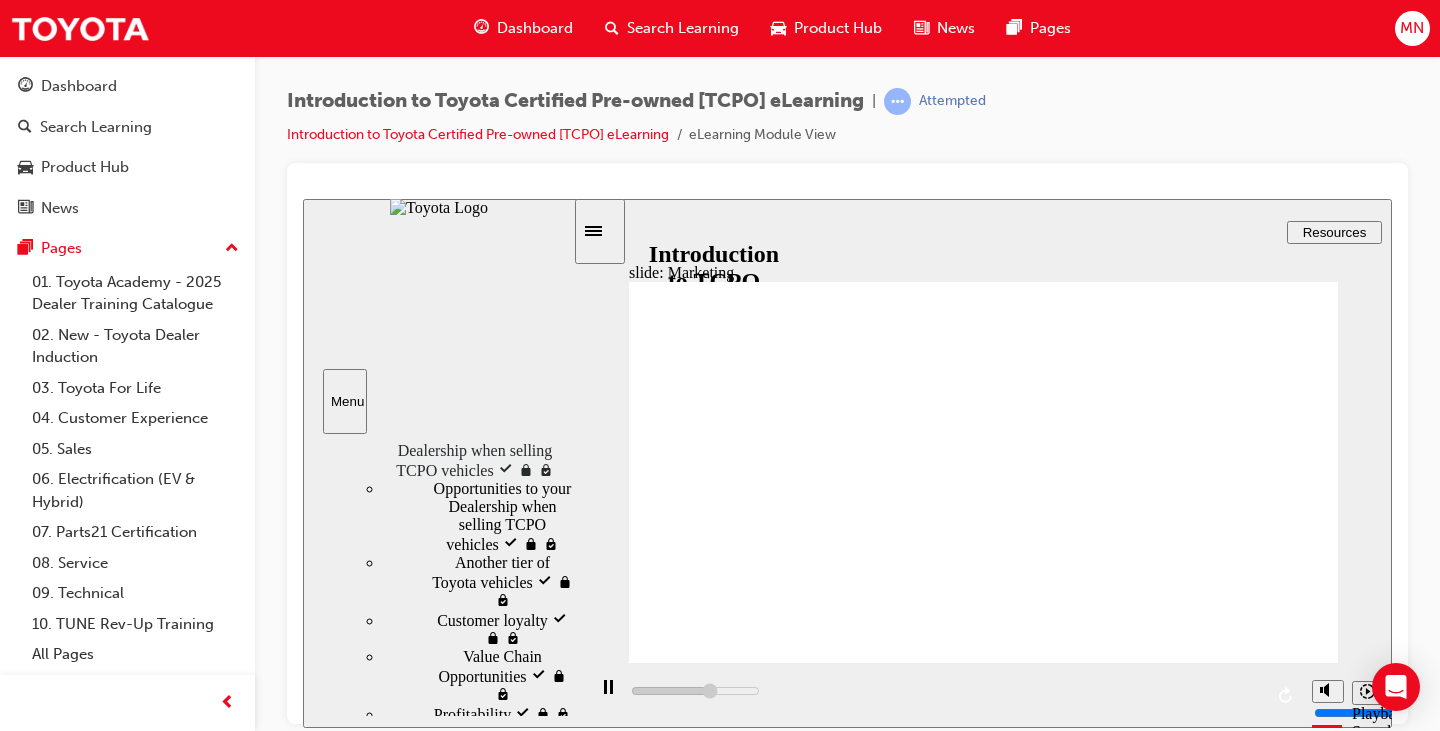 click on "Quiz
Quiz" at bounding box center (458, 760) 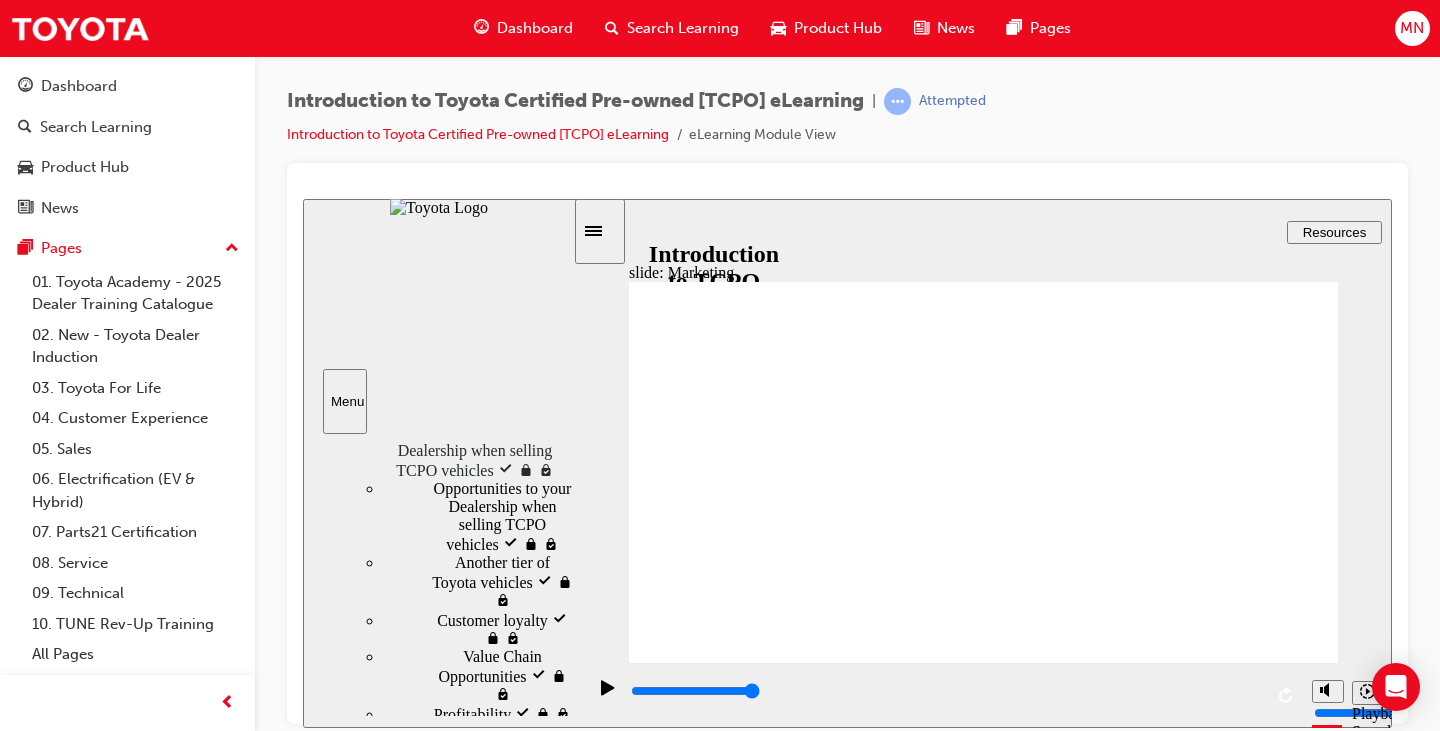 click on "Quiz
Quiz" at bounding box center [458, 760] 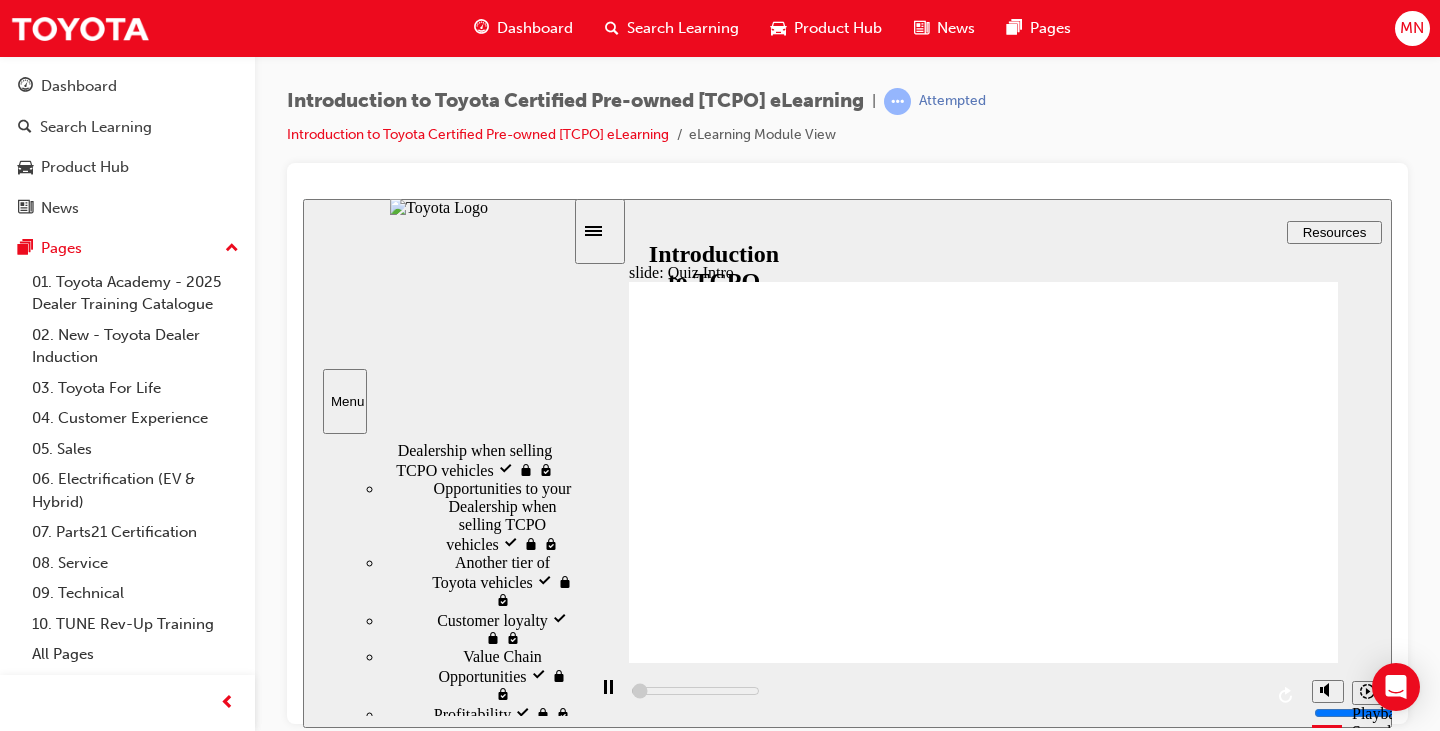 scroll, scrollTop: 224, scrollLeft: 0, axis: vertical 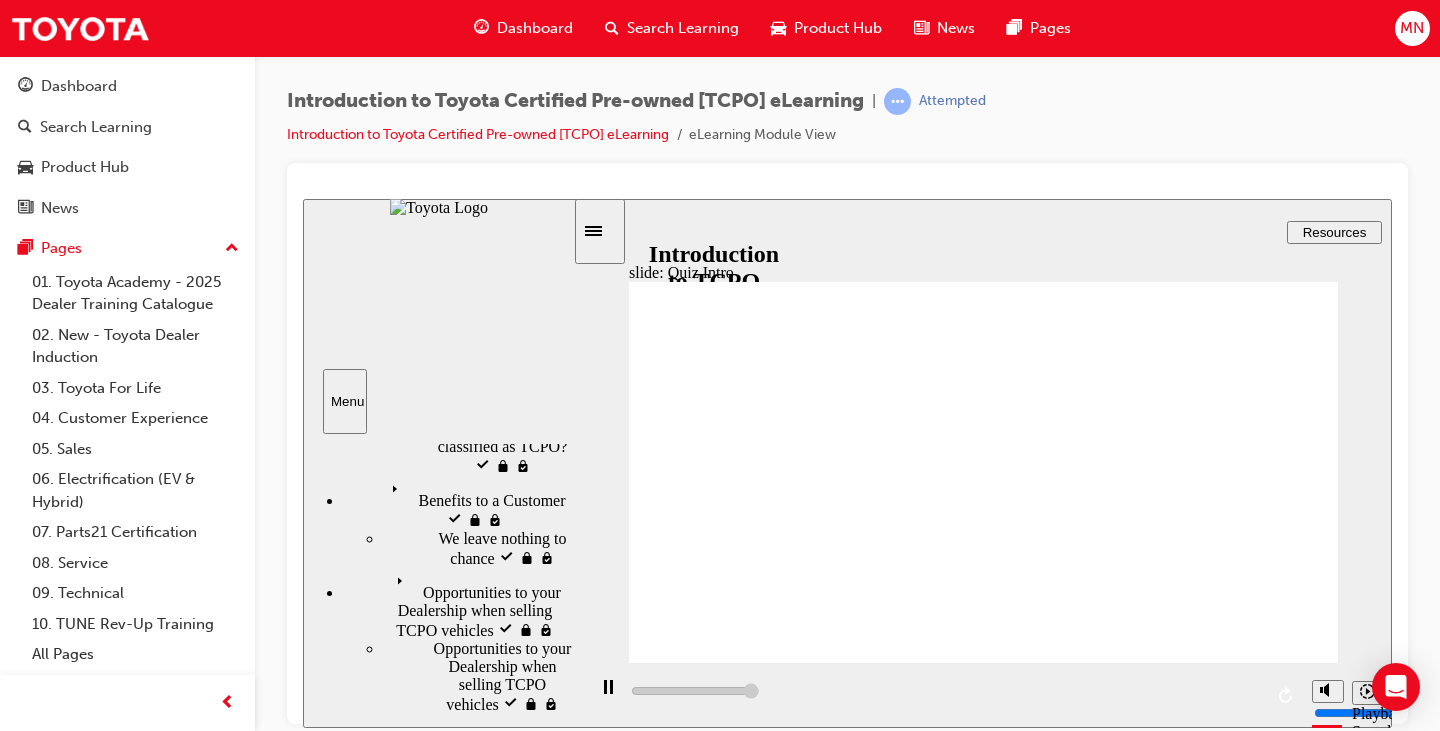 type on "7700" 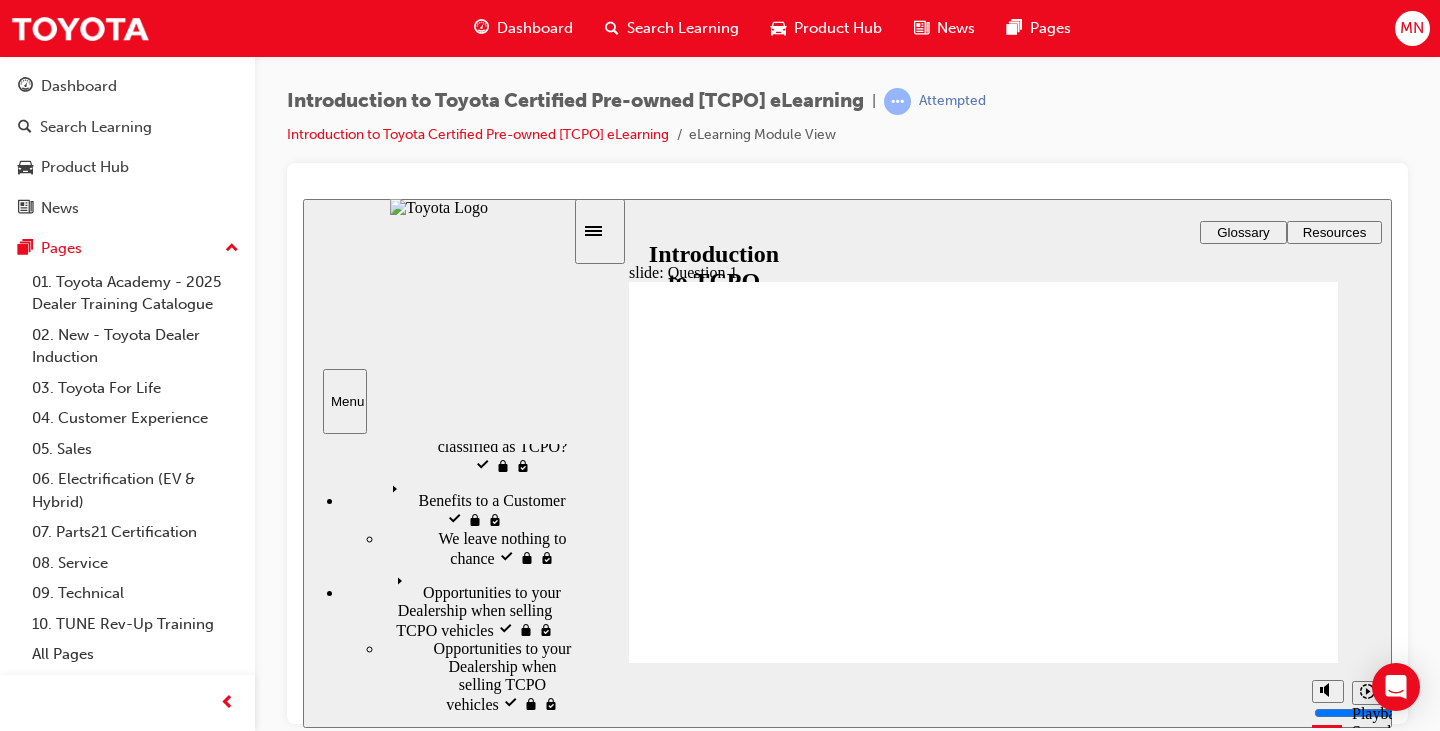 click 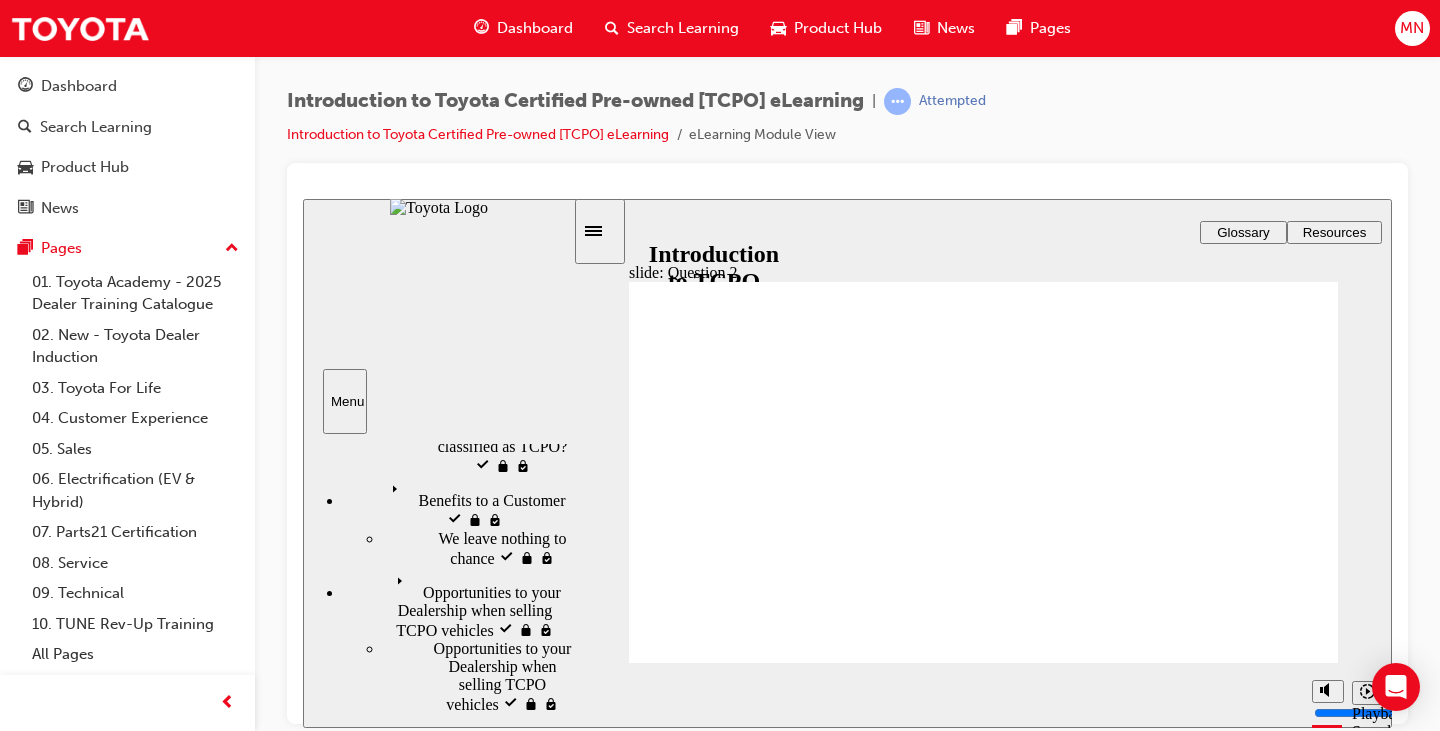 click 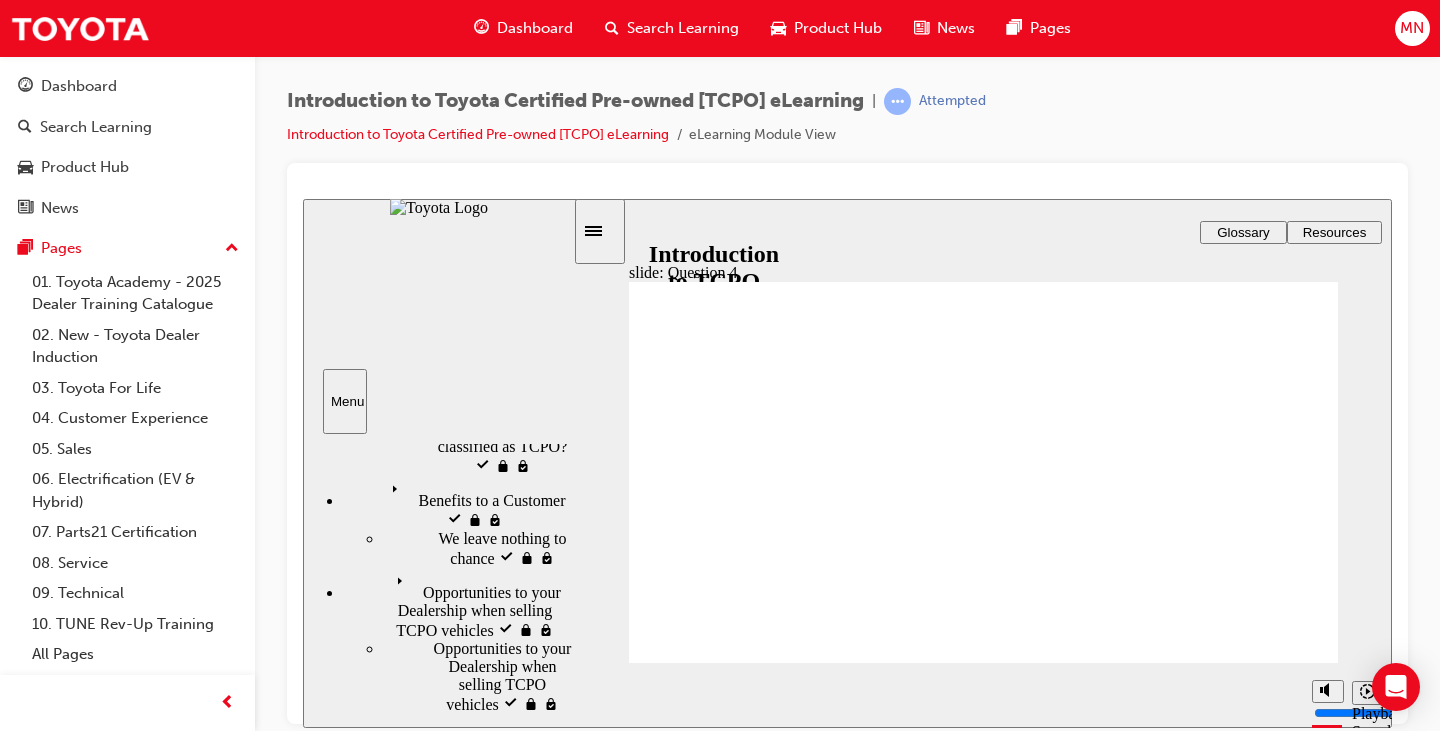 click 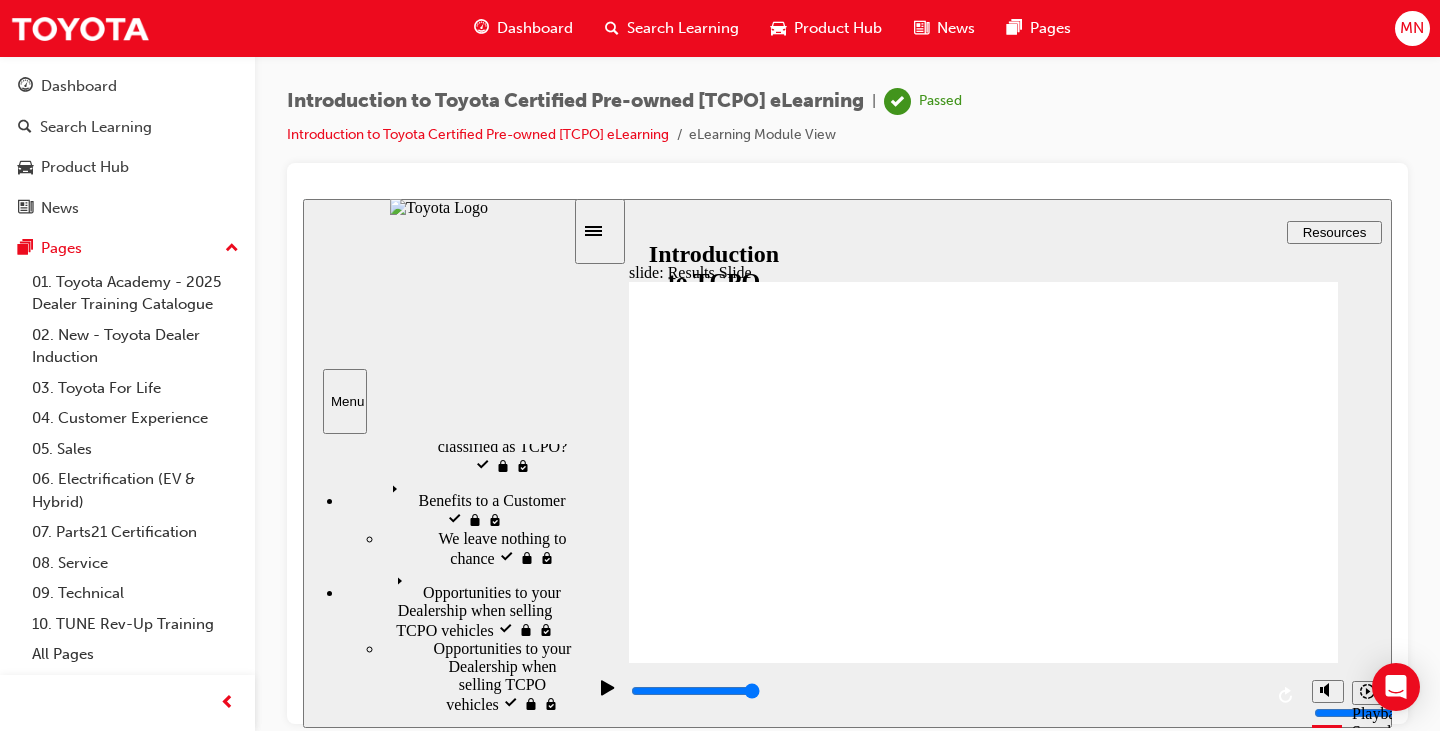 click 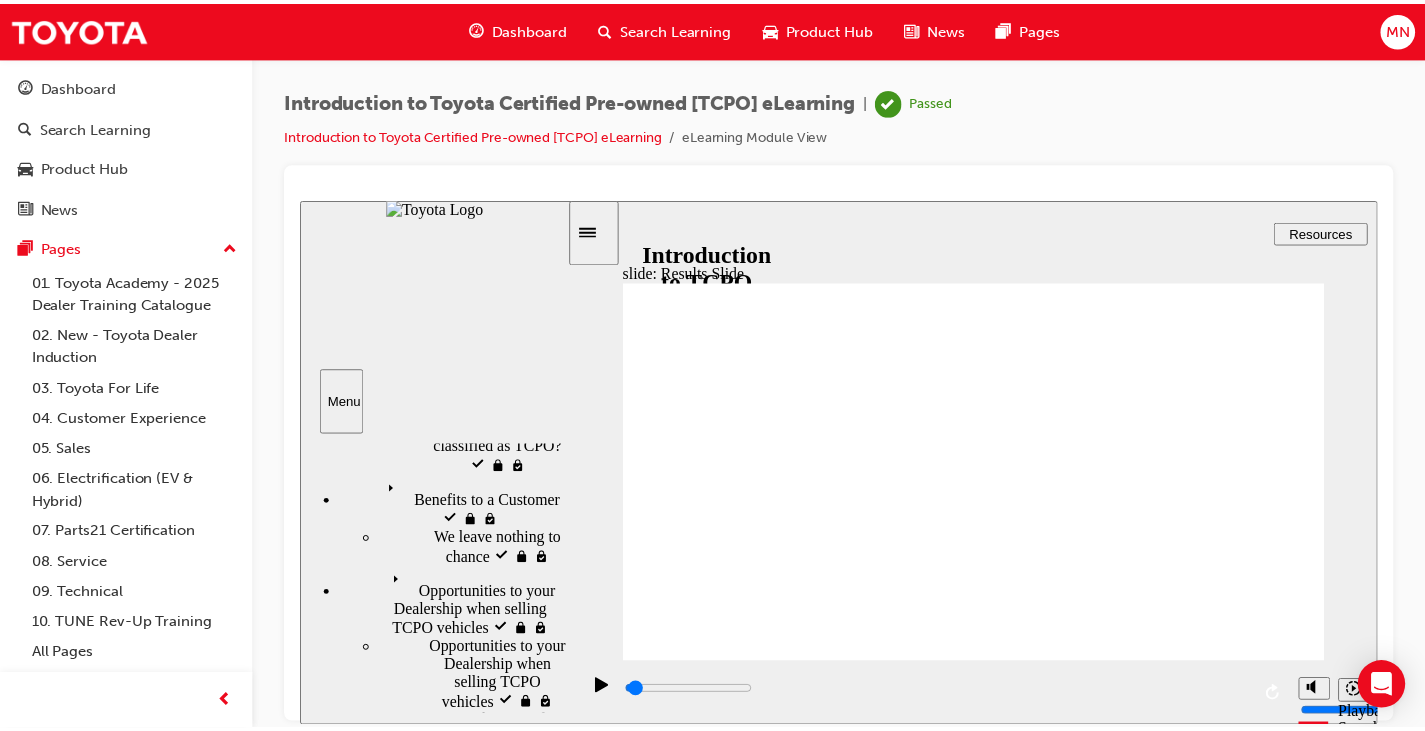 scroll, scrollTop: 181, scrollLeft: 0, axis: vertical 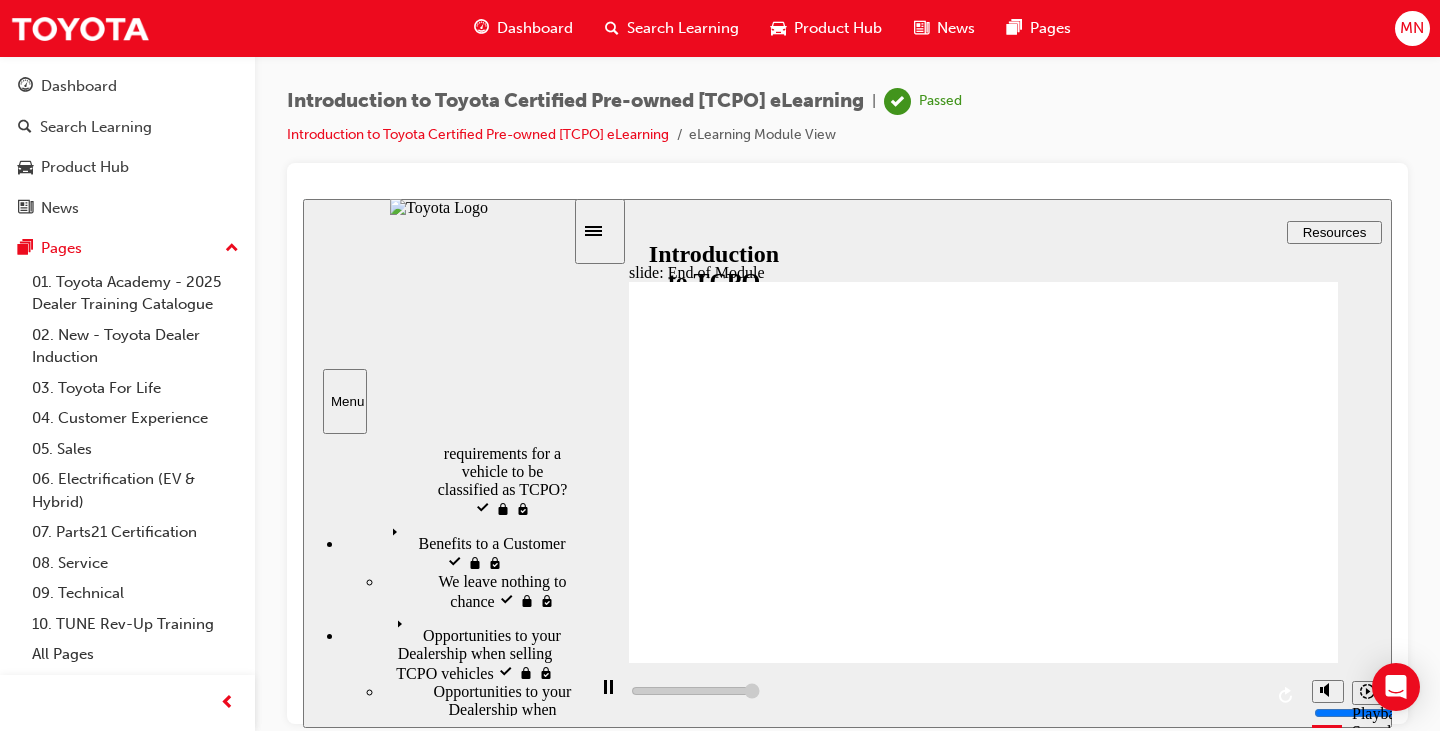 type on "18400" 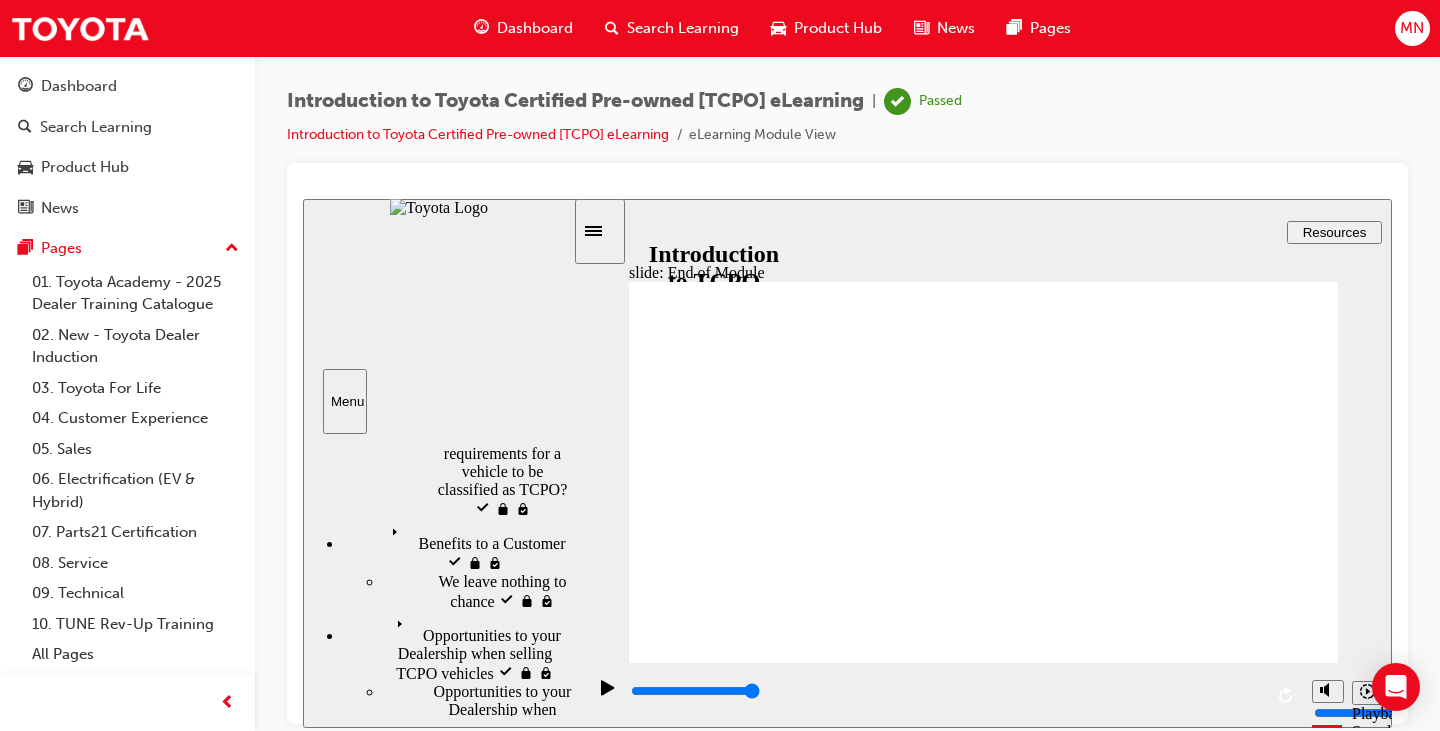 click on "Dashboard" at bounding box center (535, 28) 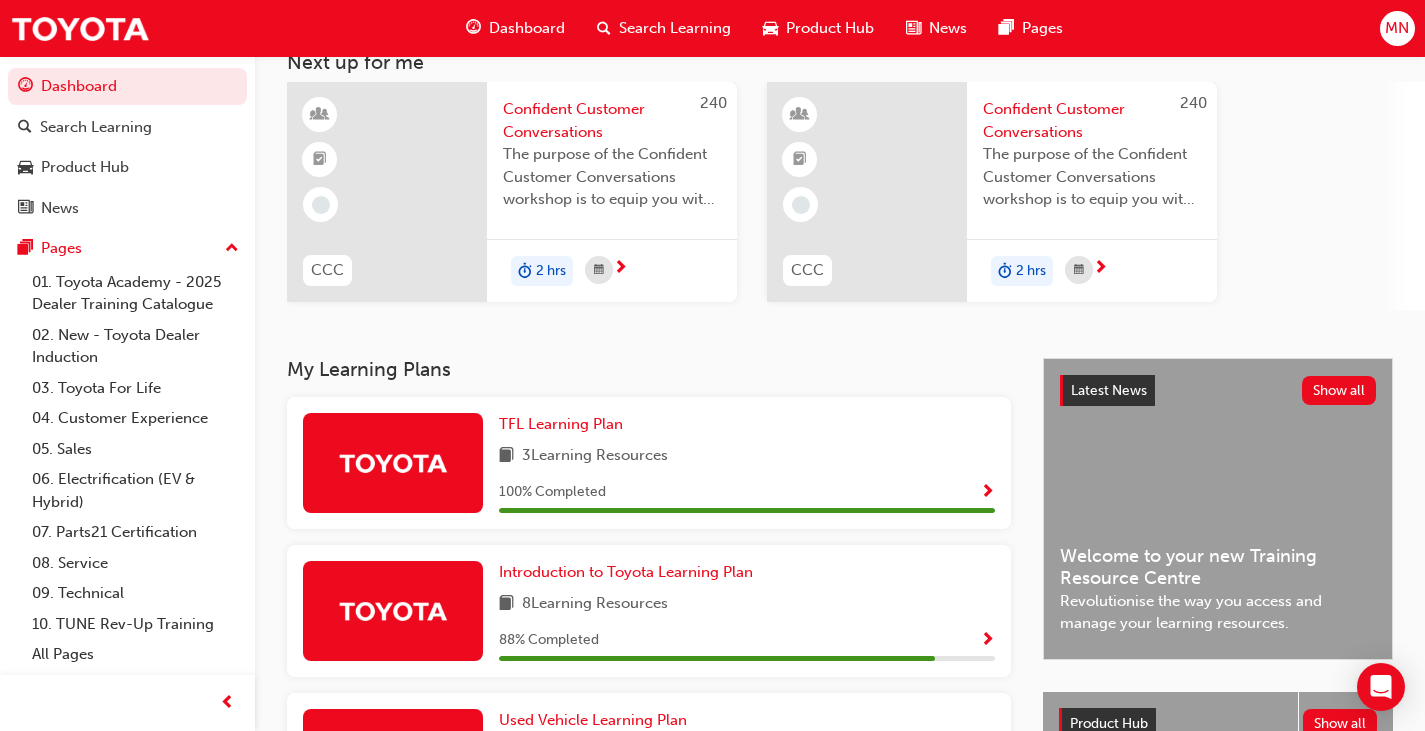 scroll, scrollTop: 434, scrollLeft: 0, axis: vertical 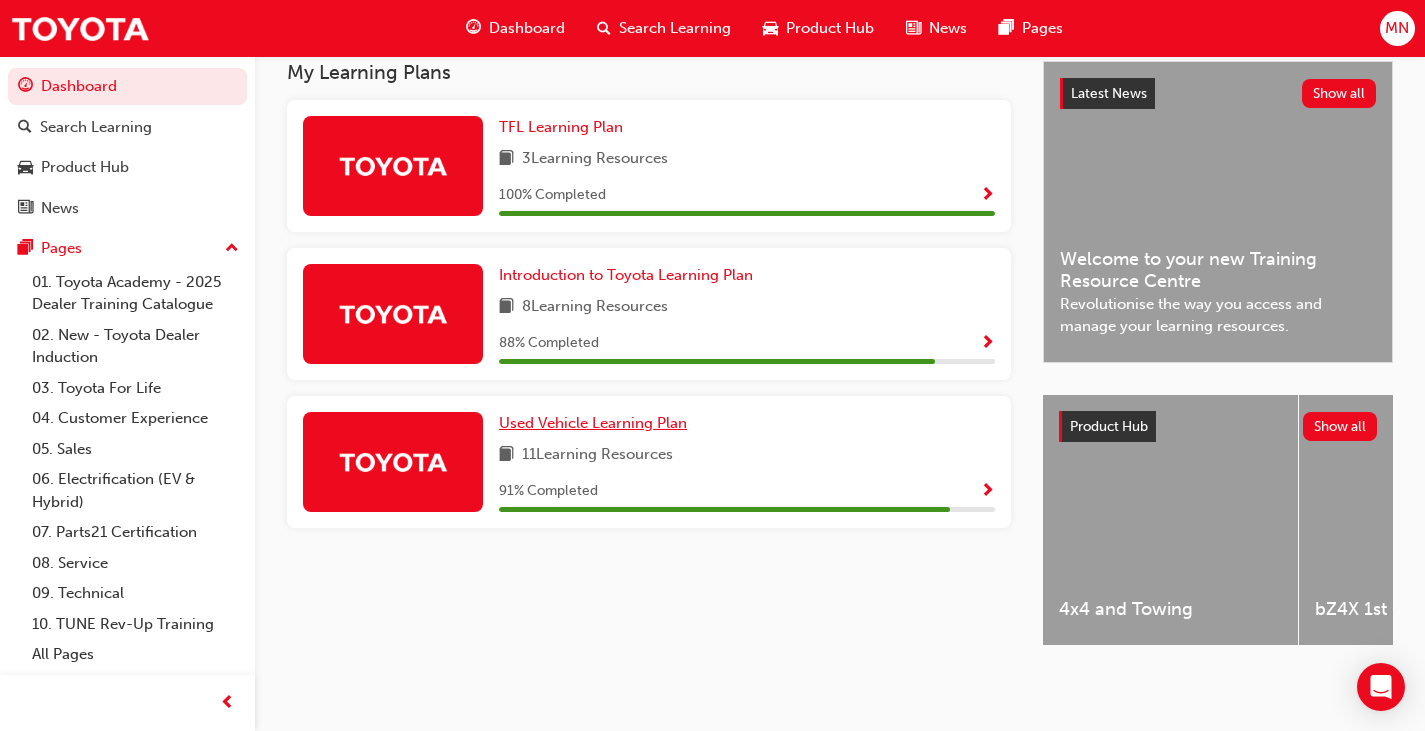 click on "Used Vehicle Learning Plan" at bounding box center [593, 423] 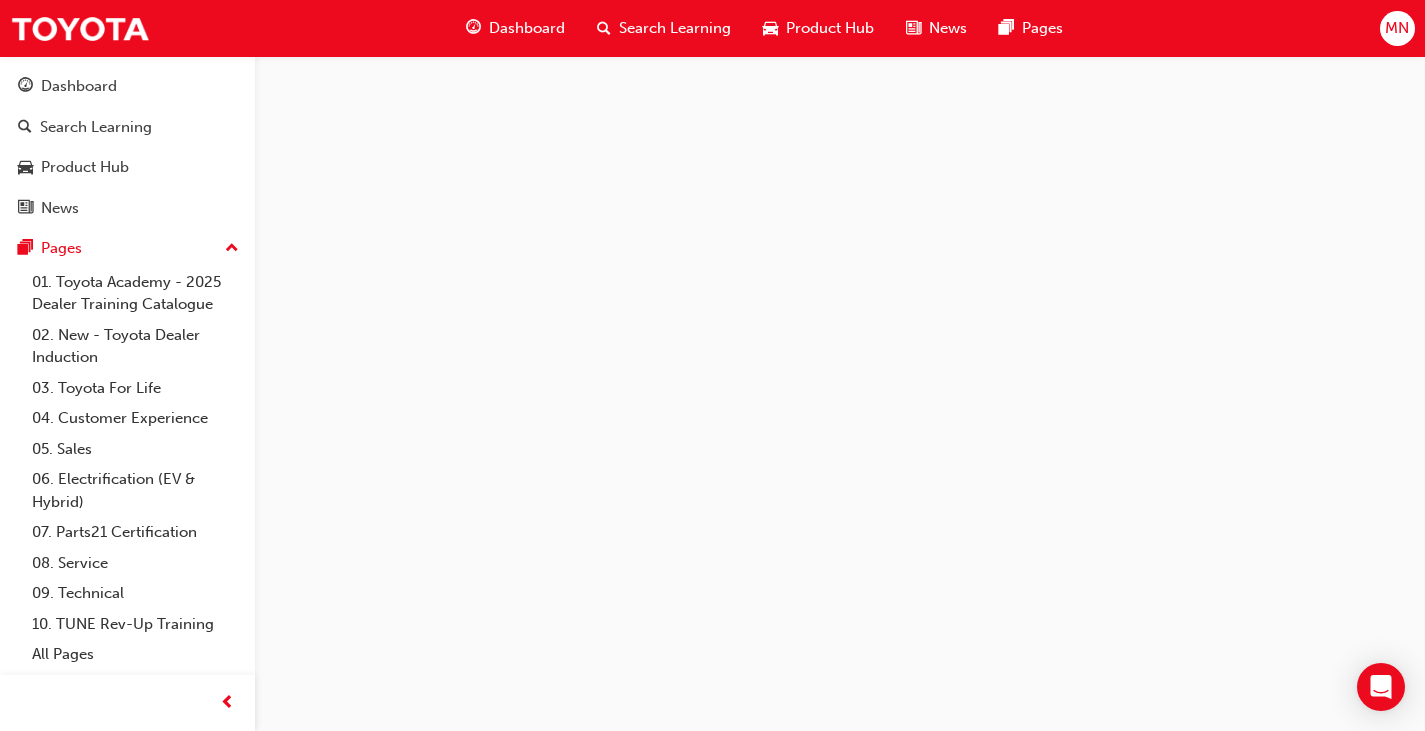 scroll, scrollTop: 0, scrollLeft: 0, axis: both 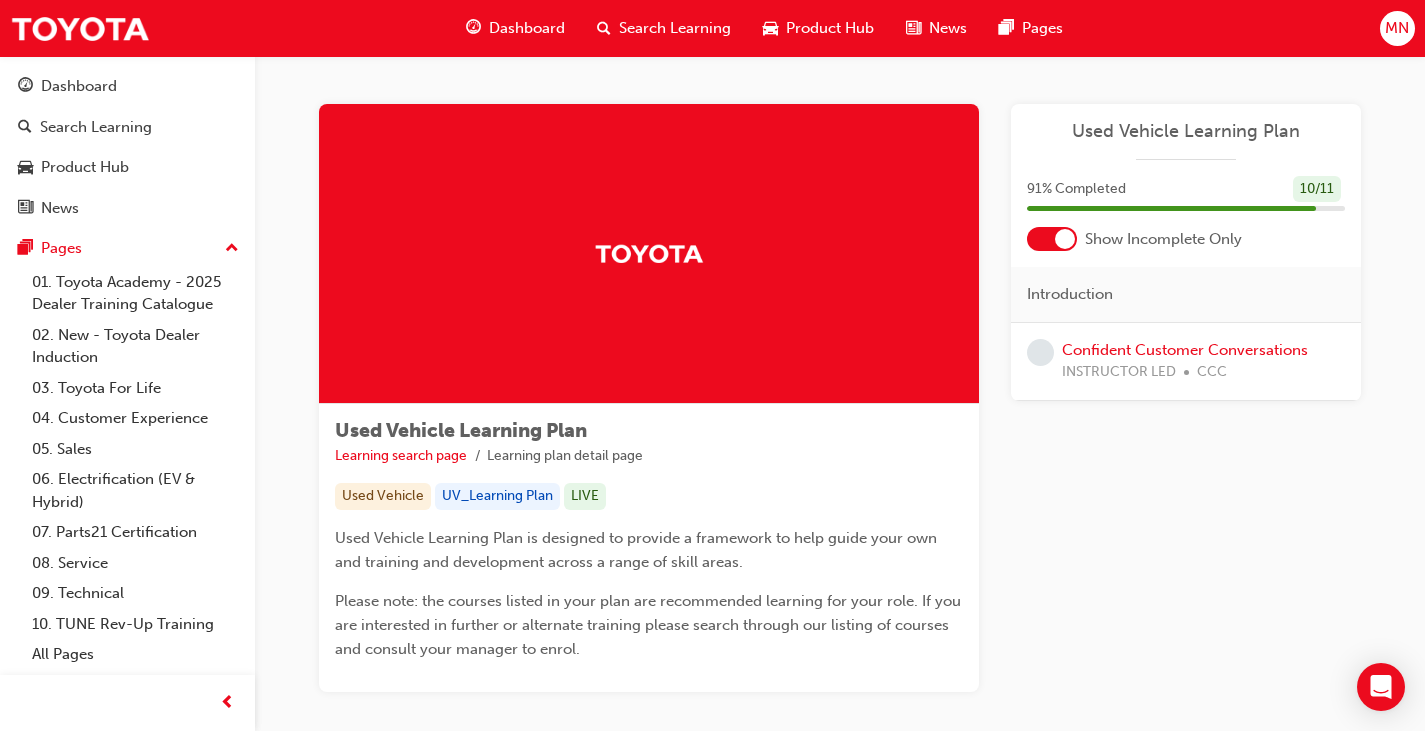 click on "Dashboard" at bounding box center [527, 28] 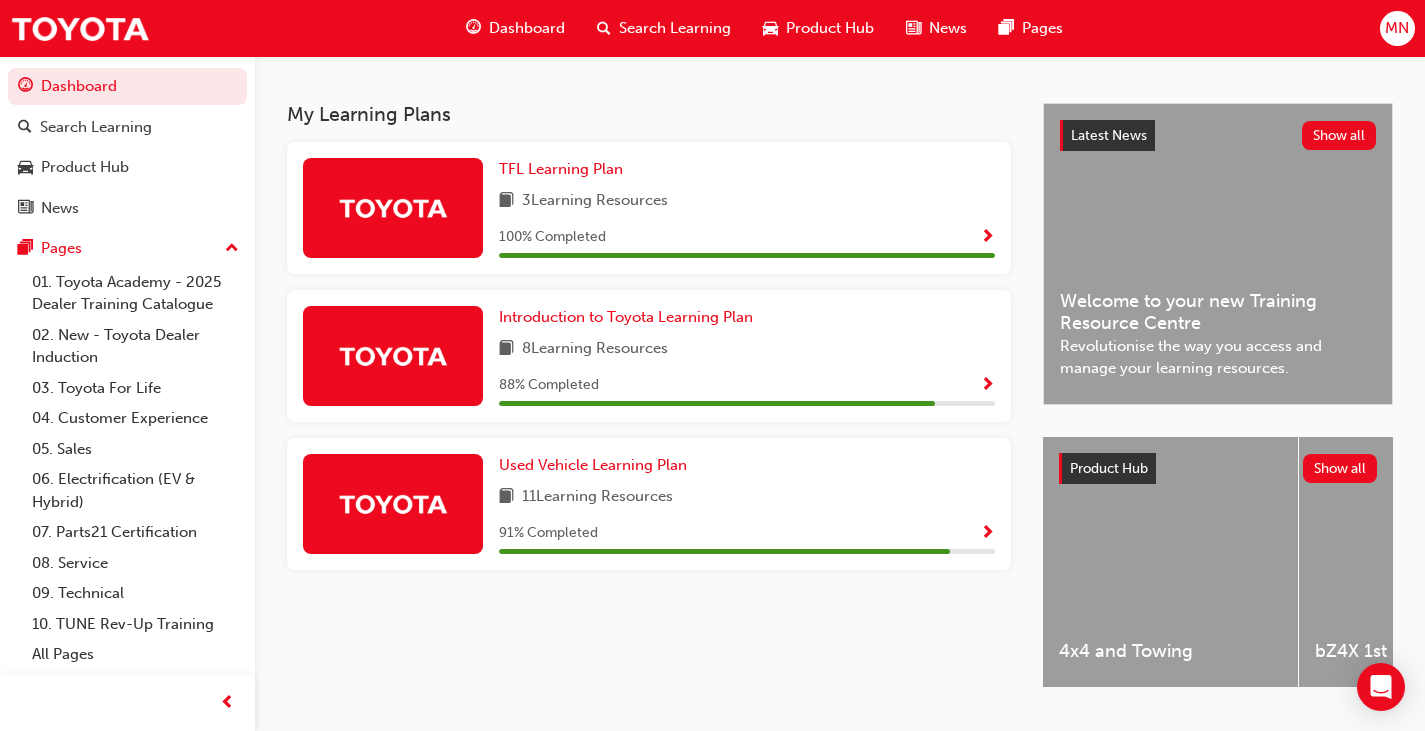scroll, scrollTop: 400, scrollLeft: 0, axis: vertical 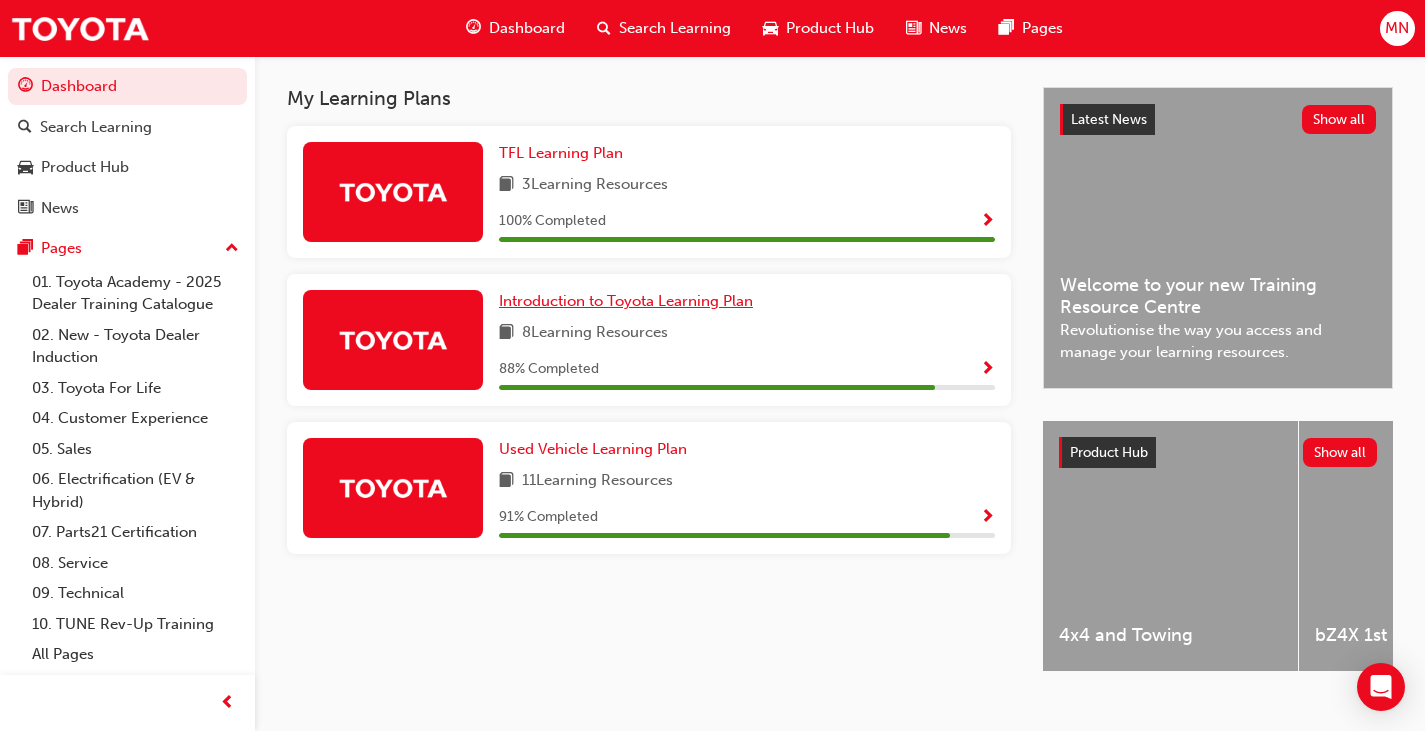 click on "Introduction to Toyota Learning Plan" at bounding box center [626, 301] 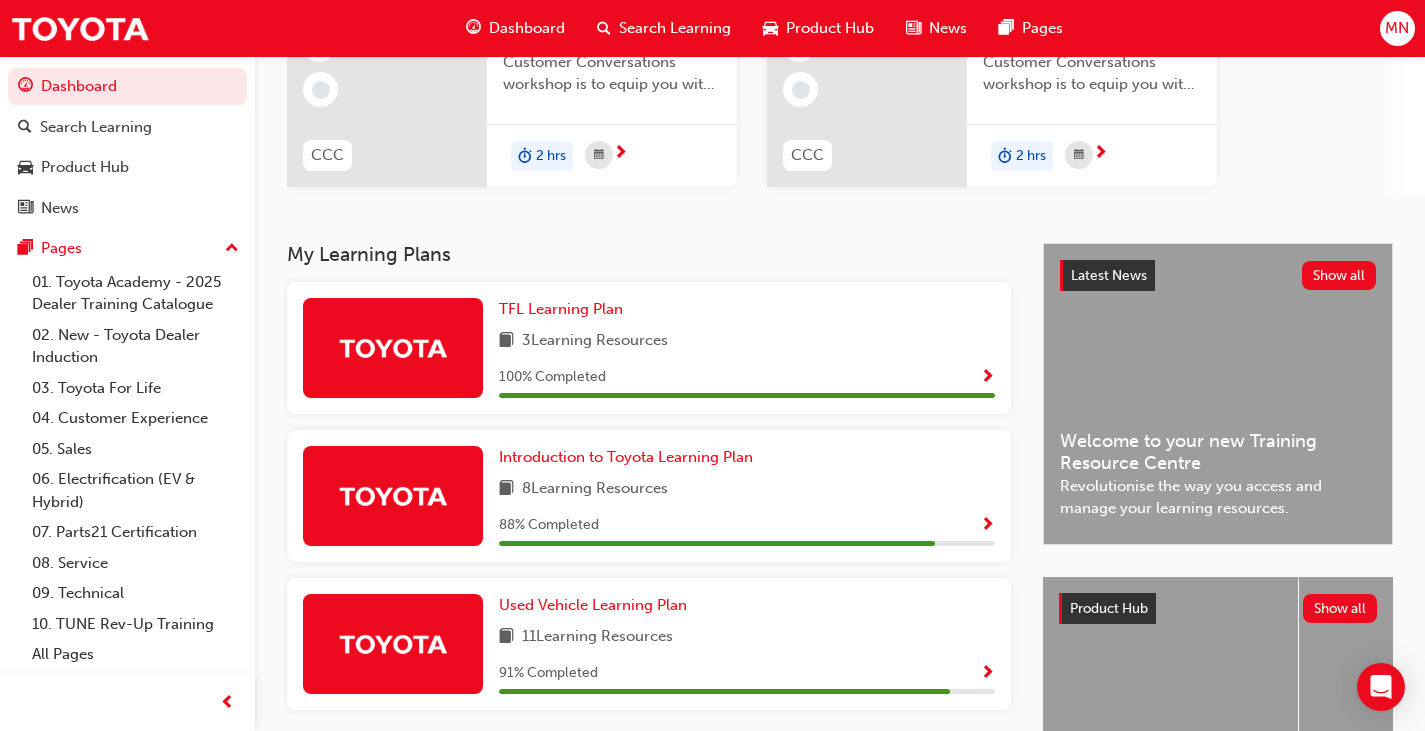 scroll, scrollTop: 434, scrollLeft: 0, axis: vertical 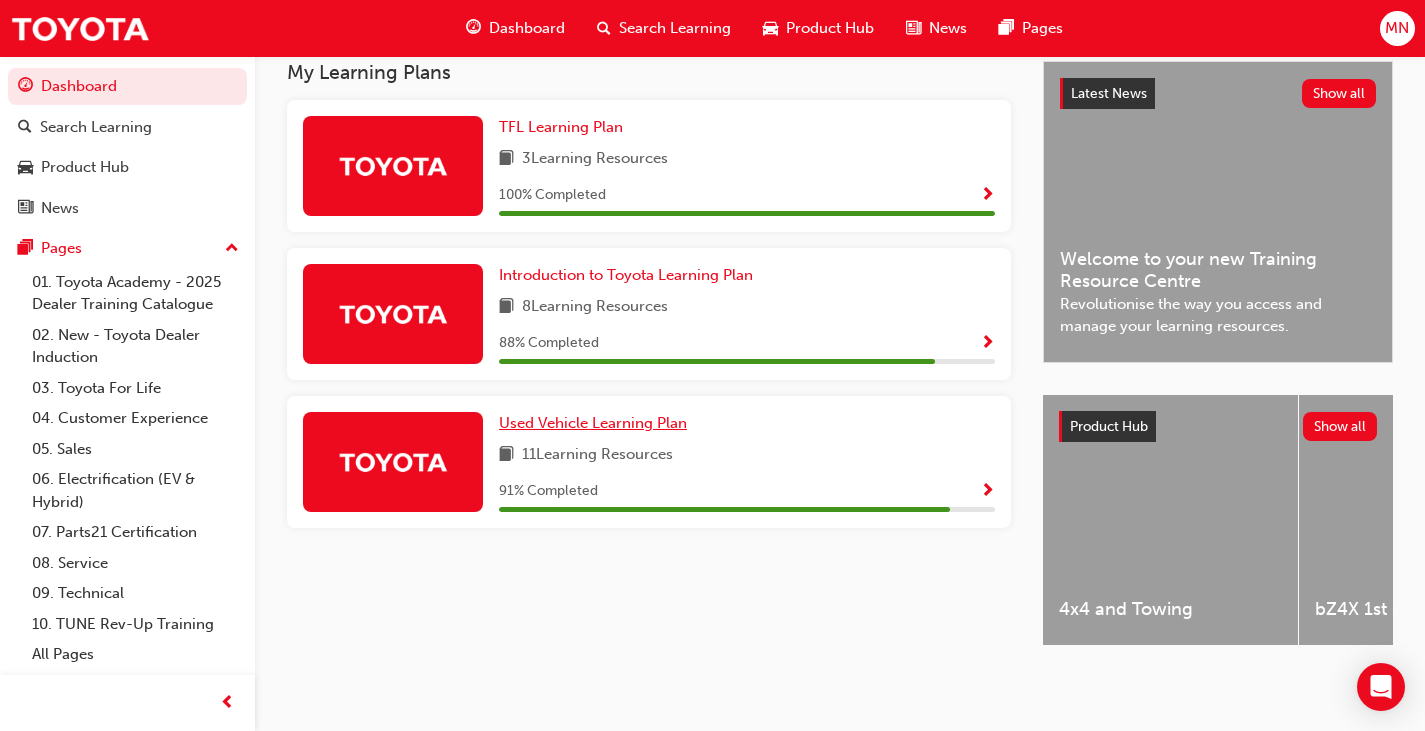 click on "Used Vehicle Learning Plan" at bounding box center [593, 423] 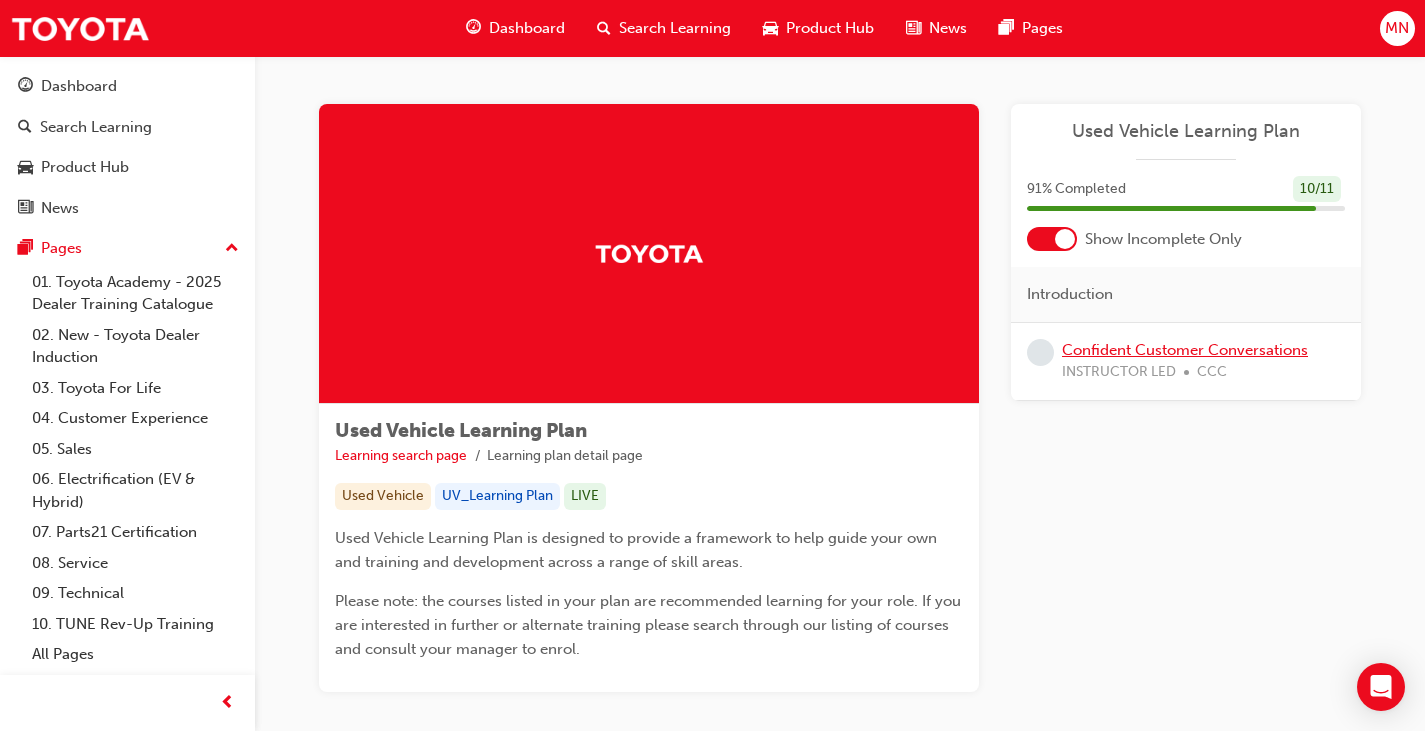 click on "Confident Customer Conversations" at bounding box center [1185, 350] 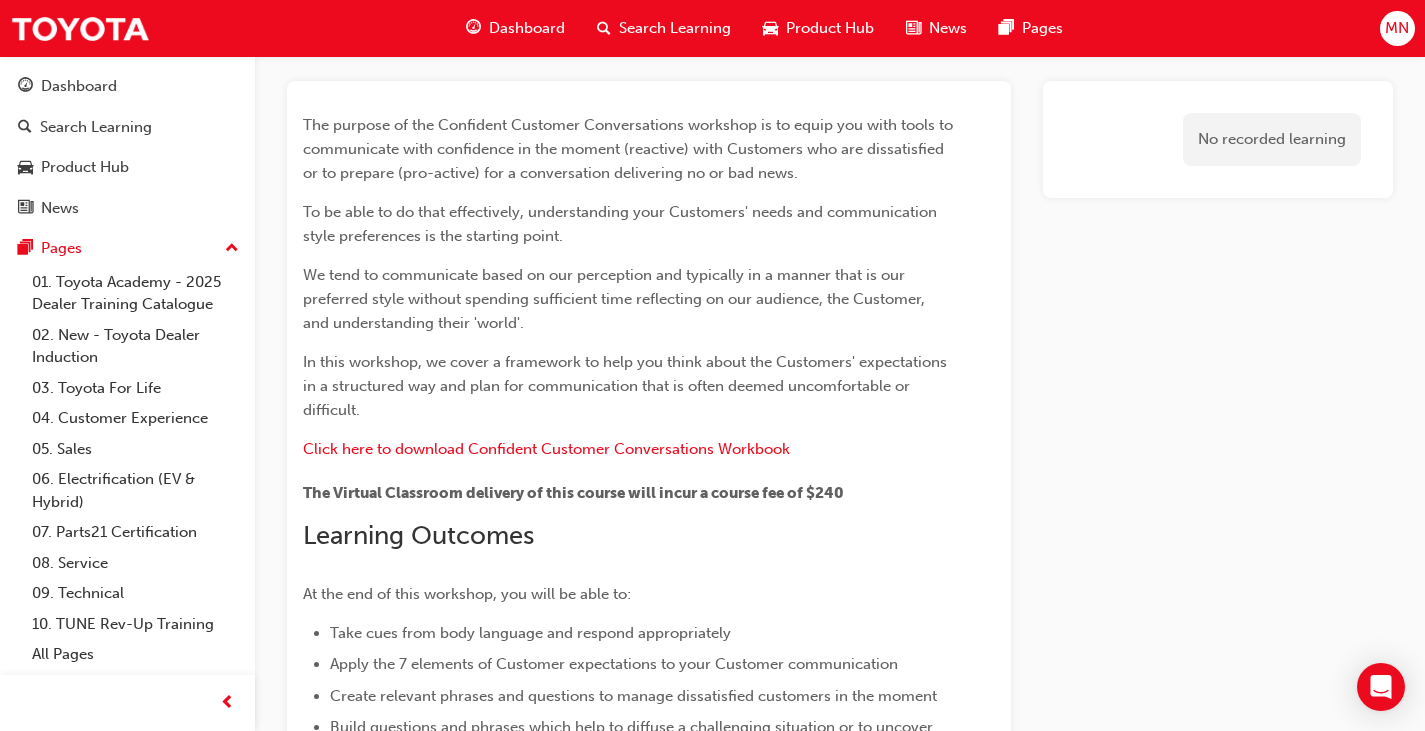 scroll, scrollTop: 0, scrollLeft: 0, axis: both 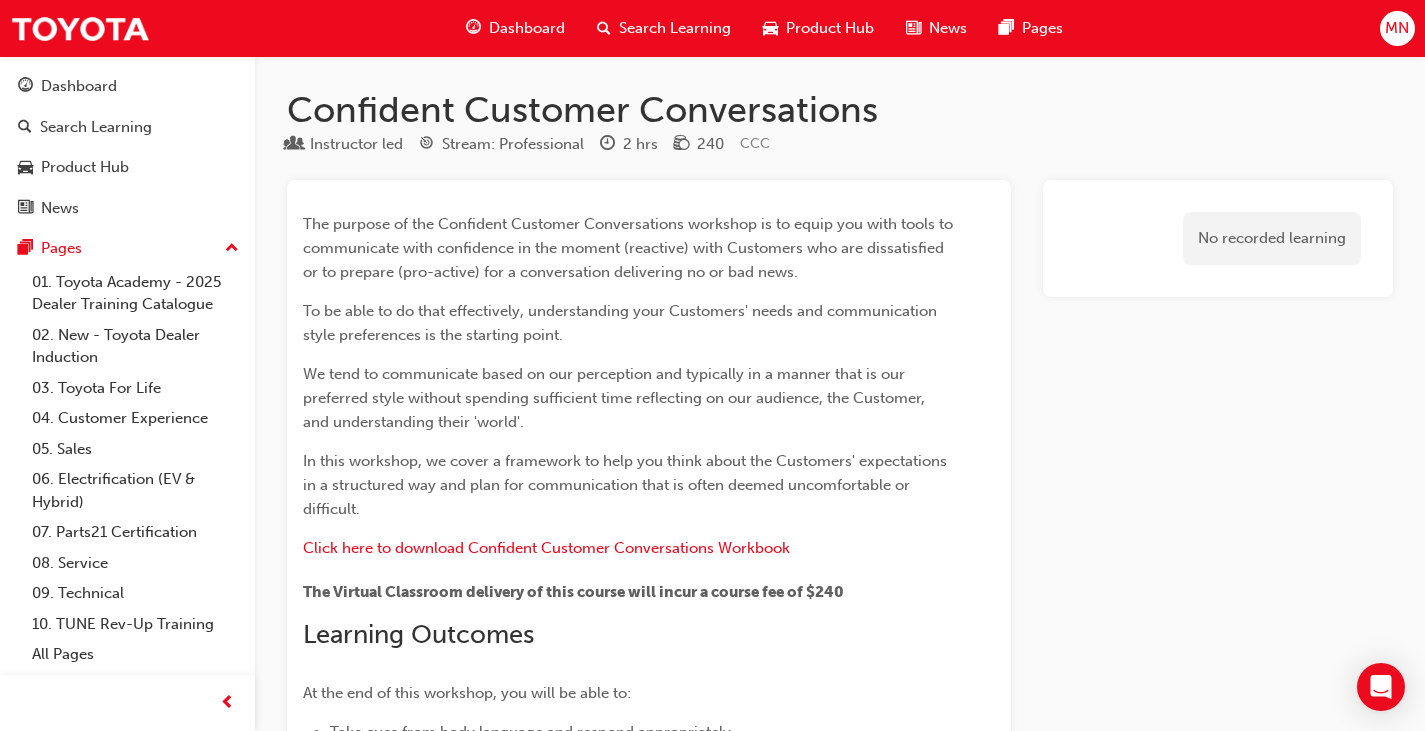 click on "MN" at bounding box center [1397, 28] 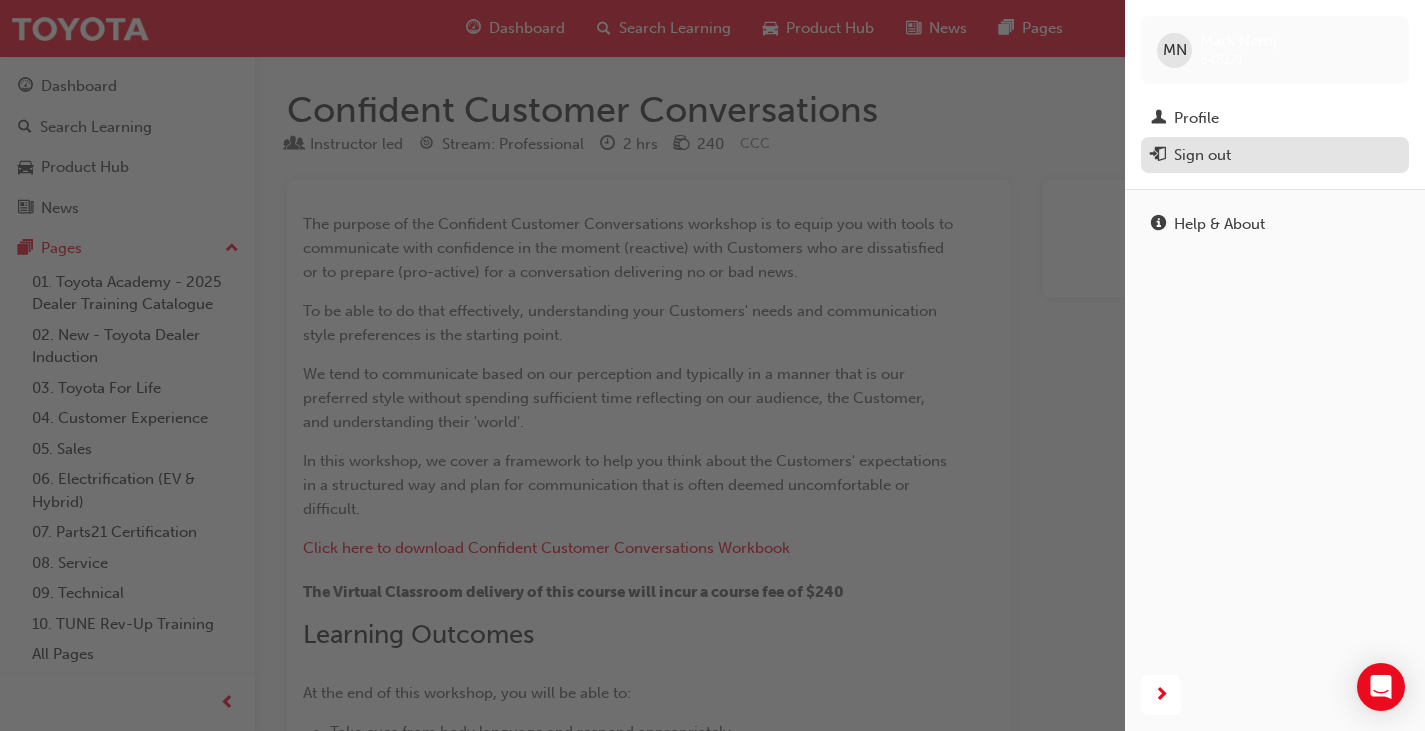 click on "Sign out" at bounding box center [1202, 155] 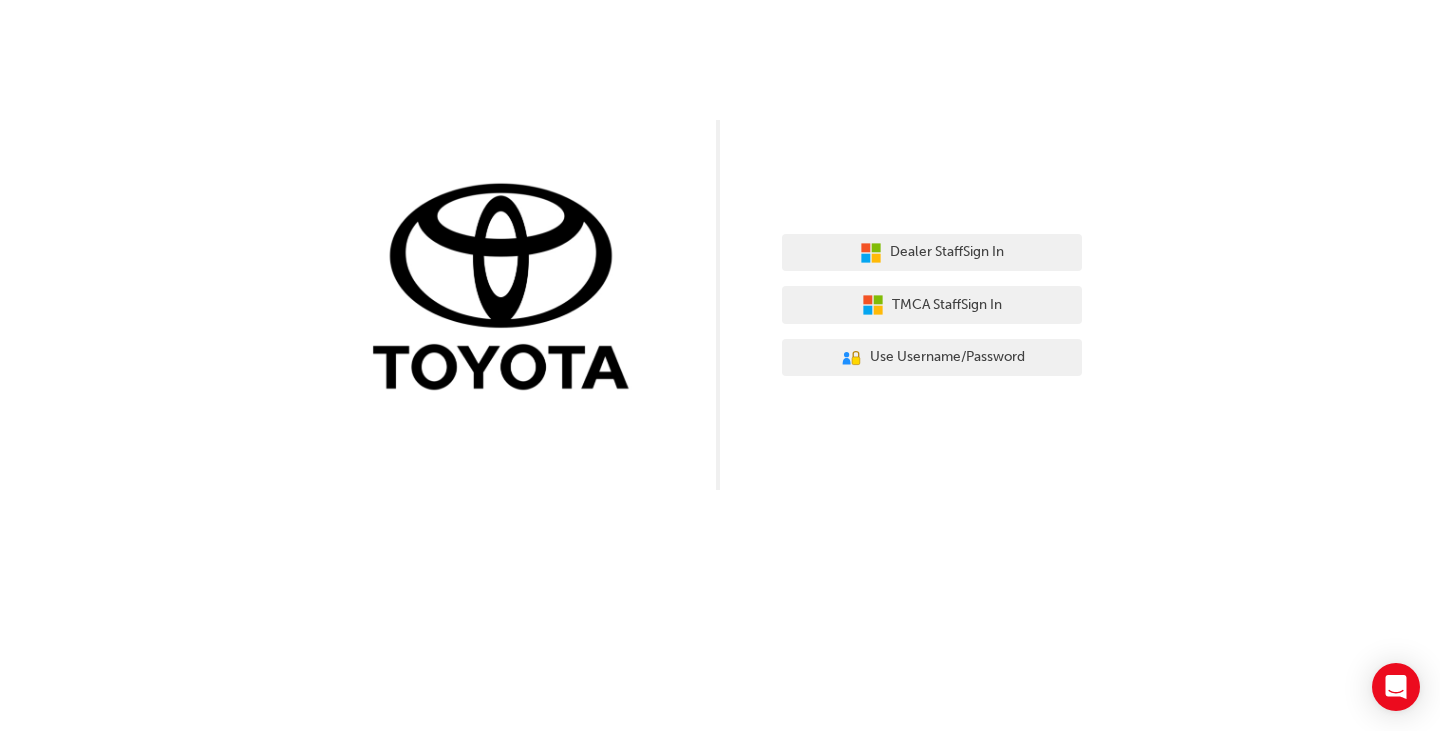 scroll, scrollTop: 0, scrollLeft: 0, axis: both 